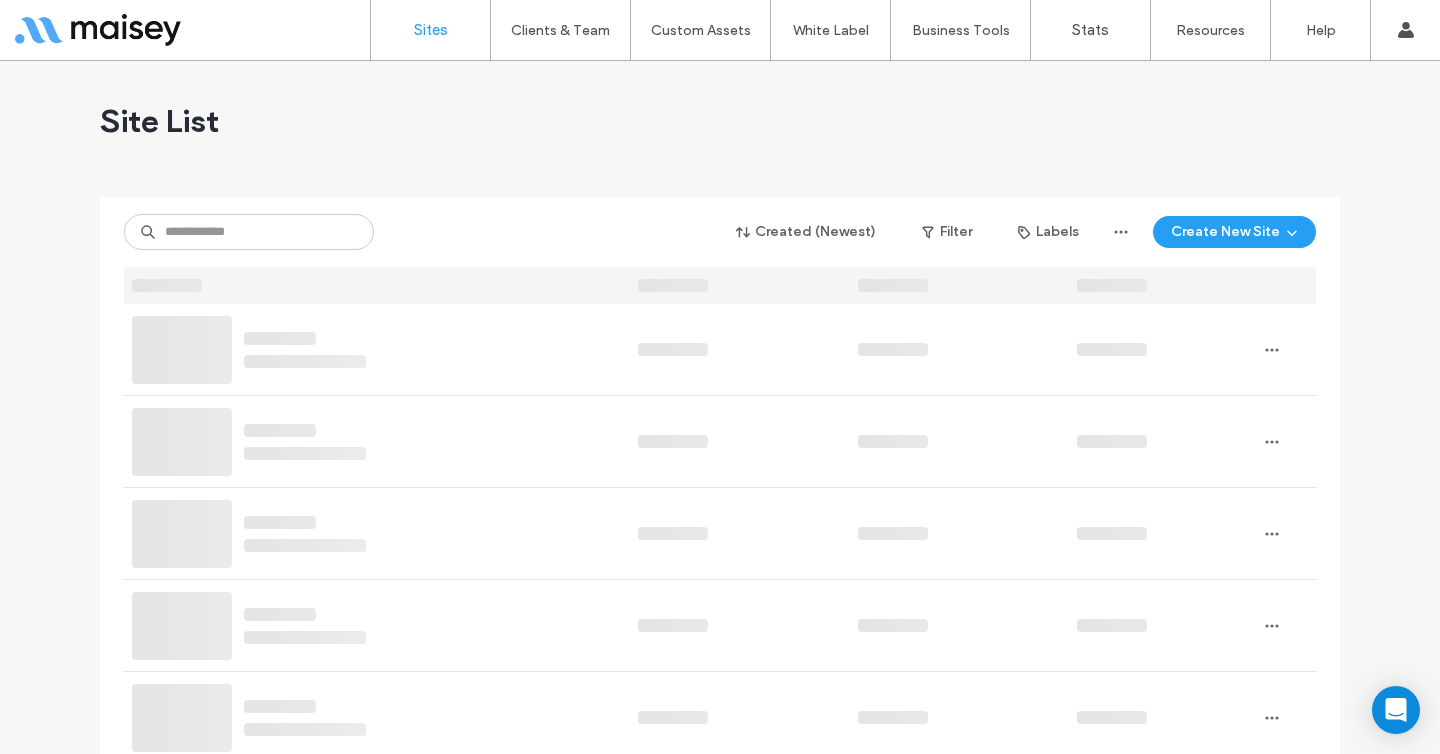 scroll, scrollTop: 0, scrollLeft: 0, axis: both 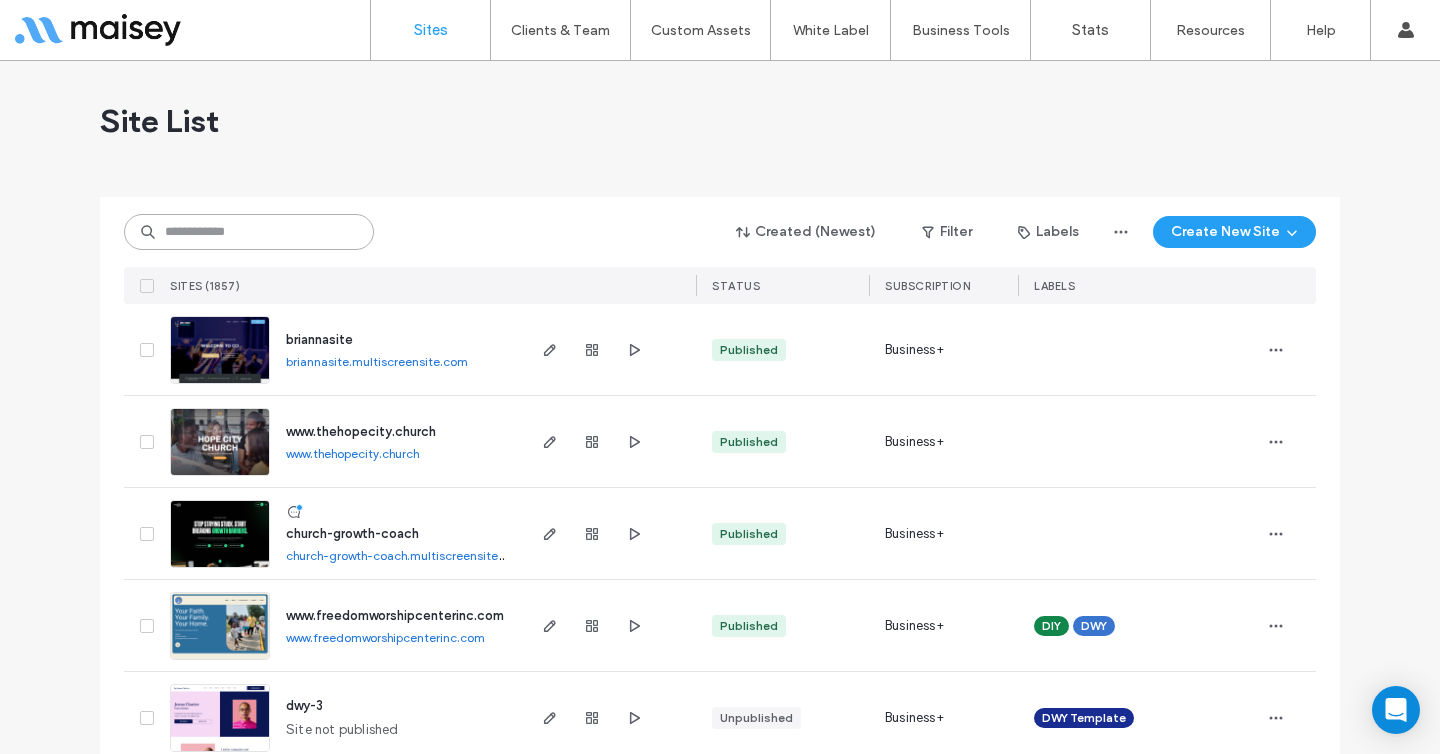 click at bounding box center (249, 232) 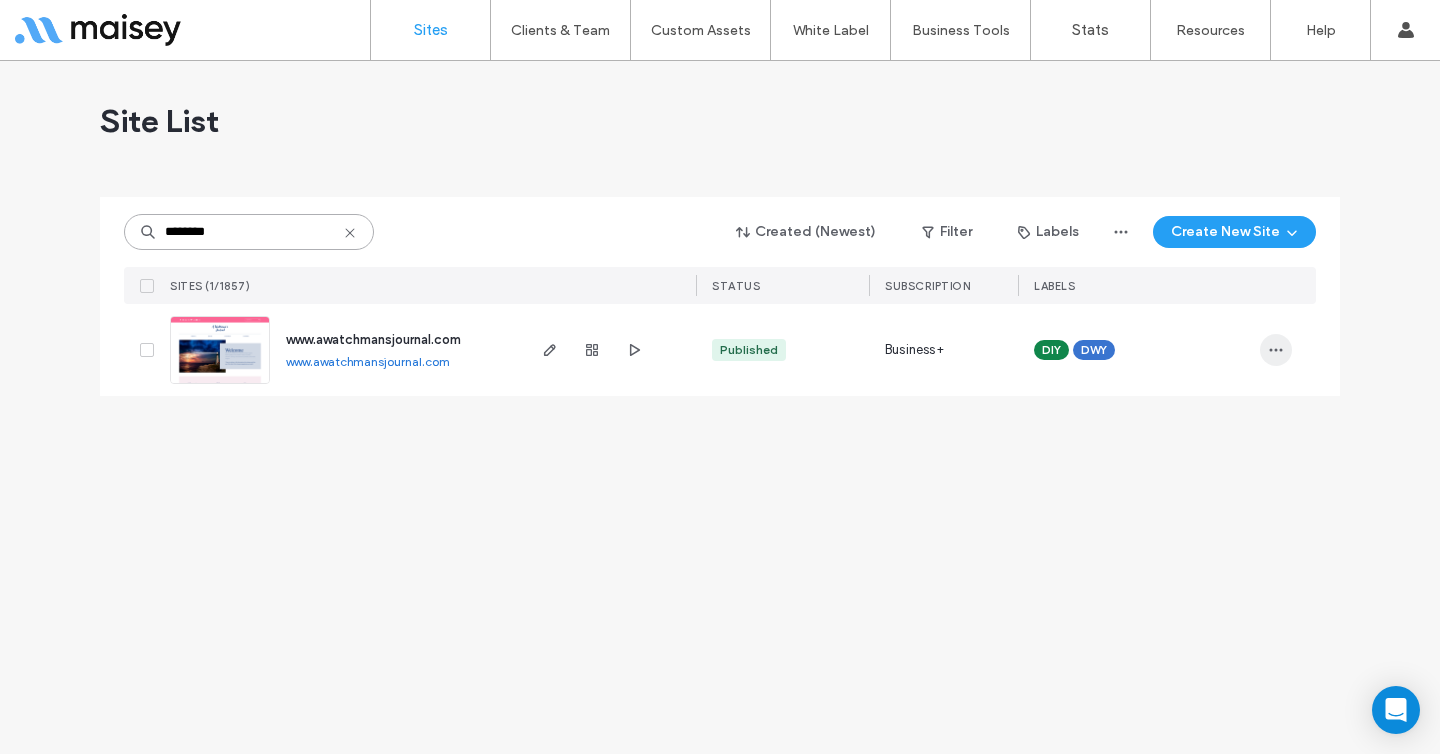 type on "********" 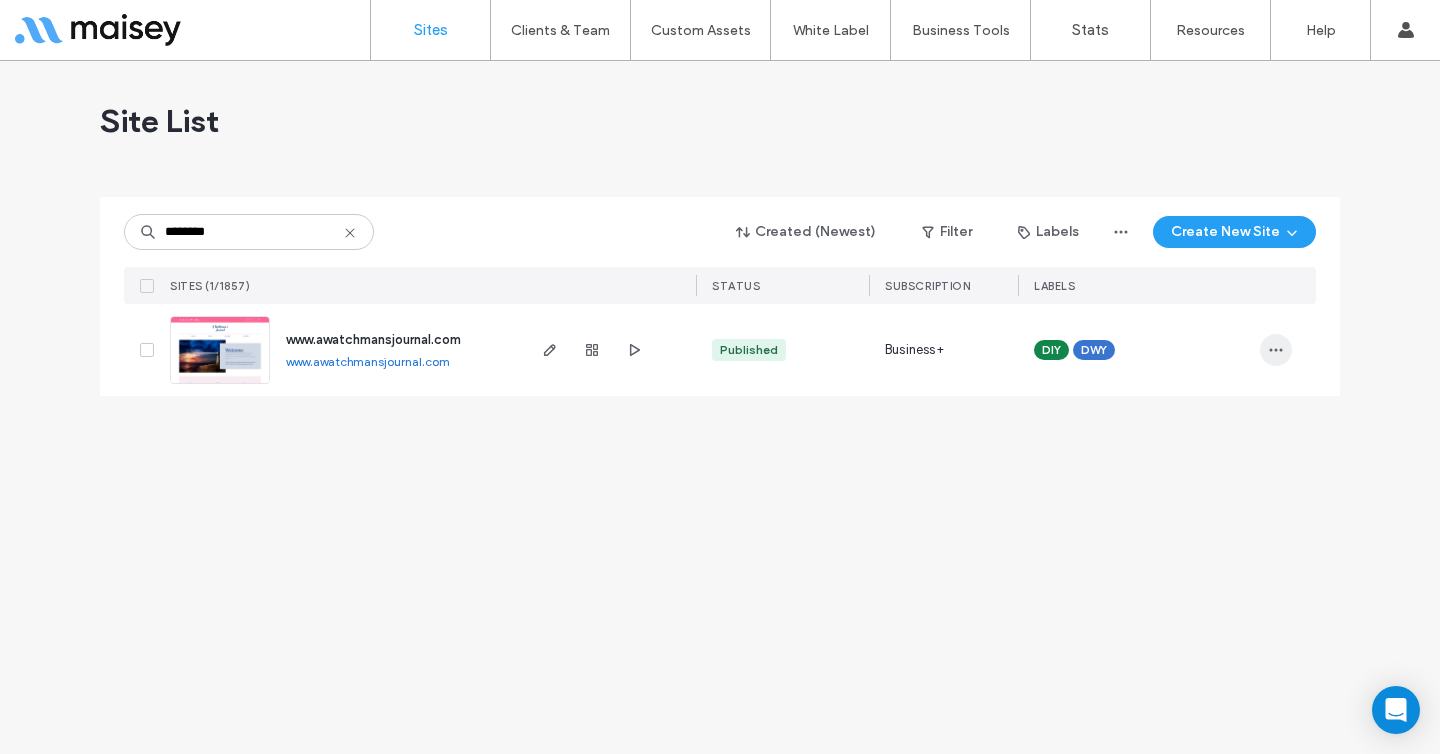 click 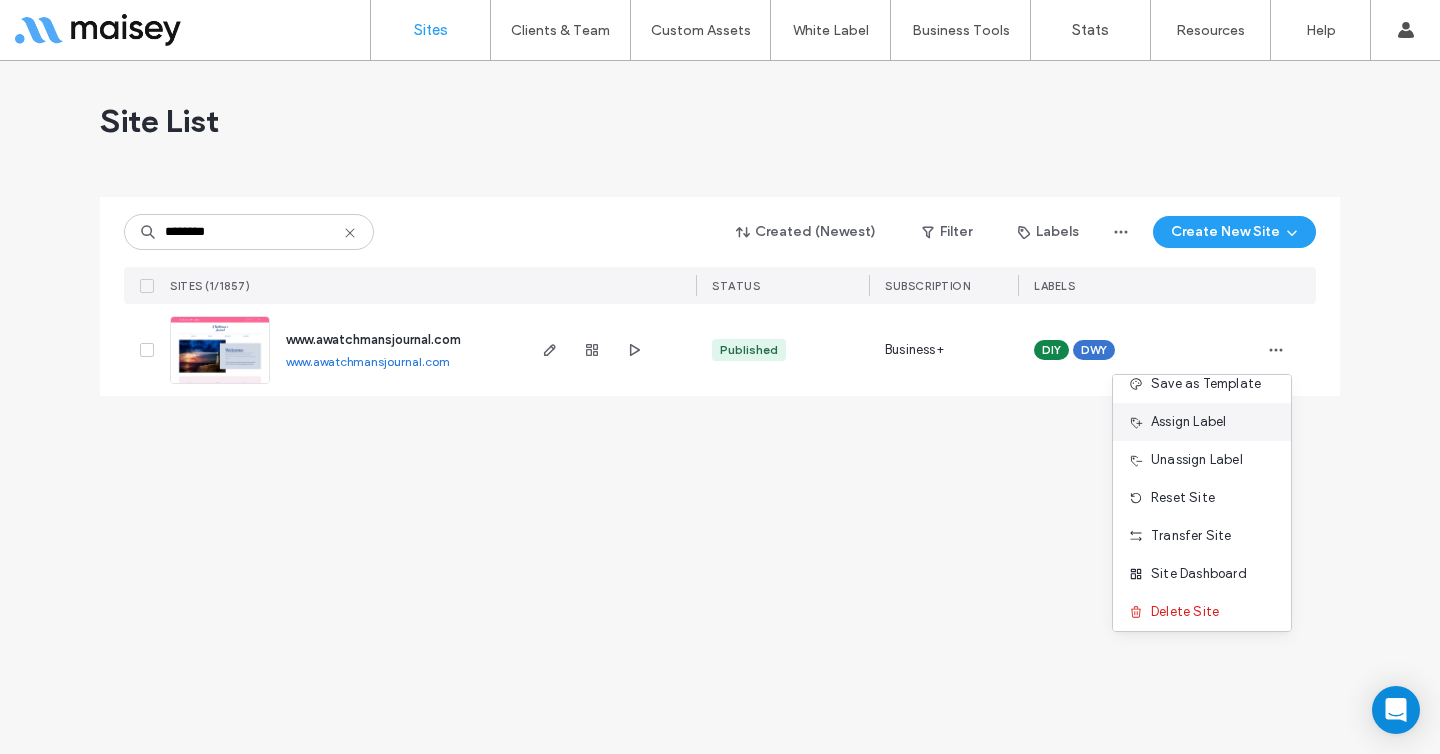 scroll, scrollTop: 64, scrollLeft: 0, axis: vertical 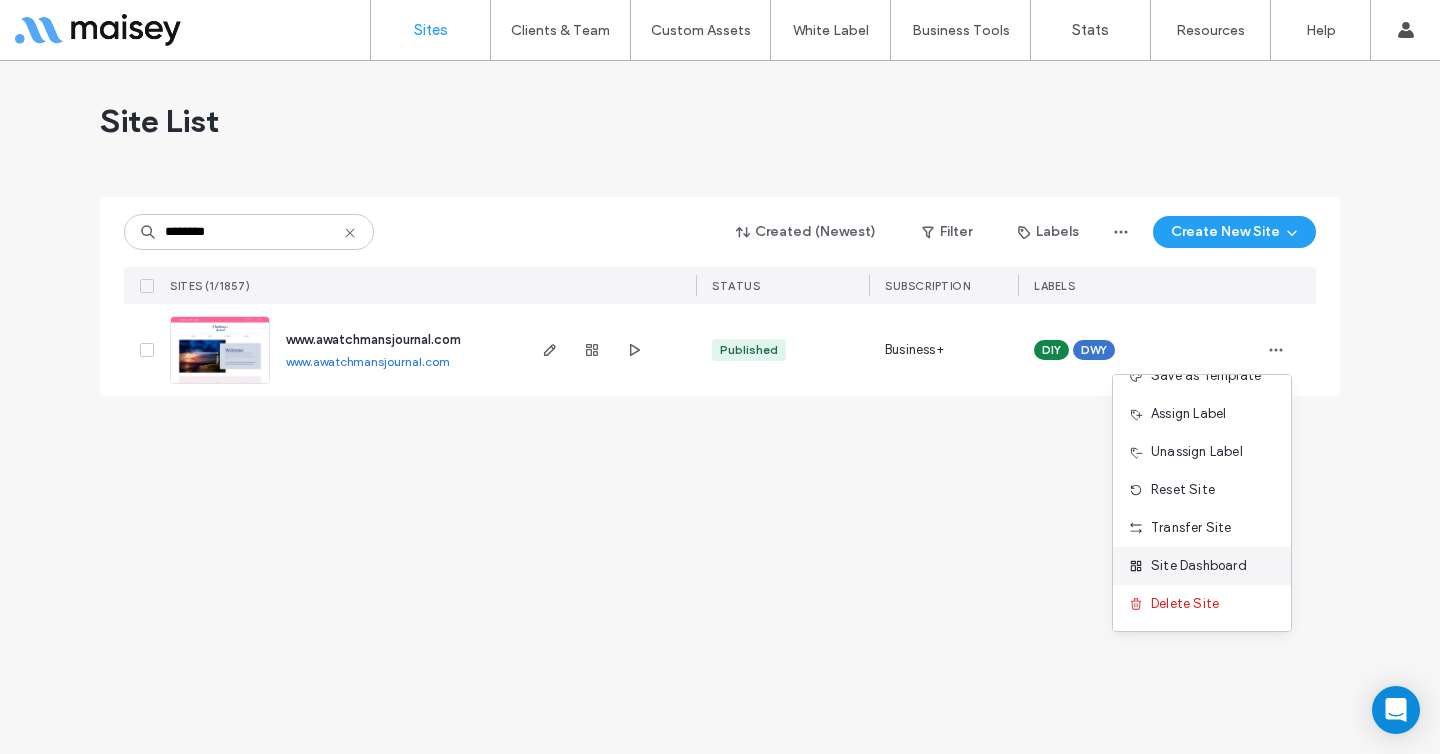 click on "Site Dashboard" at bounding box center [1199, 566] 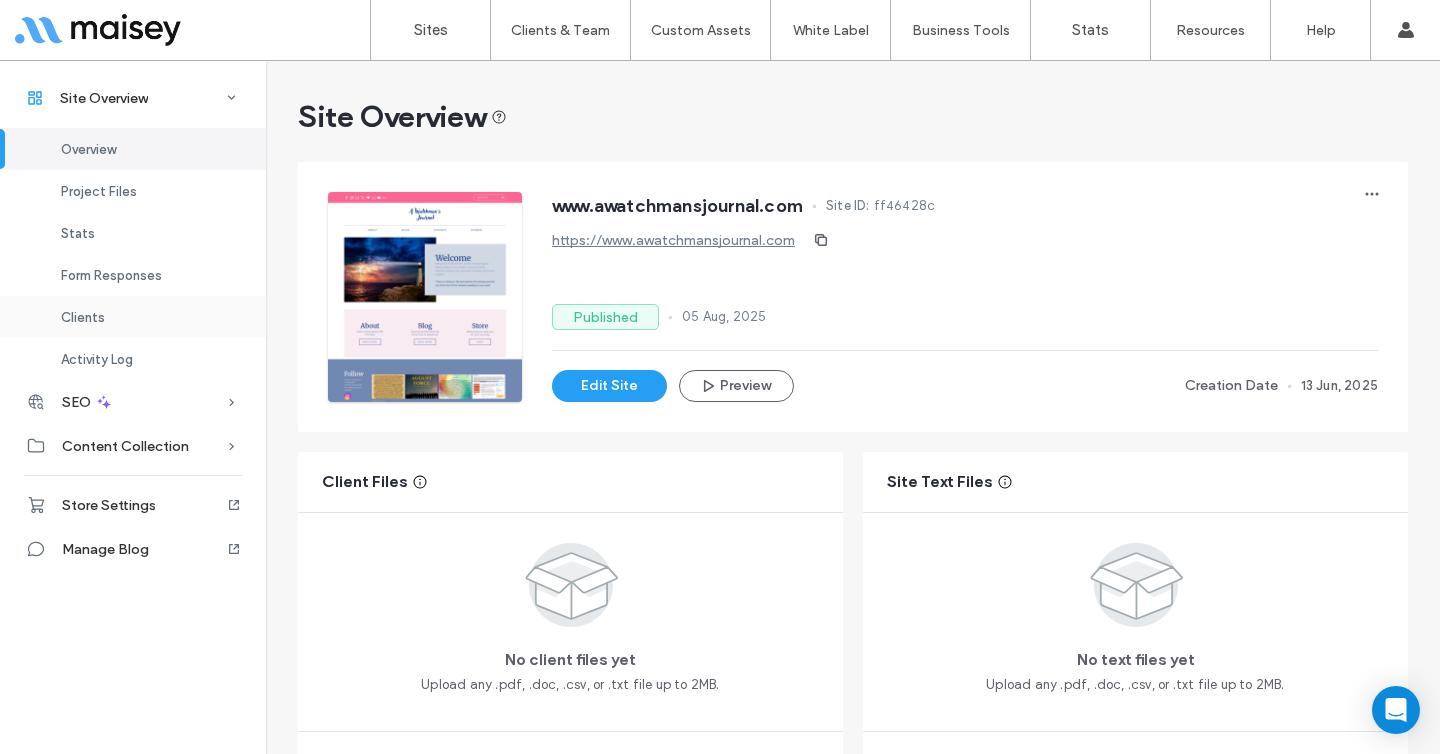 click on "Clients" at bounding box center (83, 317) 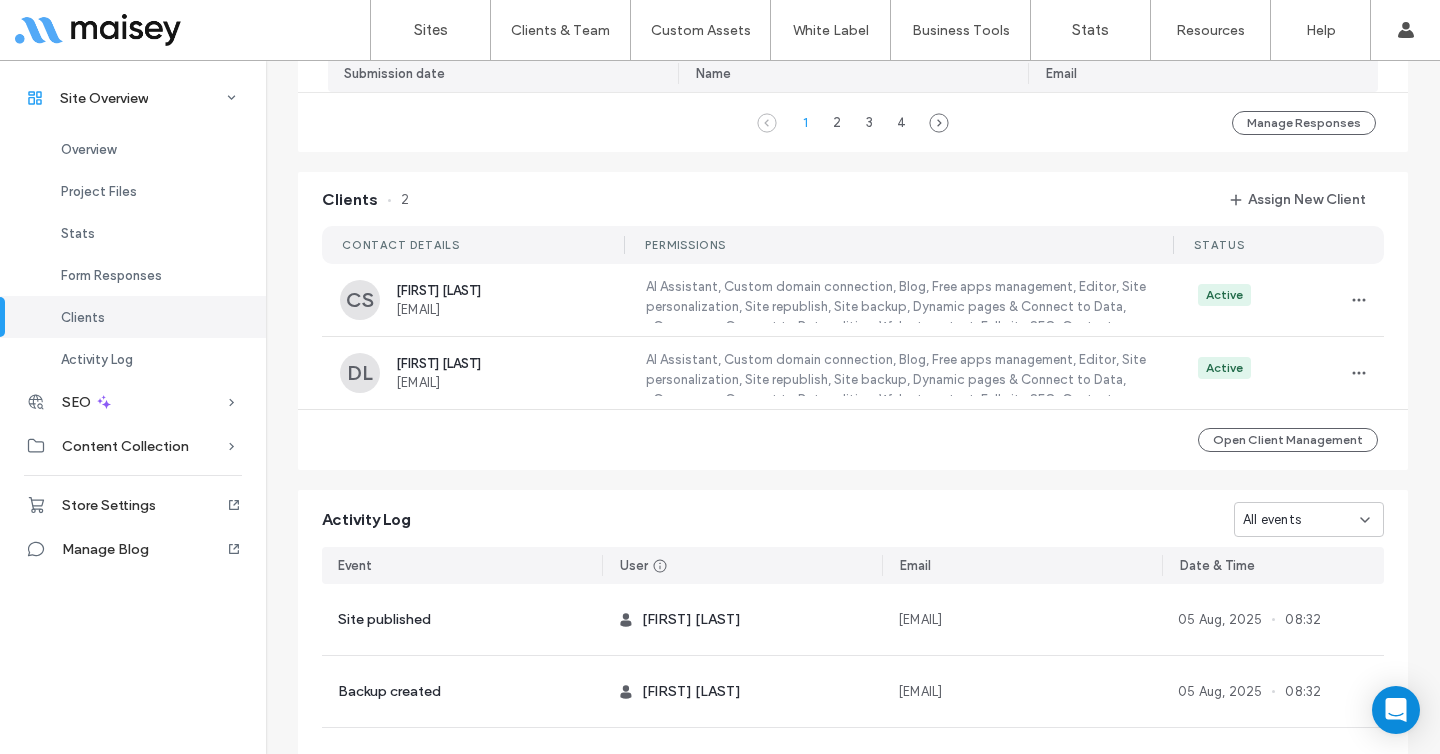 scroll, scrollTop: 1833, scrollLeft: 0, axis: vertical 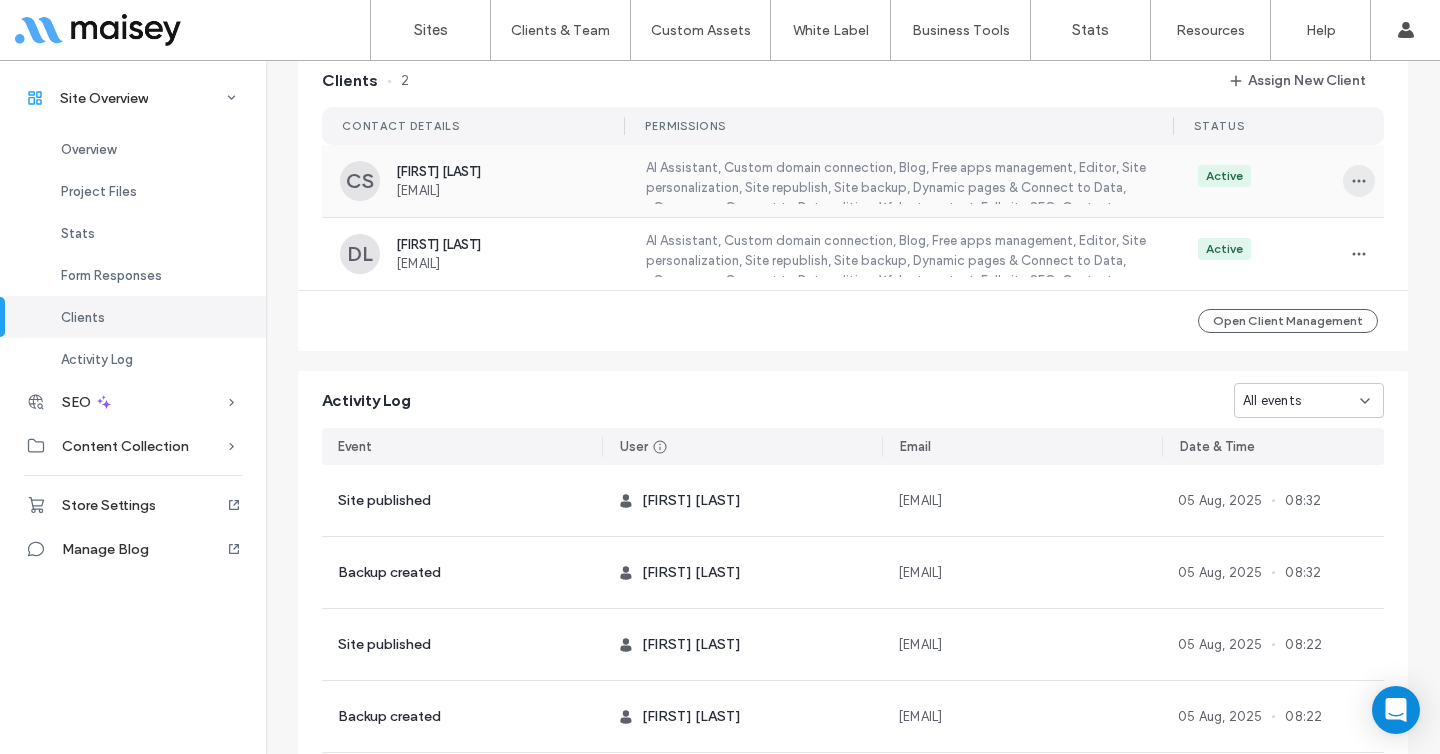 click at bounding box center [1359, 181] 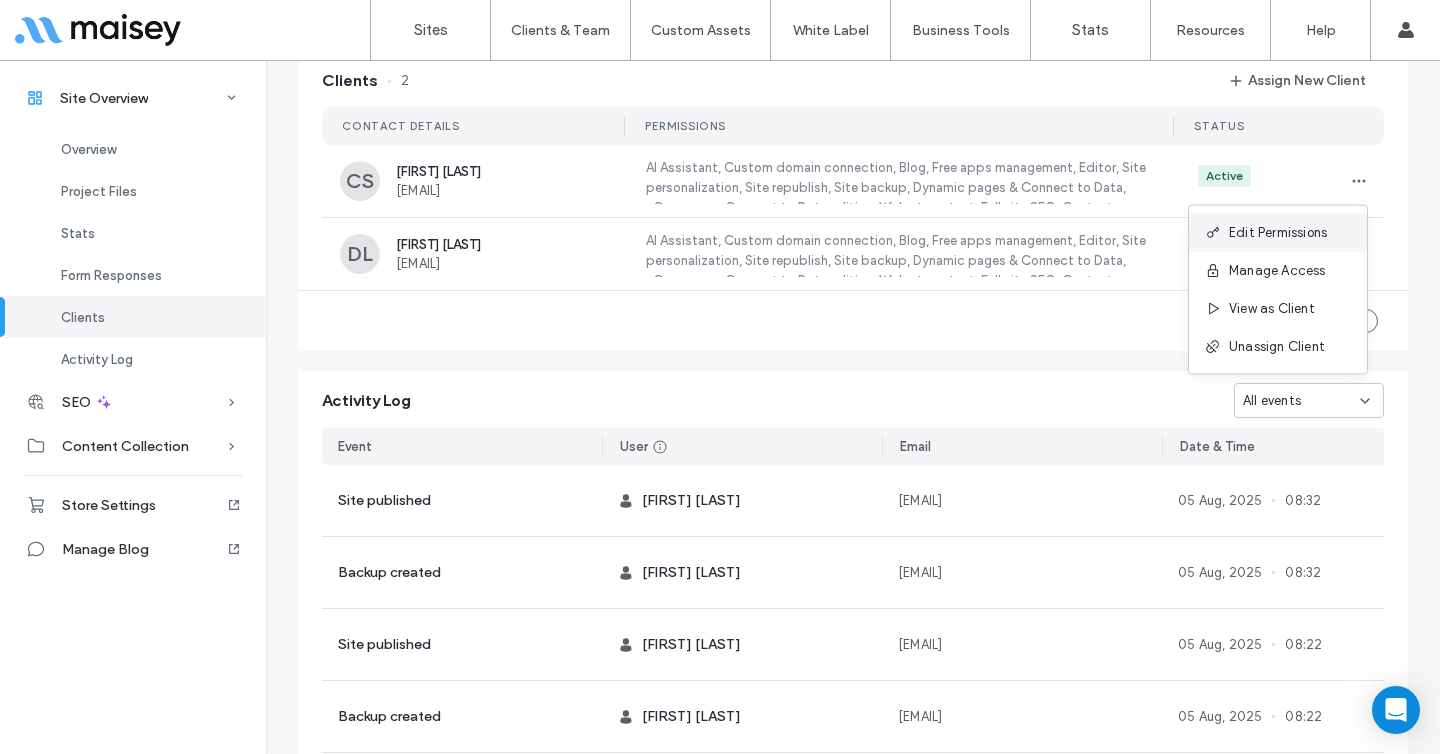 click on "Edit Permissions" at bounding box center [1278, 233] 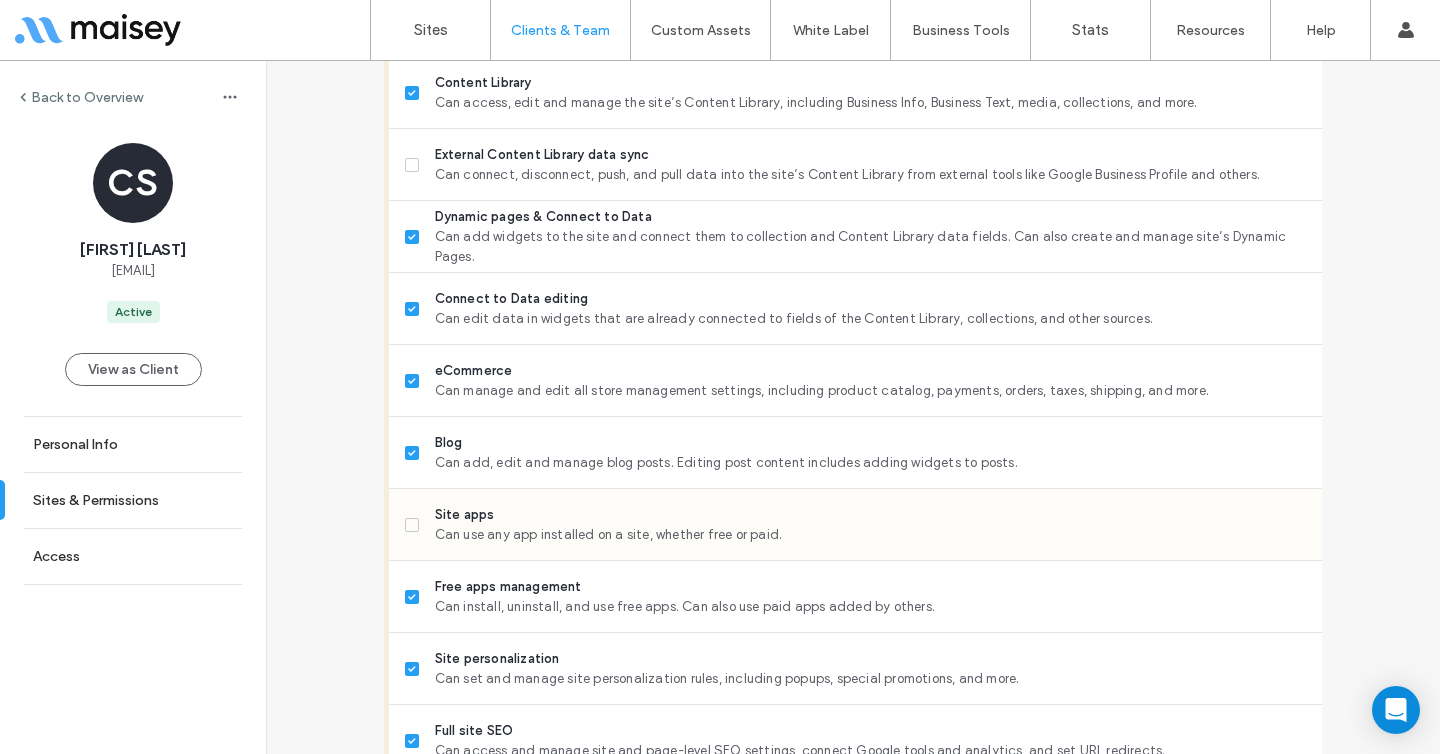 scroll, scrollTop: 1007, scrollLeft: 0, axis: vertical 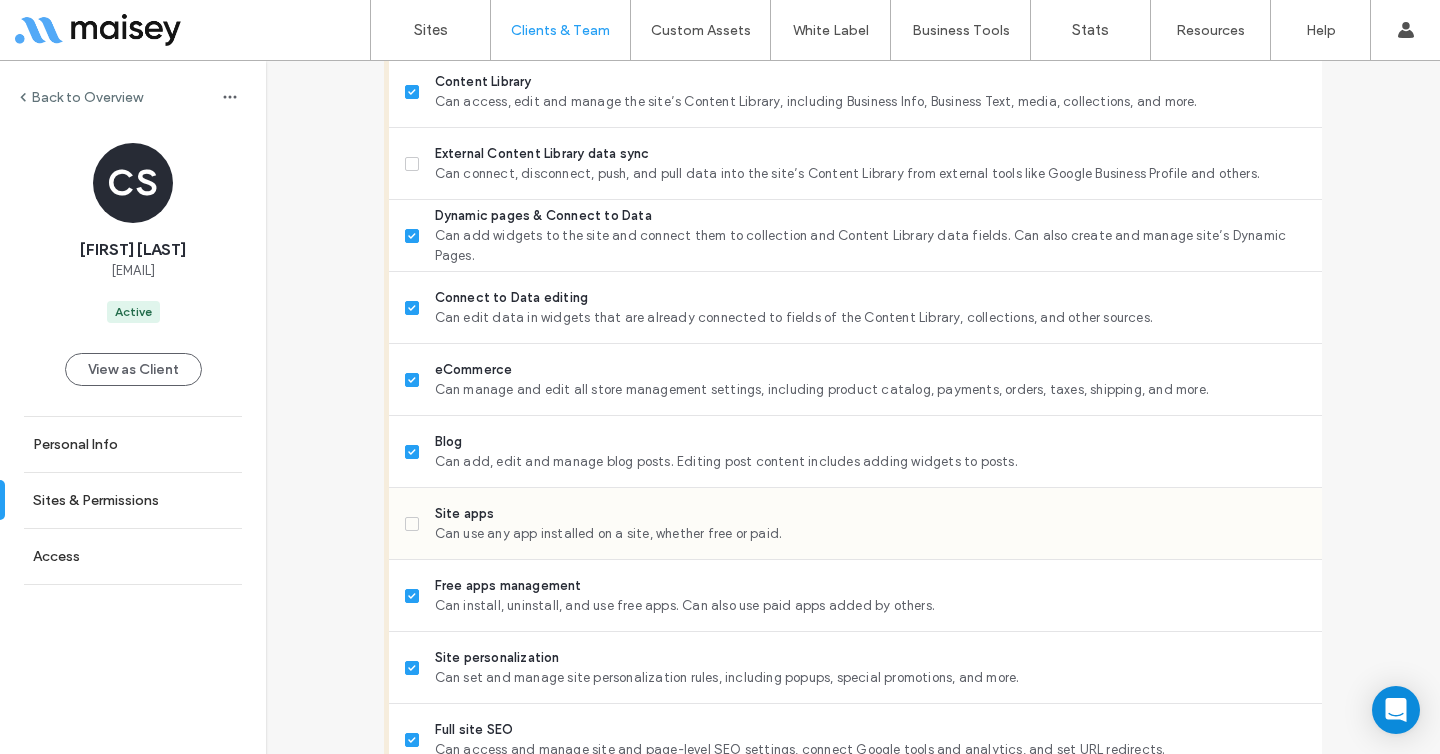click on "Site apps Can use any app installed on a site, whether free or paid." at bounding box center (855, 524) 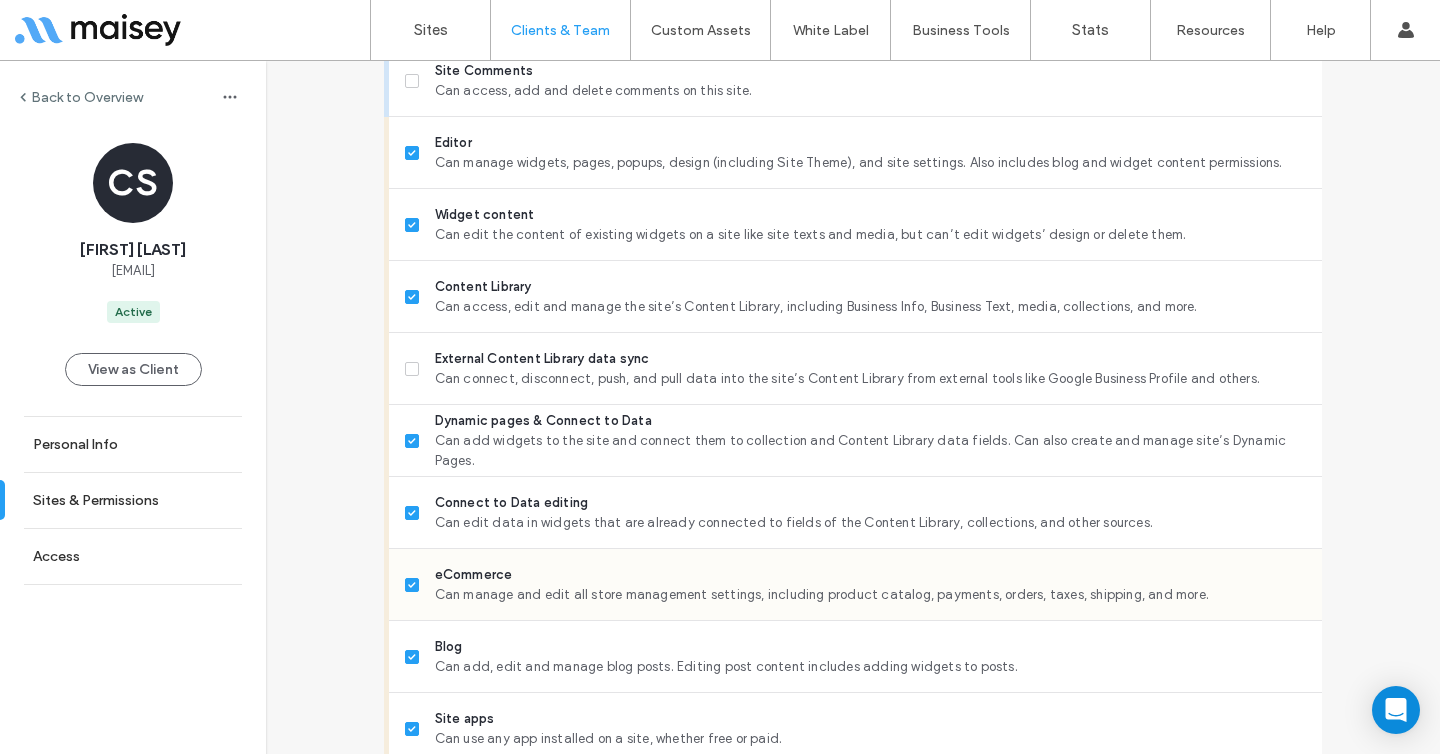 scroll, scrollTop: 697, scrollLeft: 0, axis: vertical 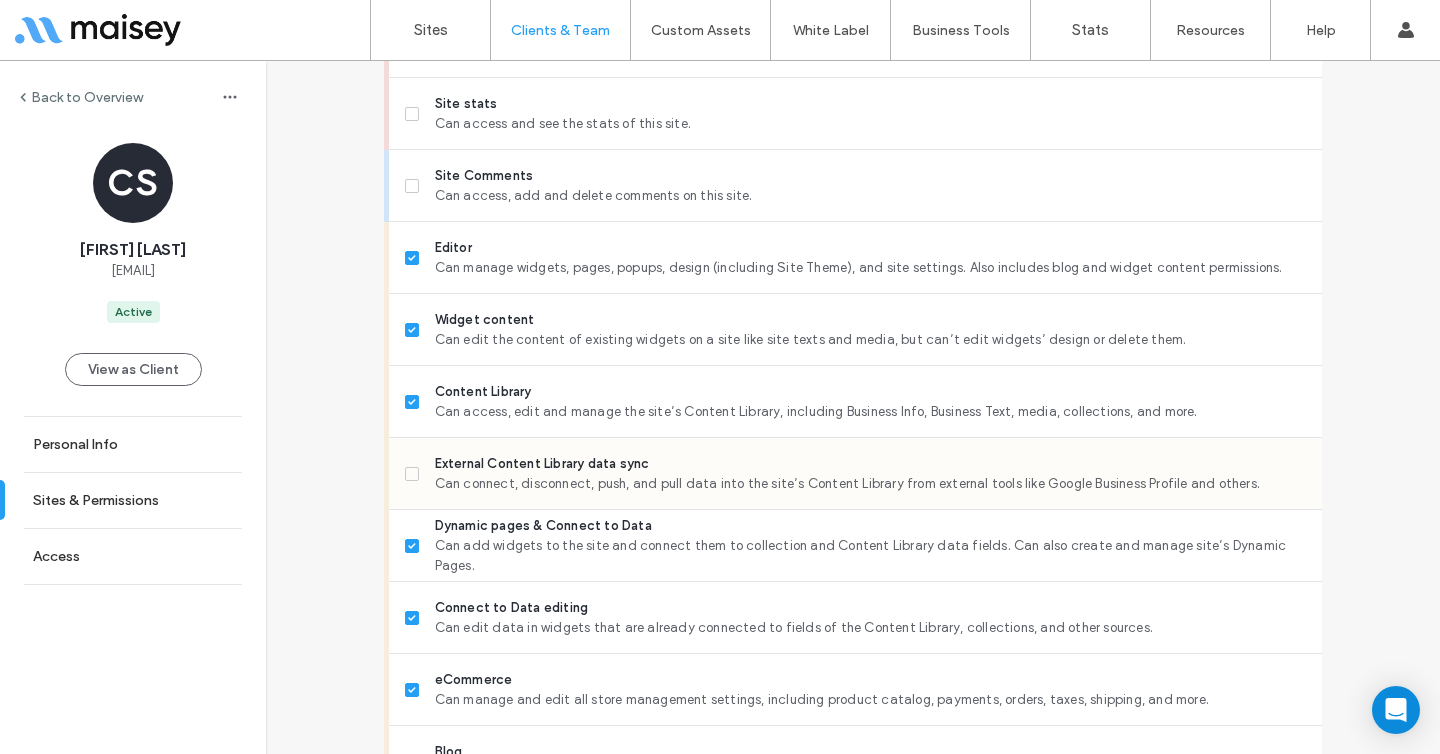 click 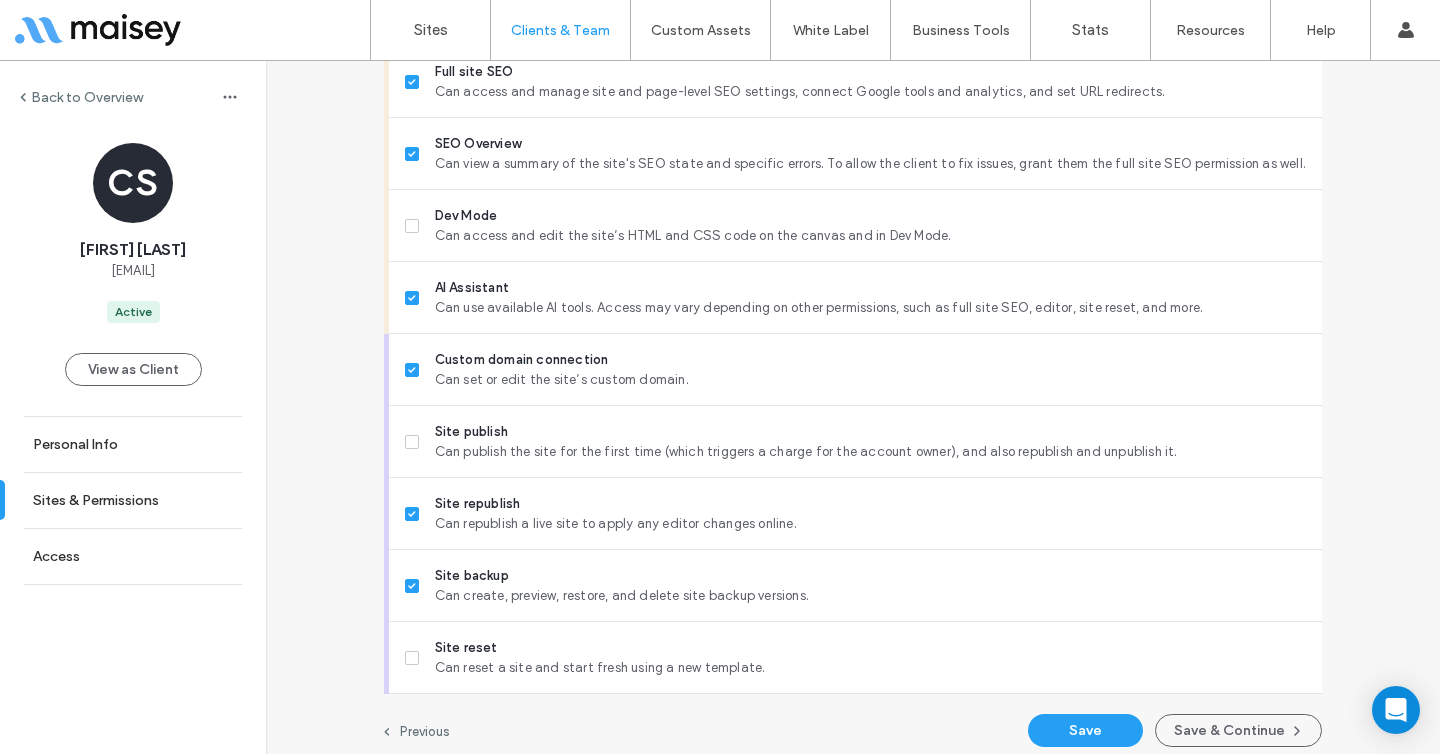 scroll, scrollTop: 1677, scrollLeft: 0, axis: vertical 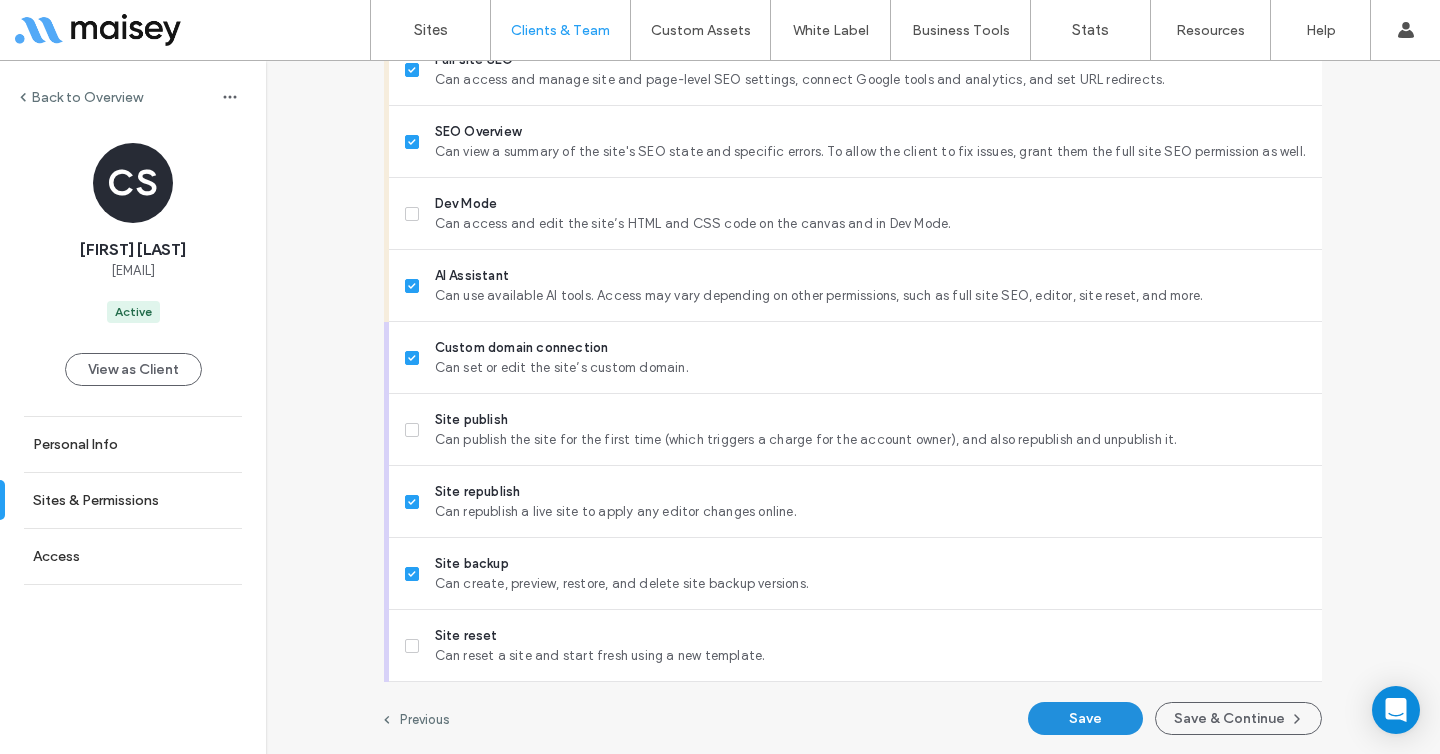 click on "Save" at bounding box center (1085, 718) 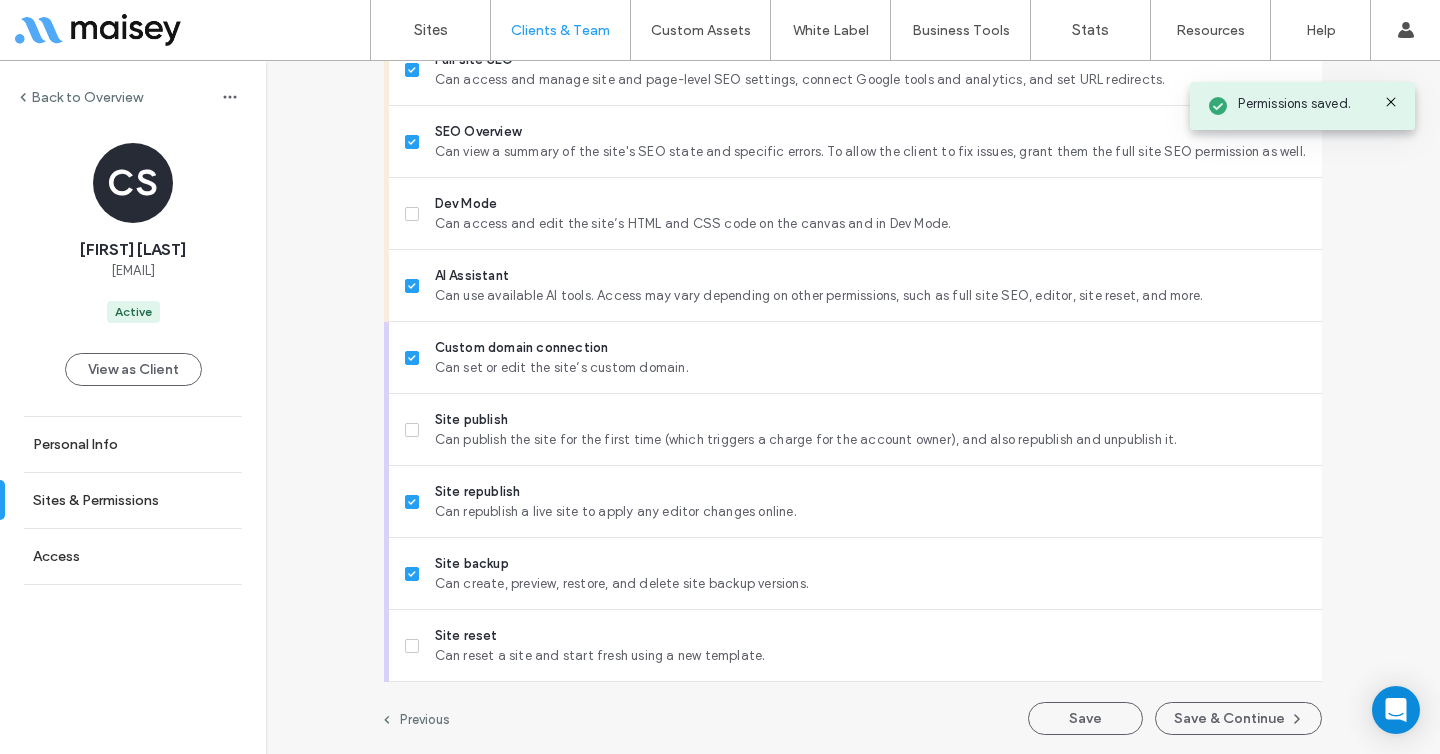 click on "Back to Overview" at bounding box center (81, 97) 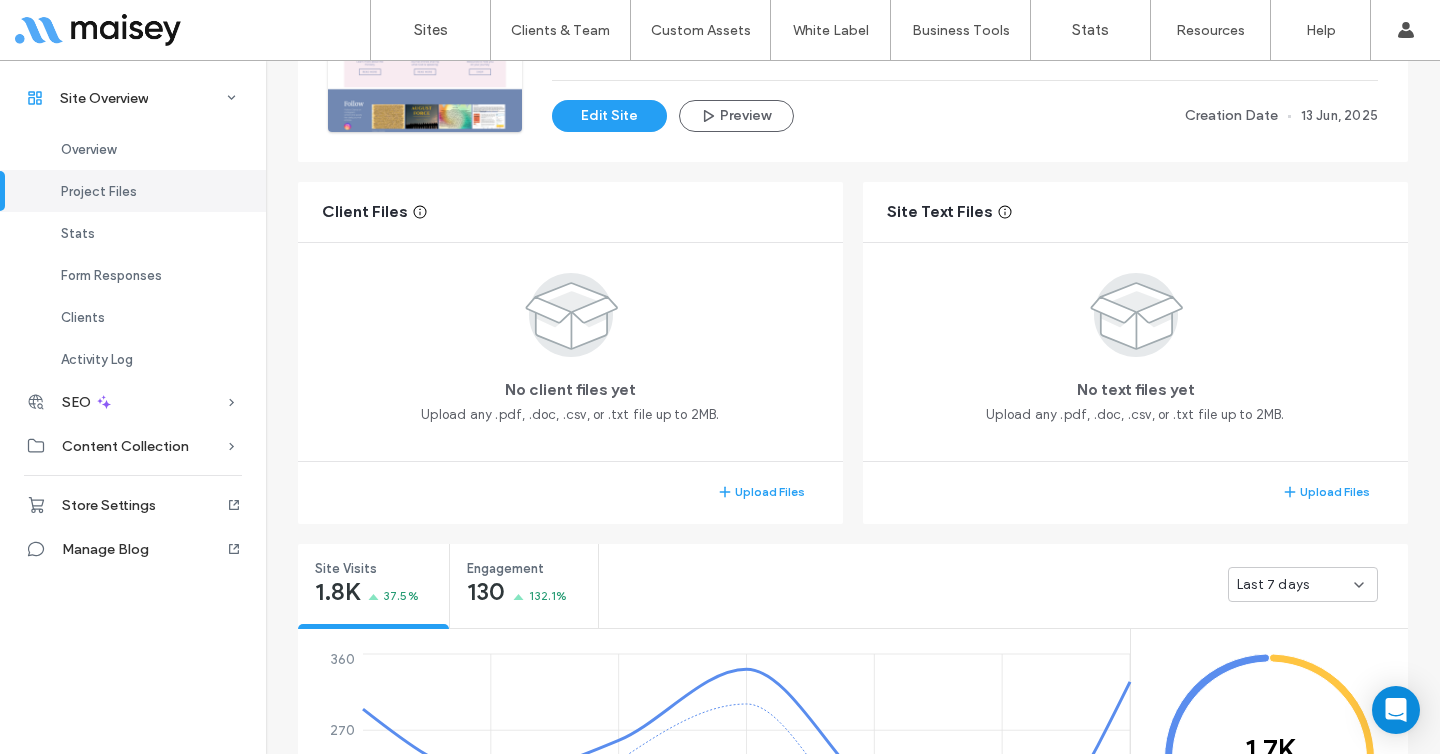 scroll, scrollTop: 40, scrollLeft: 0, axis: vertical 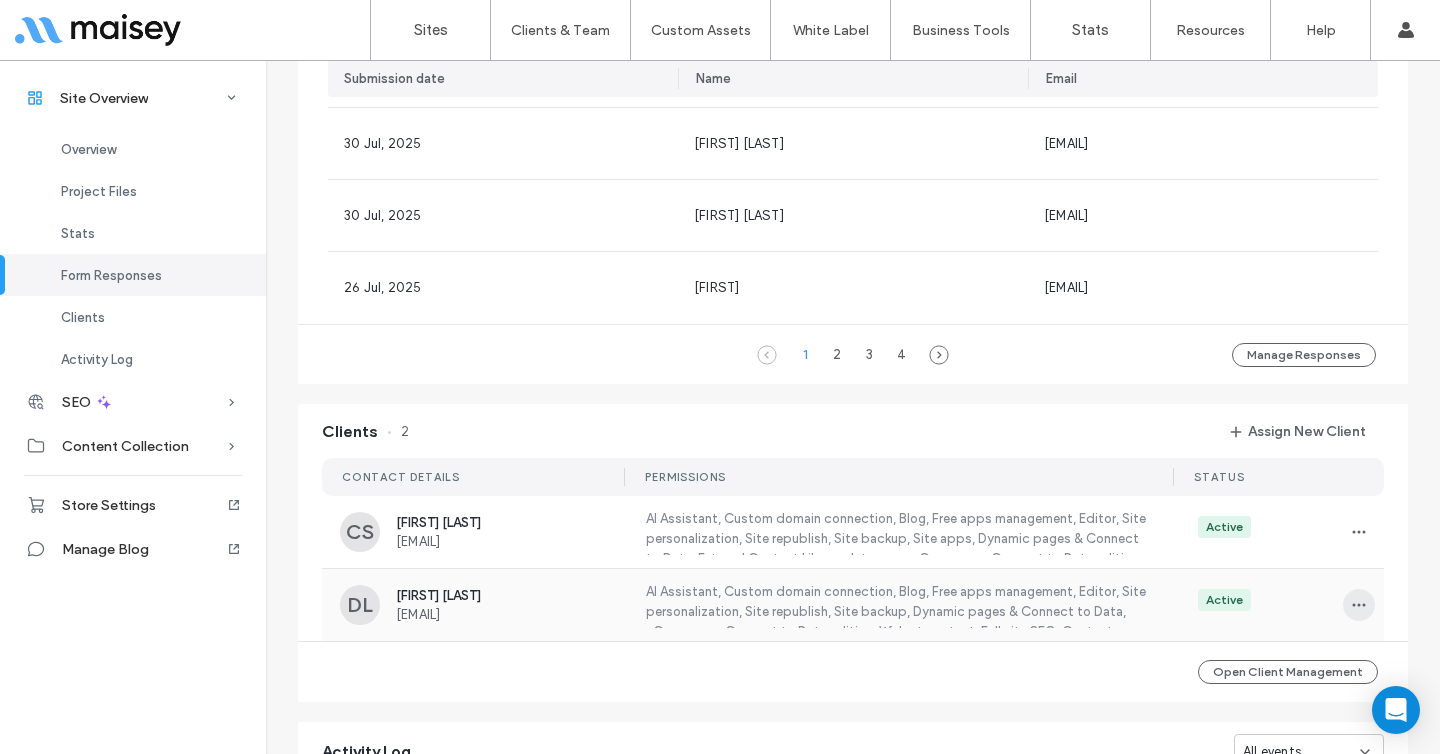 click 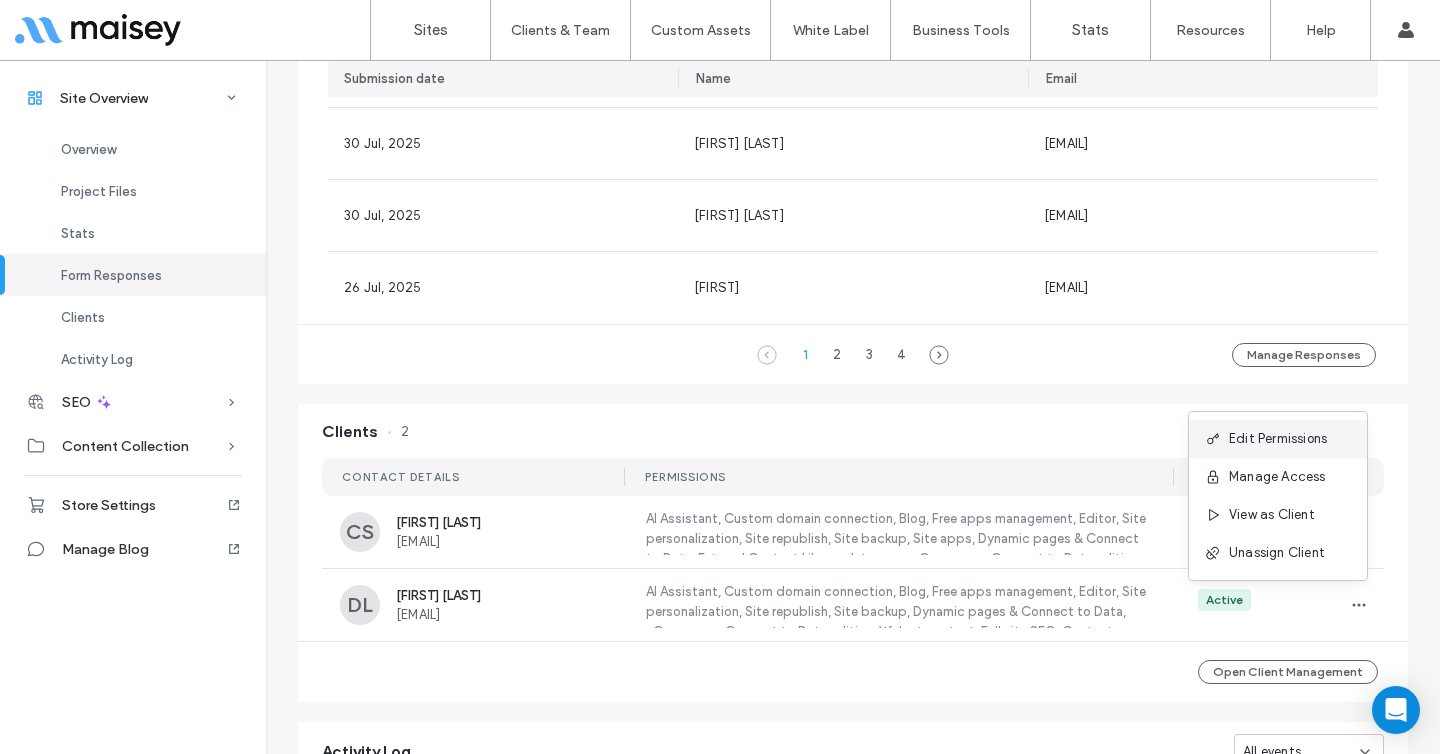 click on "Edit Permissions" at bounding box center (1278, 439) 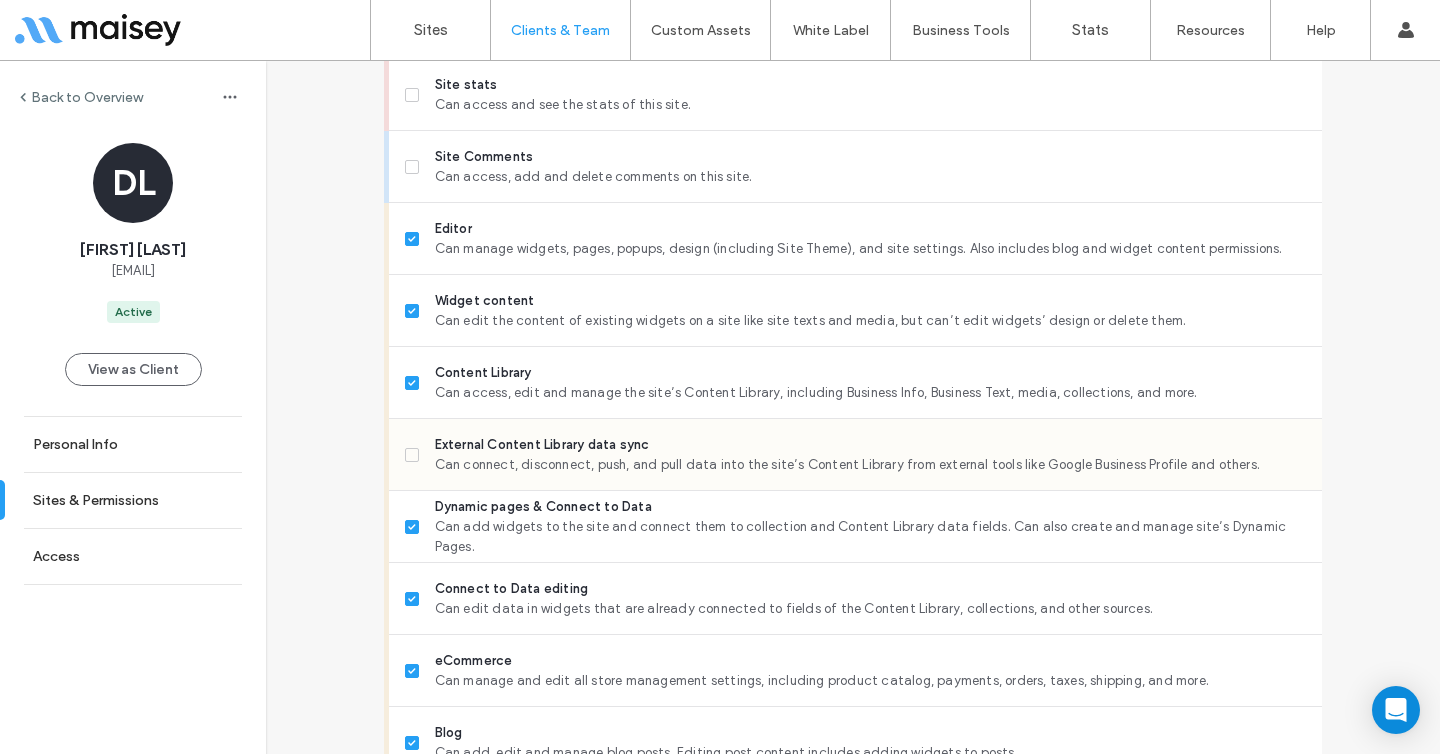 scroll, scrollTop: 720, scrollLeft: 0, axis: vertical 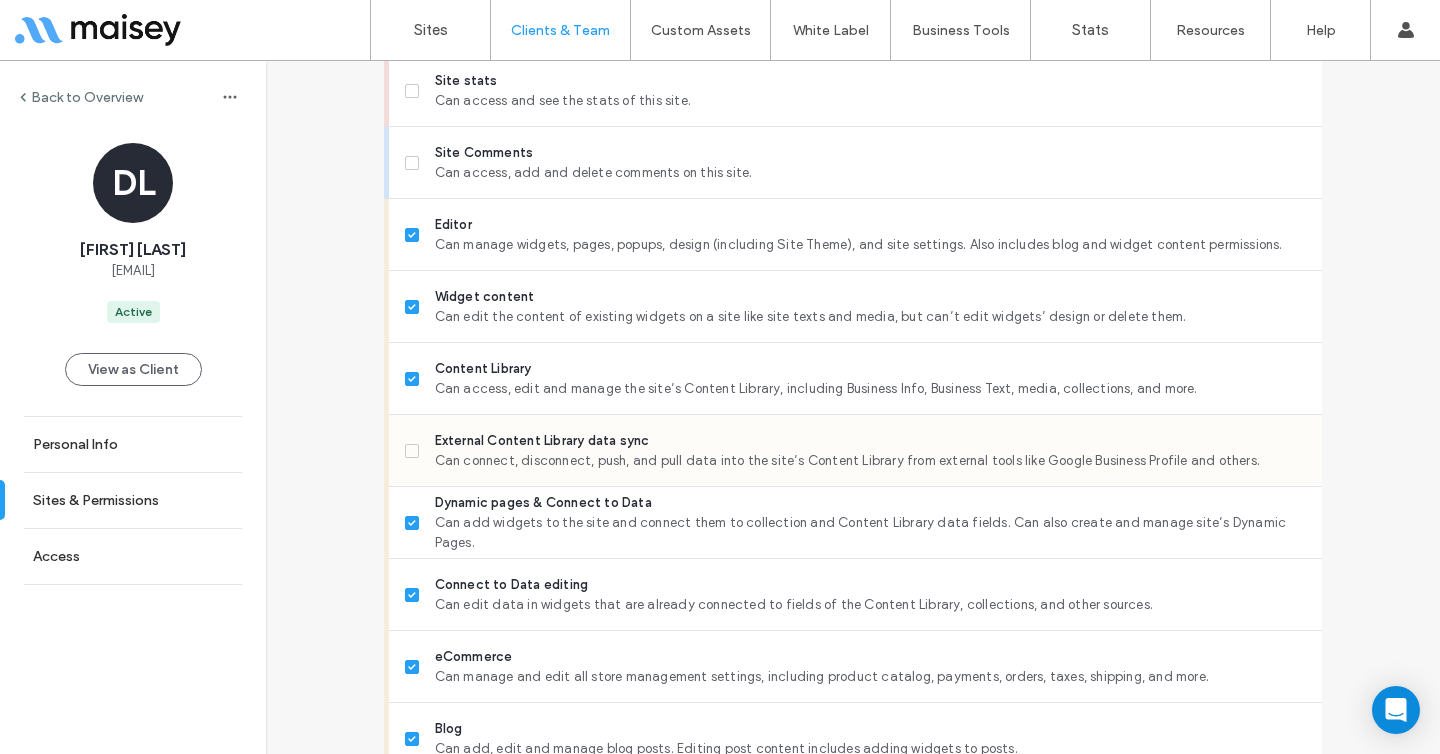 click at bounding box center [412, 451] 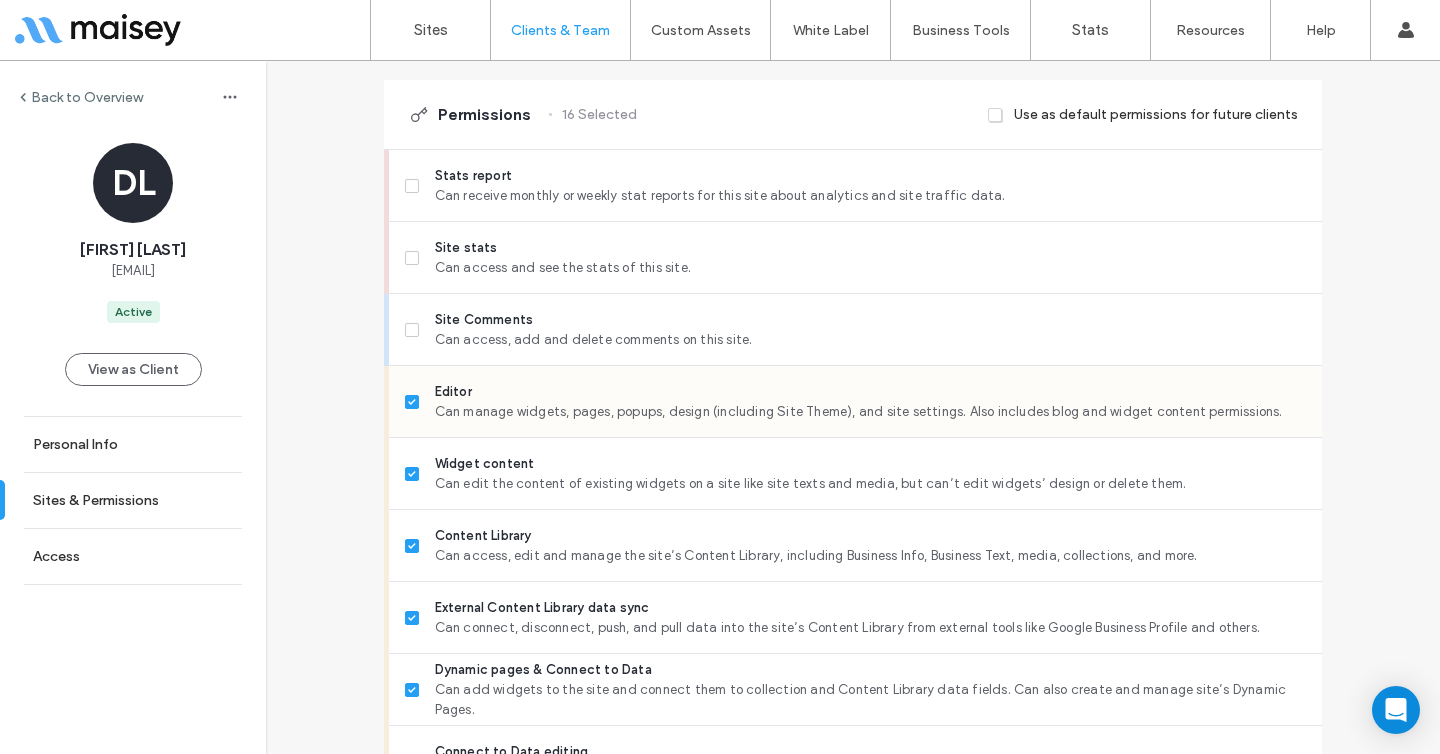 scroll, scrollTop: 552, scrollLeft: 0, axis: vertical 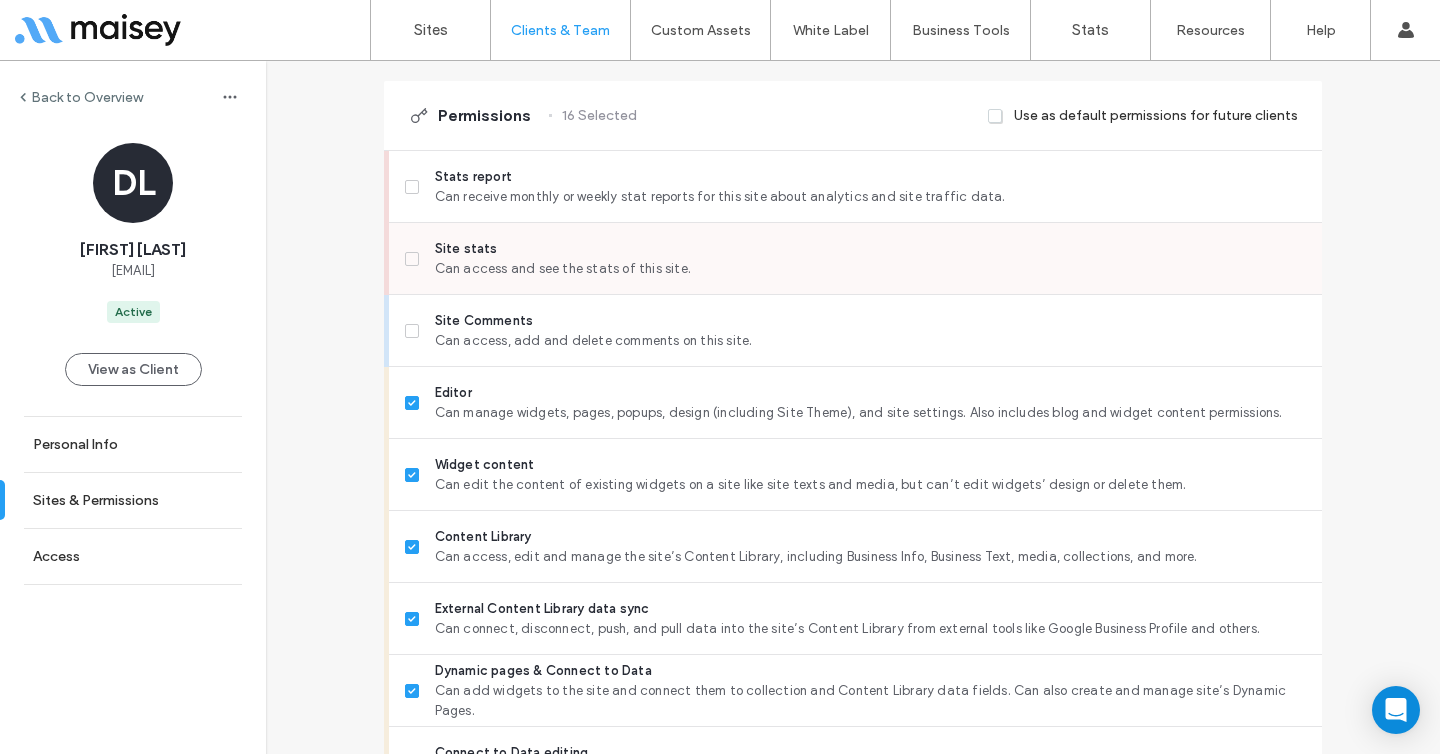click at bounding box center [412, 259] 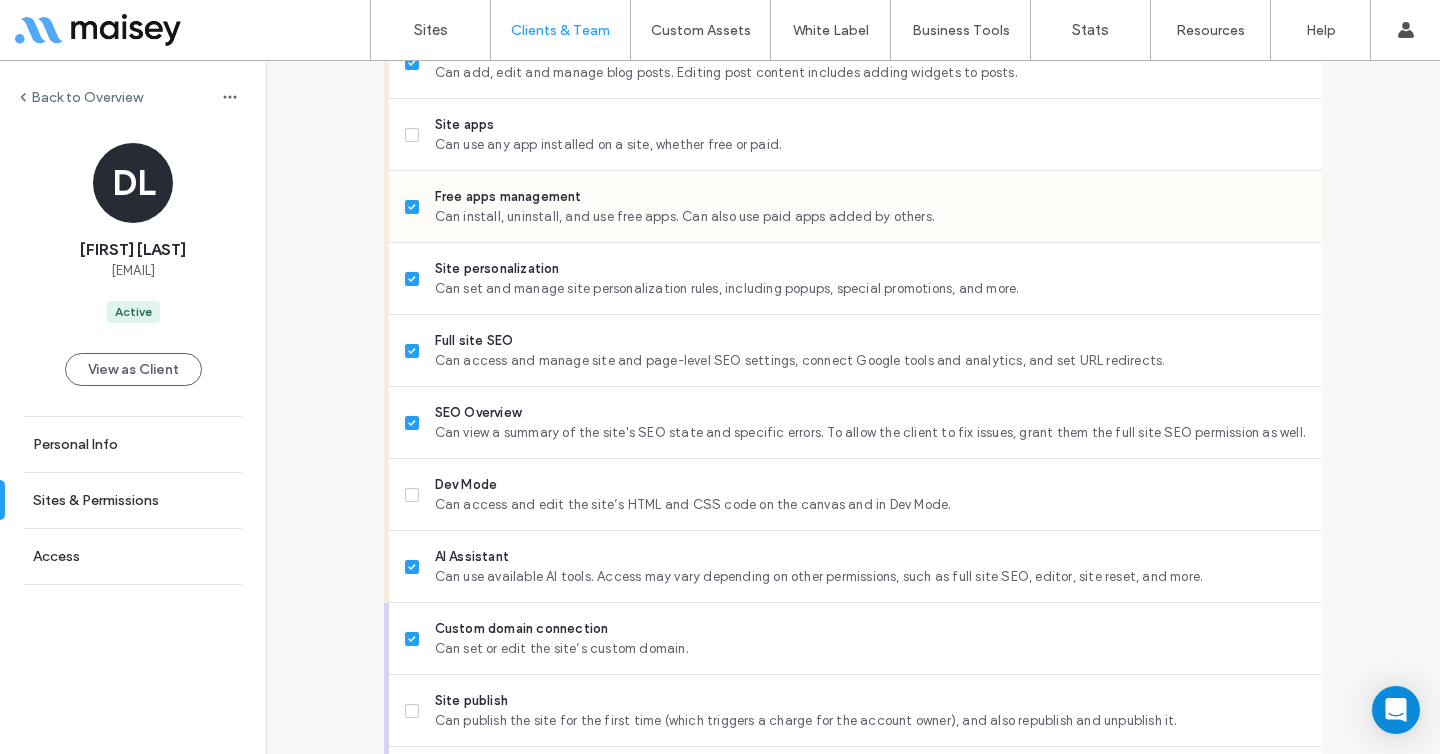 scroll, scrollTop: 1395, scrollLeft: 0, axis: vertical 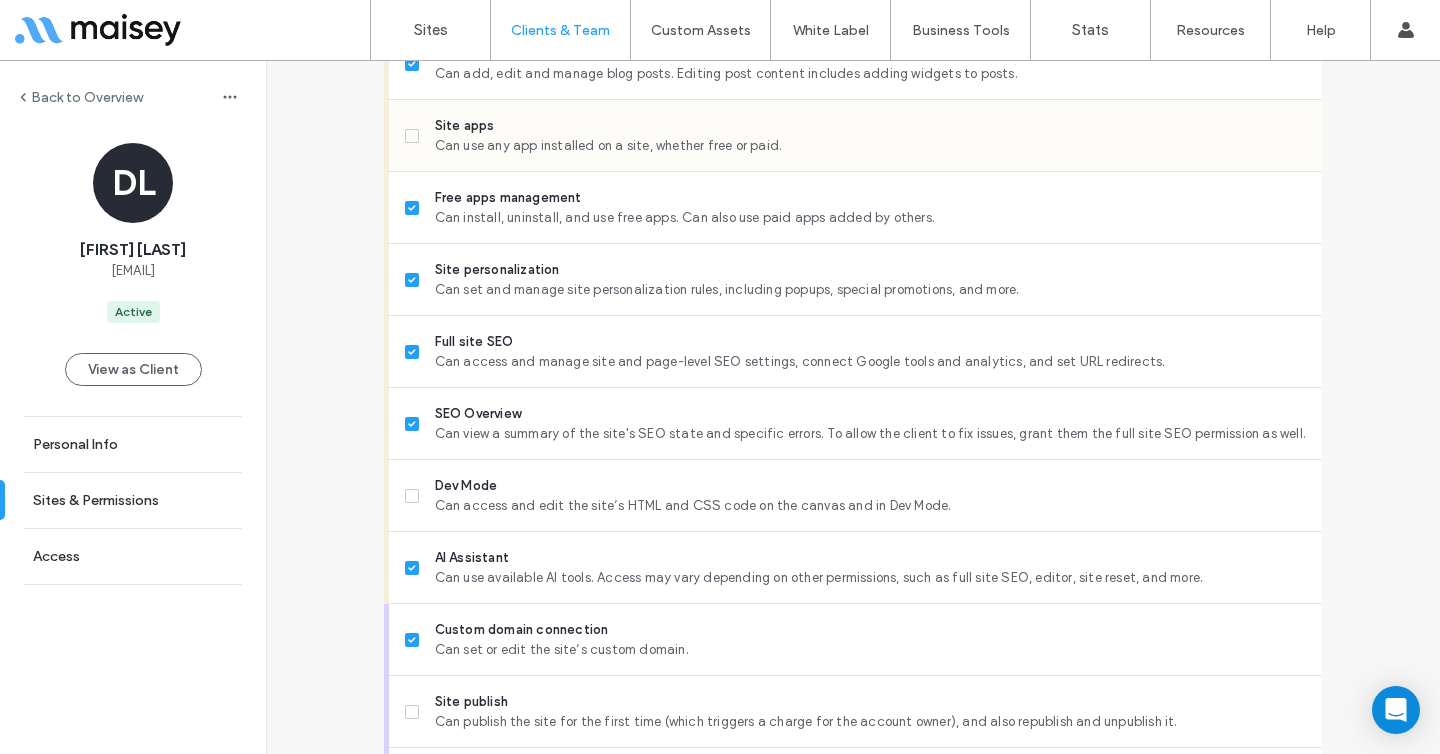 click on "Site apps Can use any app installed on a site, whether free or paid." at bounding box center (855, 136) 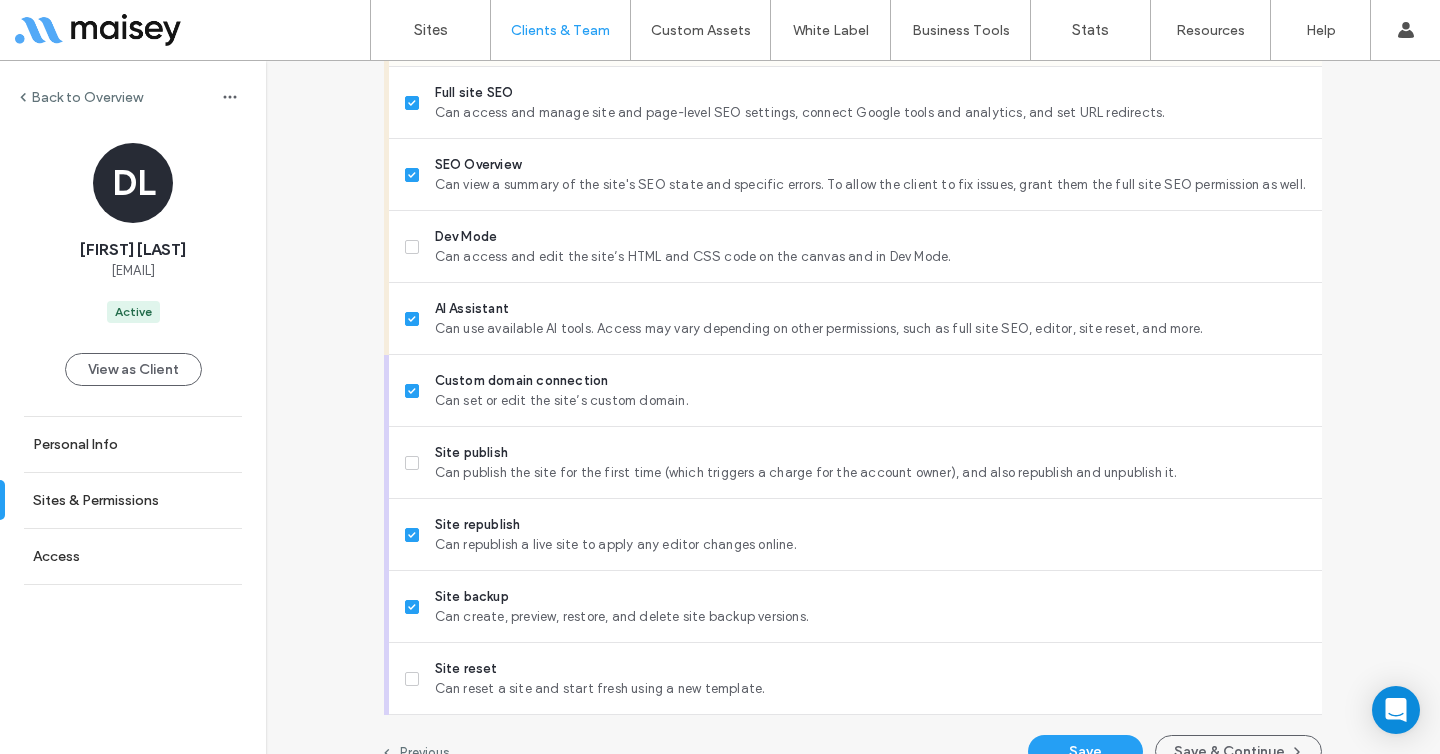 scroll, scrollTop: 1677, scrollLeft: 0, axis: vertical 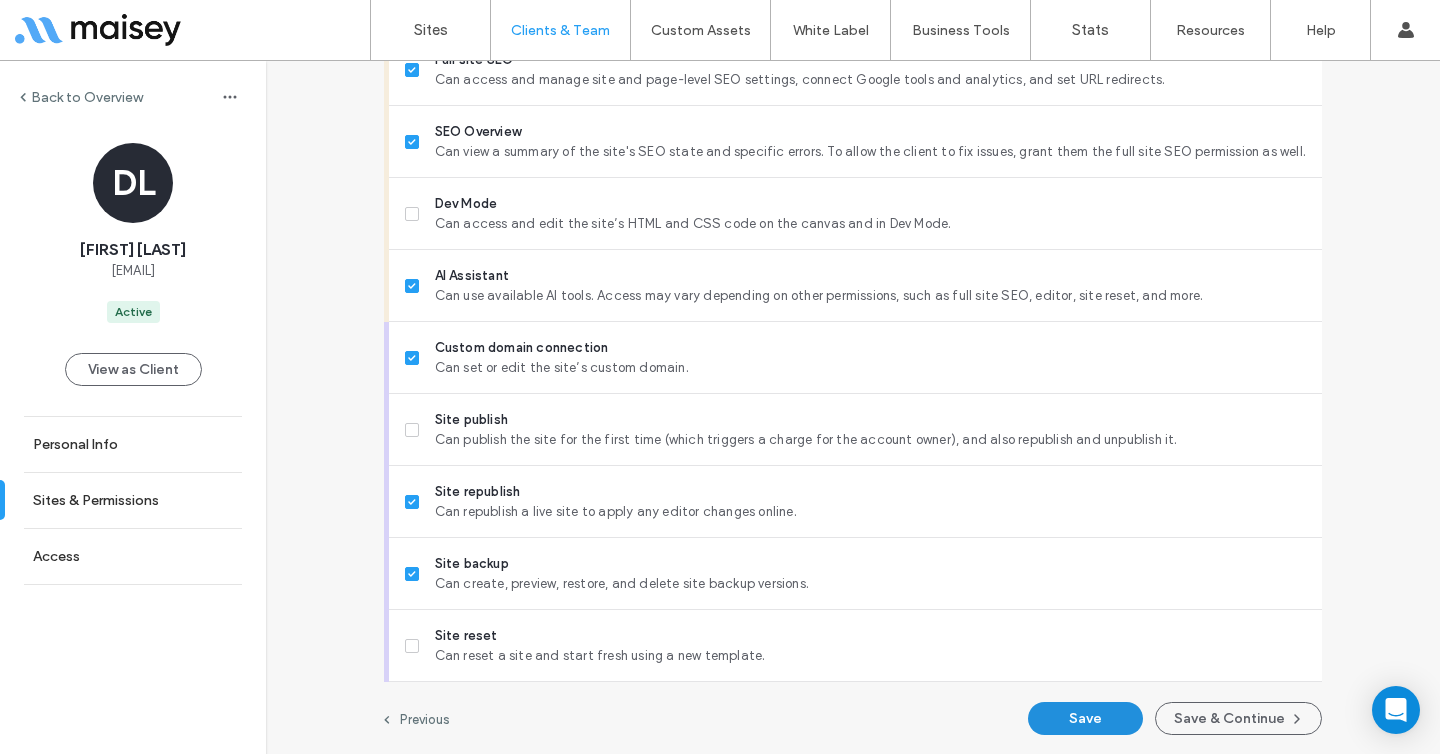 click on "Save" at bounding box center [1085, 718] 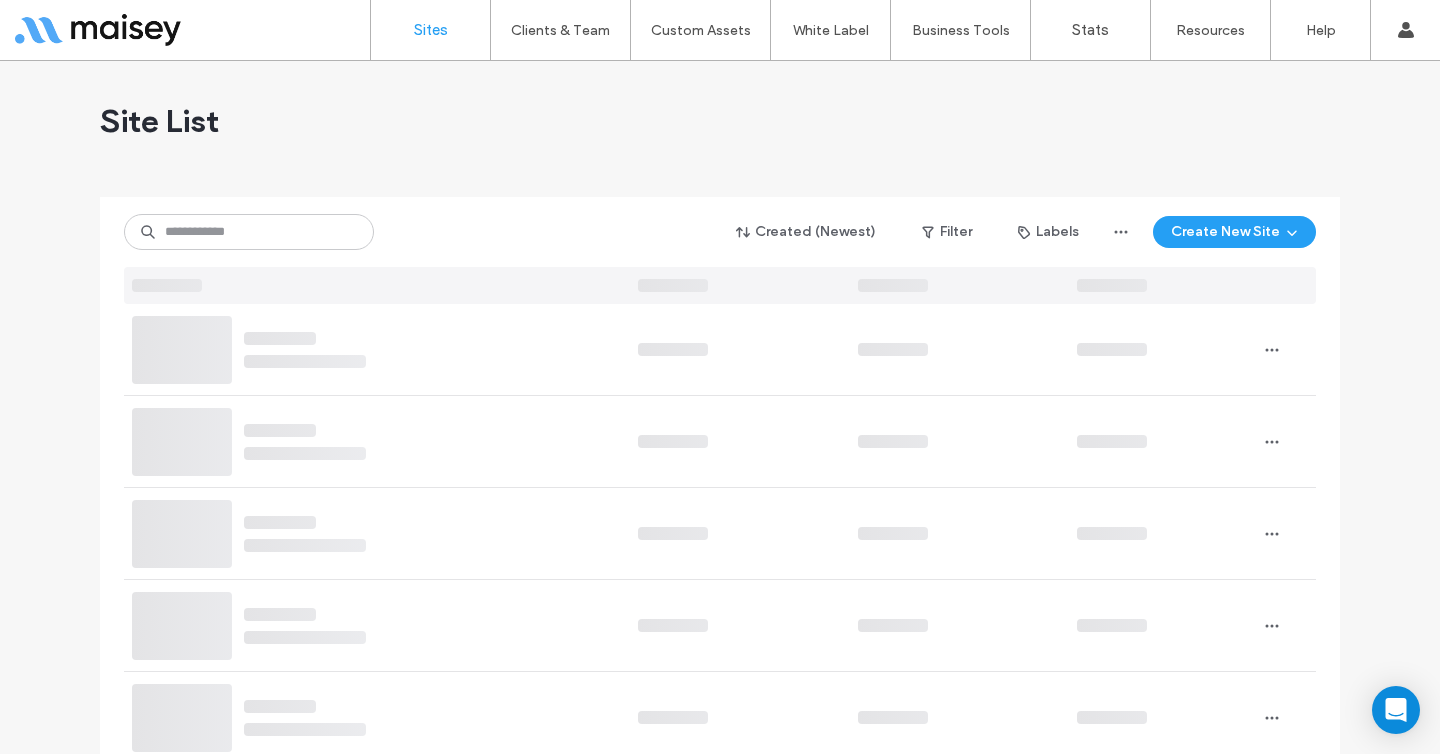 scroll, scrollTop: 0, scrollLeft: 0, axis: both 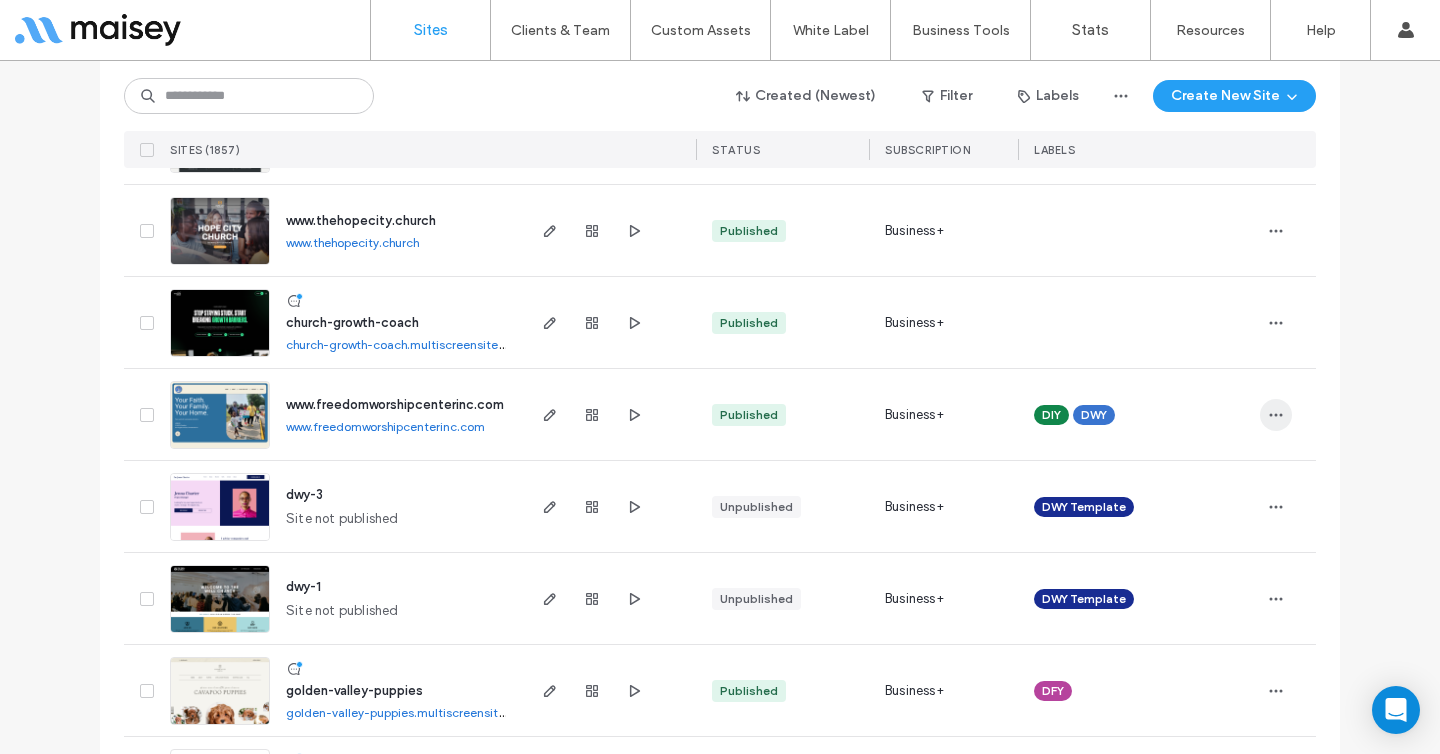 click 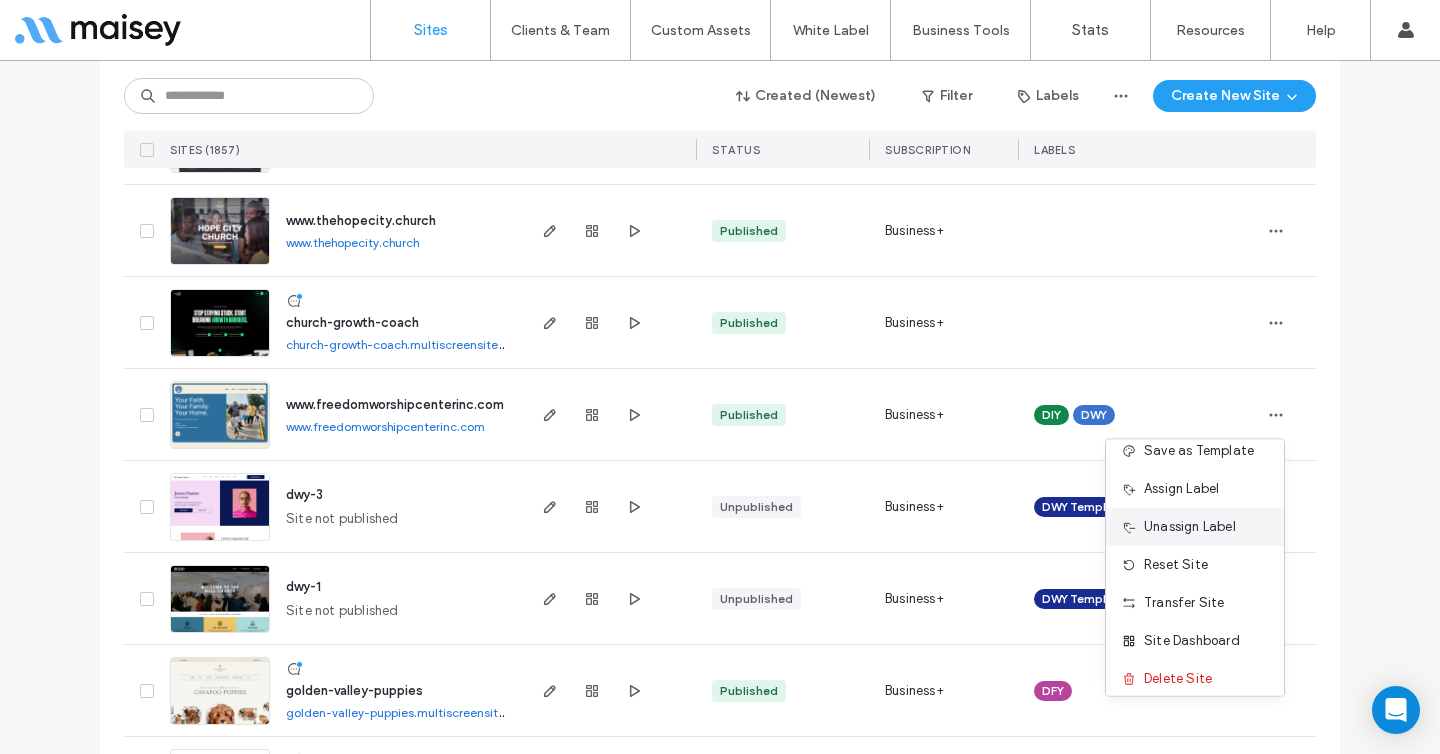scroll, scrollTop: 64, scrollLeft: 0, axis: vertical 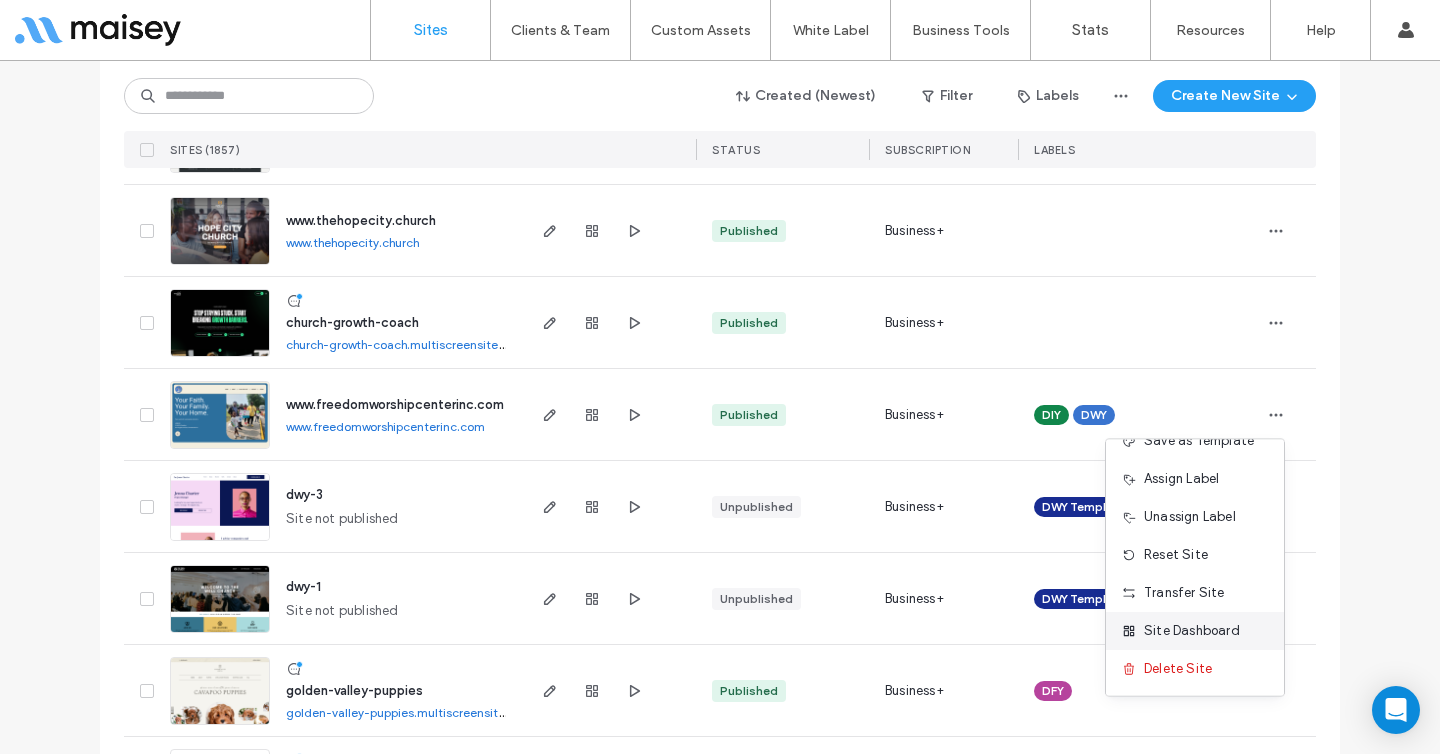 click on "Site Dashboard" at bounding box center [1192, 631] 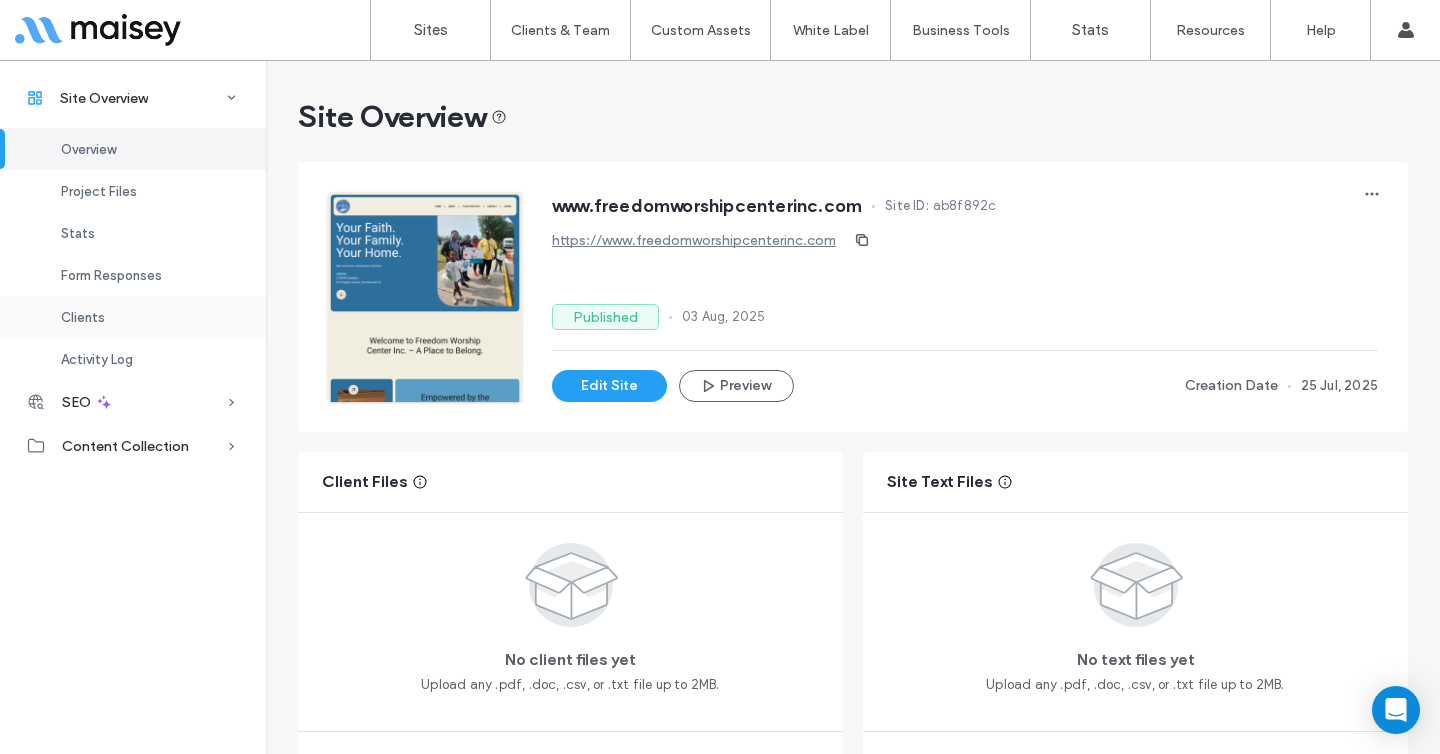 click on "Clients" at bounding box center [83, 317] 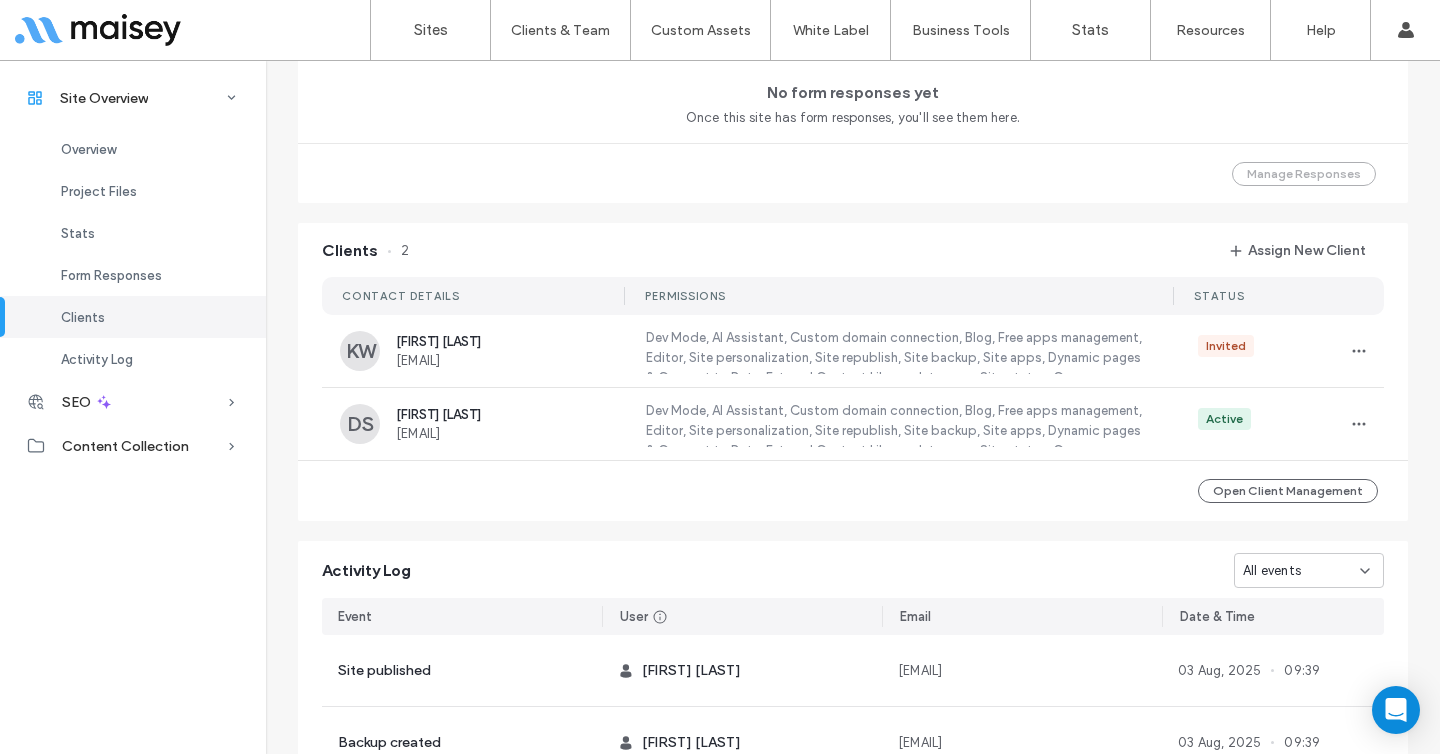 scroll, scrollTop: 1623, scrollLeft: 0, axis: vertical 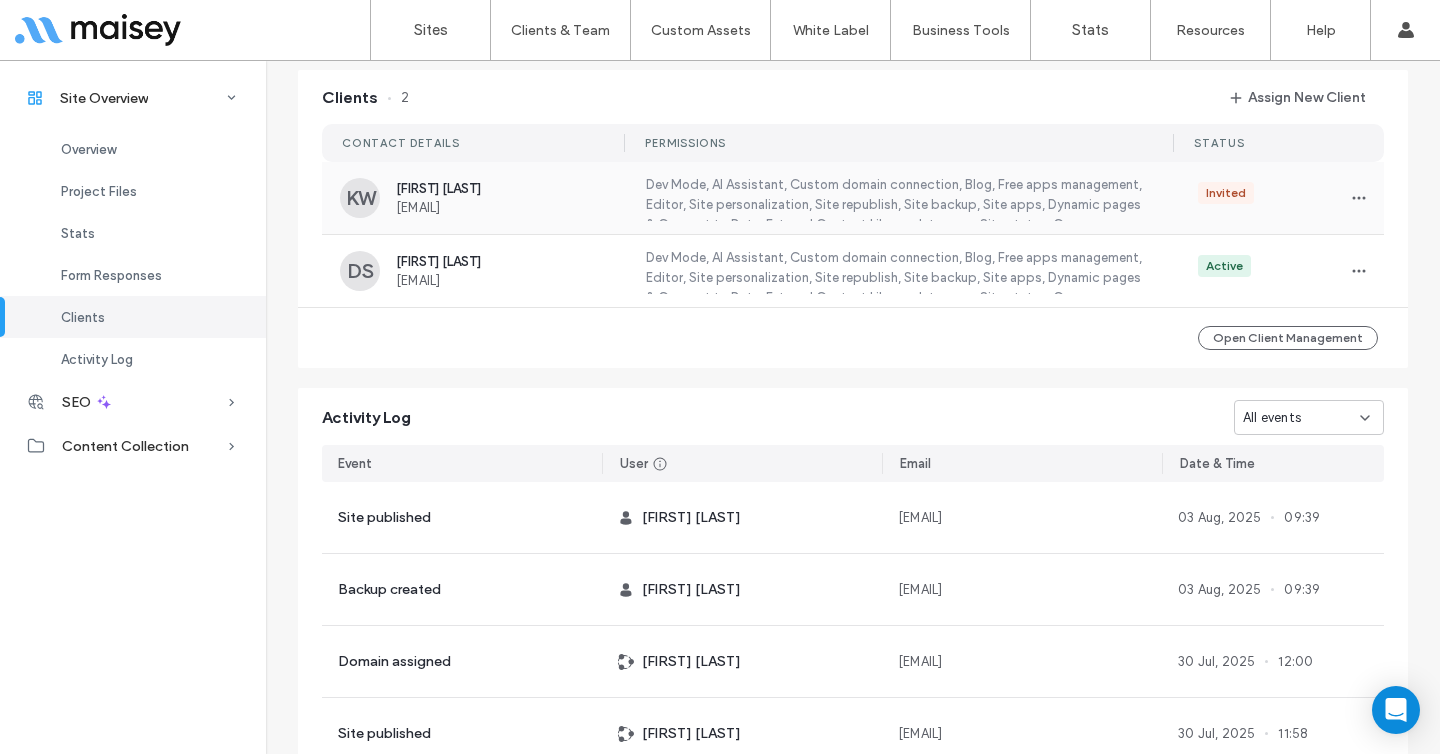 click on "Dev Mode, AI Assistant, Custom domain connection, Blog, Free apps management, Editor, Site personalization, Site republish, Site backup, Site apps, Dynamic pages & Connect to Data, External Content Library data sync, Site stats, eCommerce, Connect to Data editing, Widget content, Full site SEO, Content Library, SEO Overview" at bounding box center [896, 198] 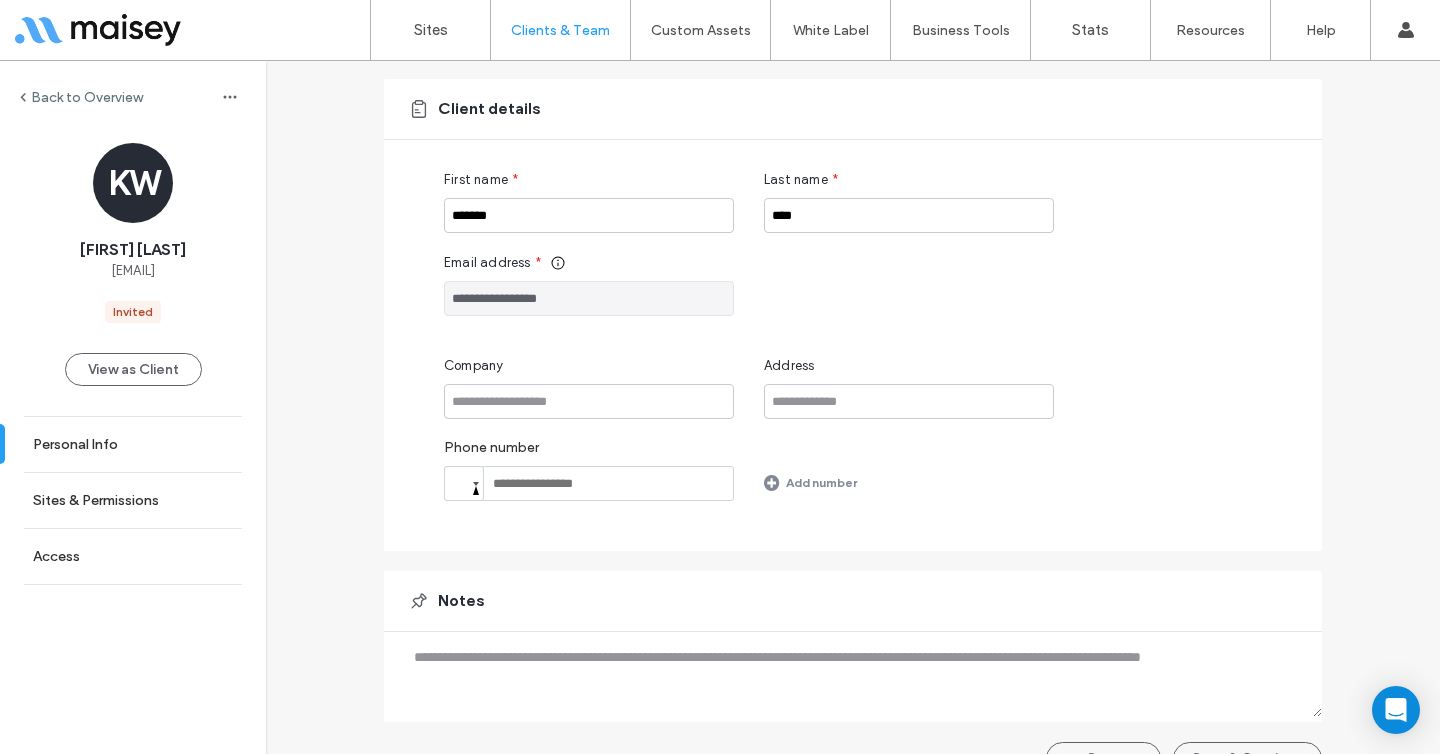 scroll, scrollTop: 177, scrollLeft: 0, axis: vertical 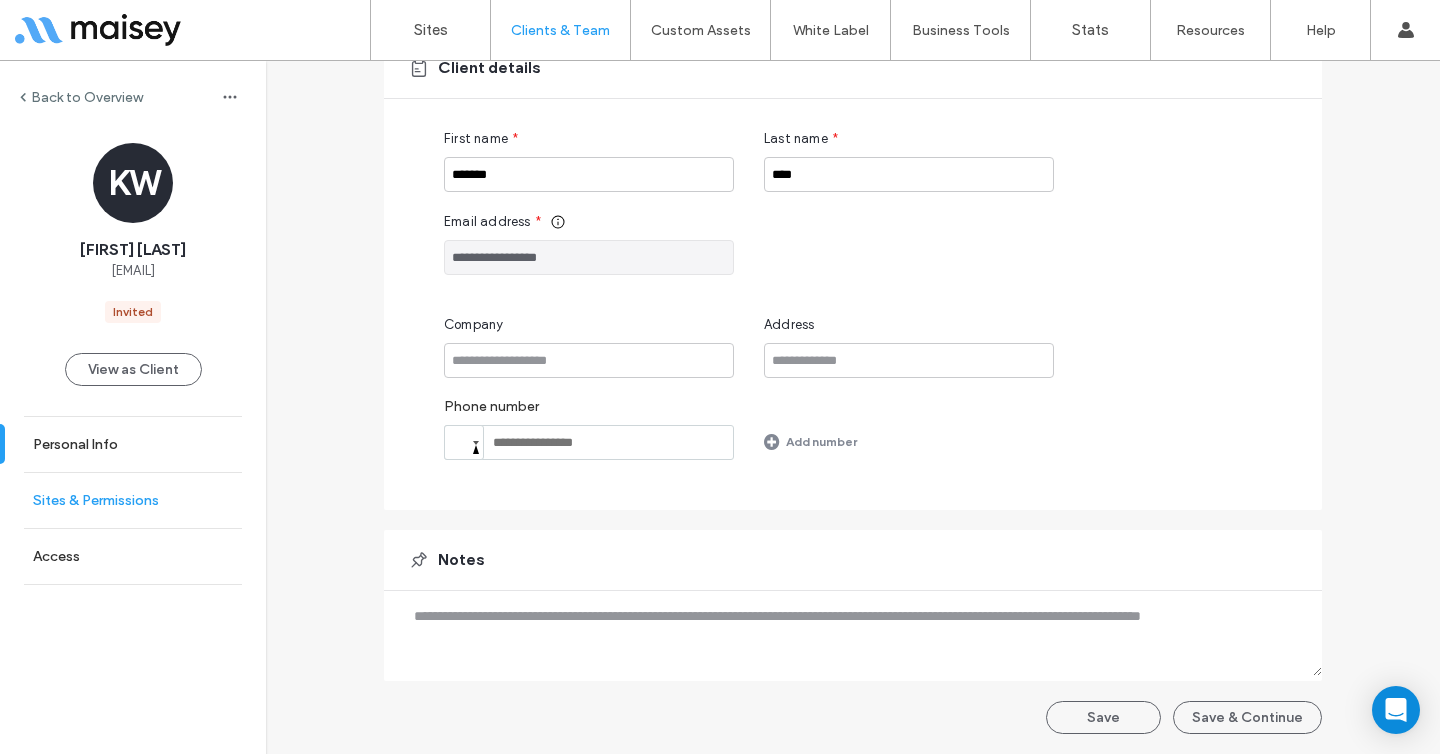 click on "Sites & Permissions" at bounding box center (133, 500) 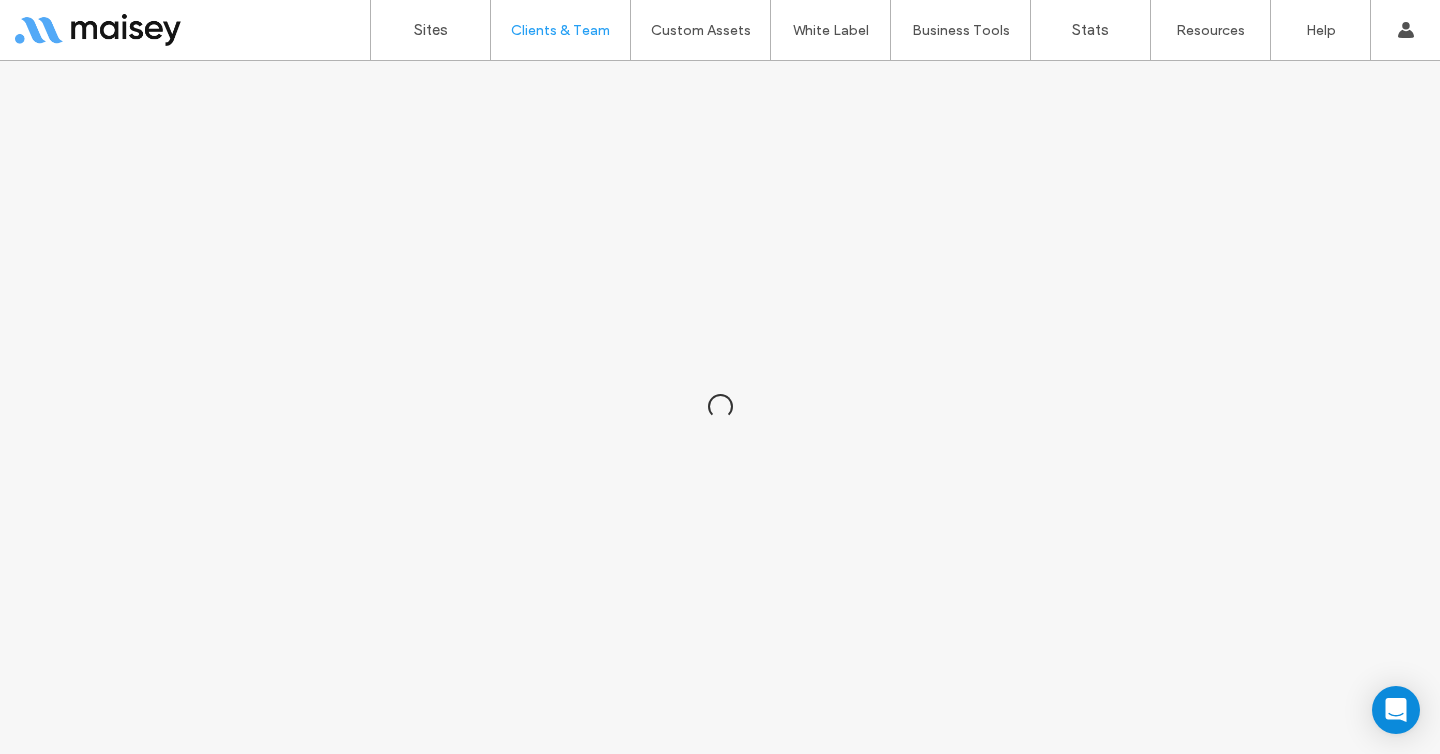 scroll, scrollTop: 0, scrollLeft: 0, axis: both 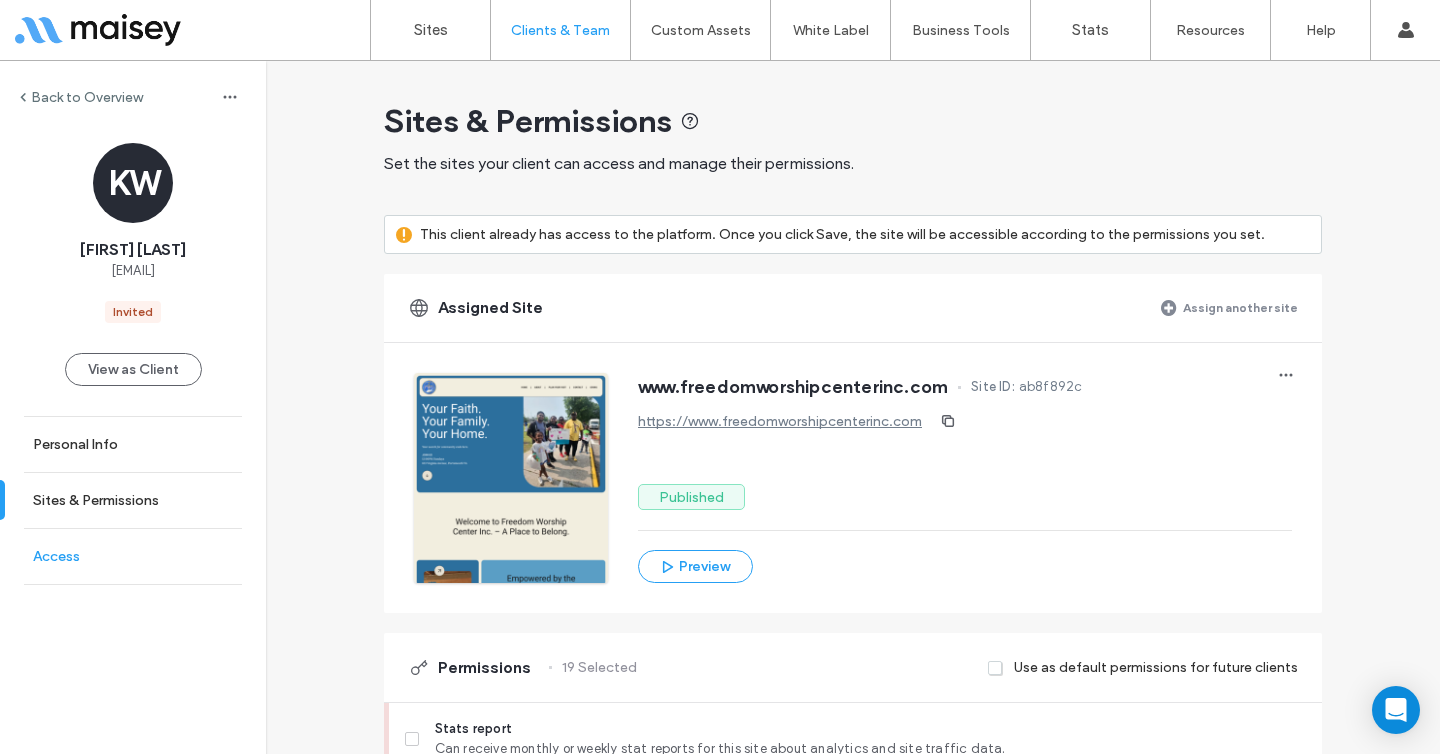 click on "Access" at bounding box center [133, 556] 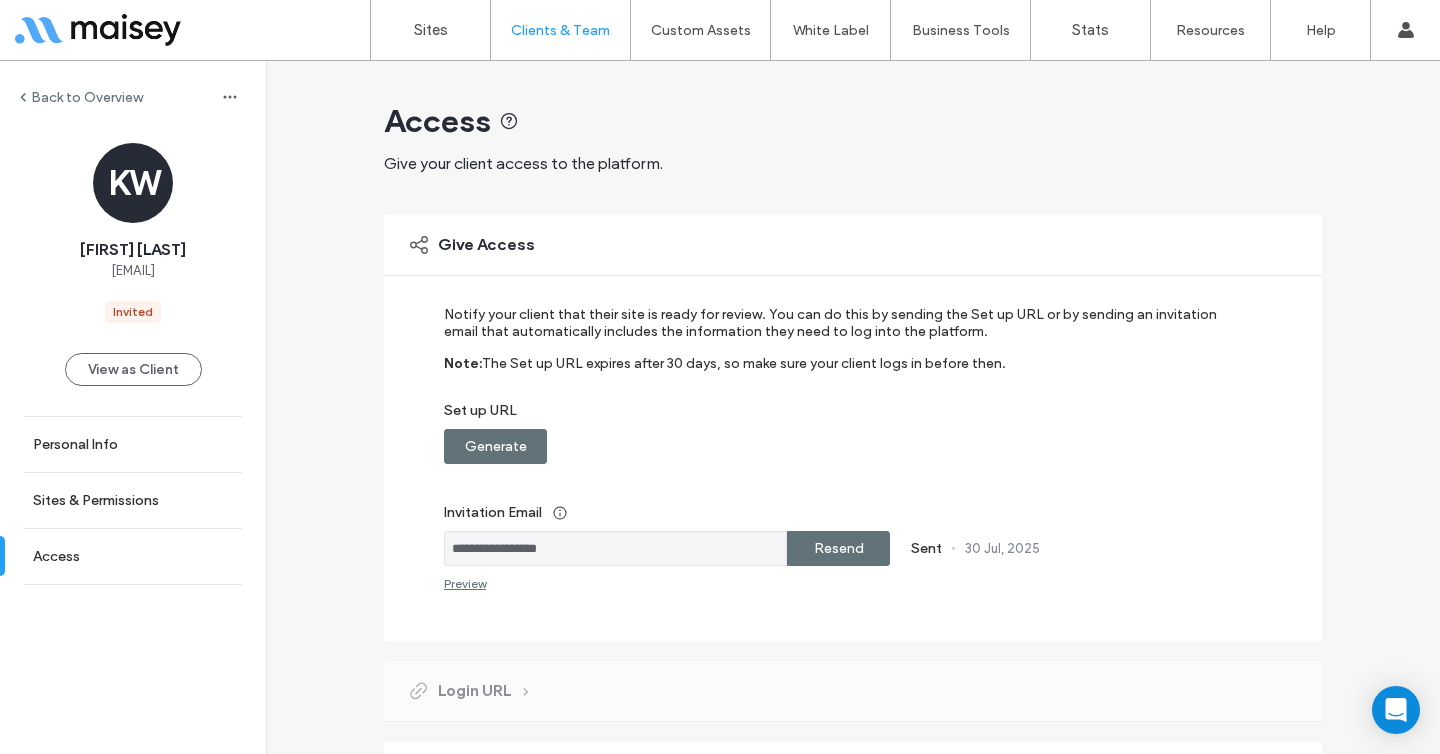 click on "Resend" at bounding box center [839, 548] 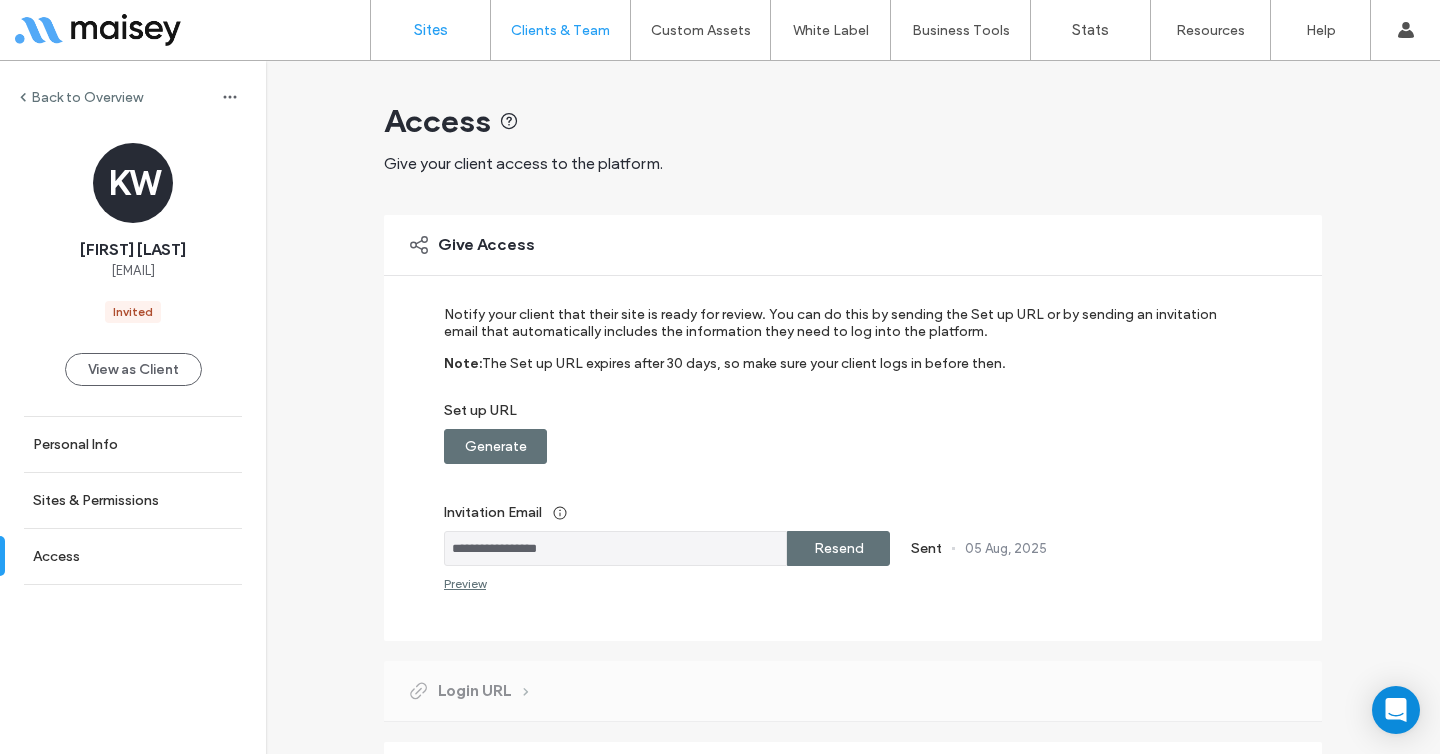 click on "Sites" at bounding box center [431, 30] 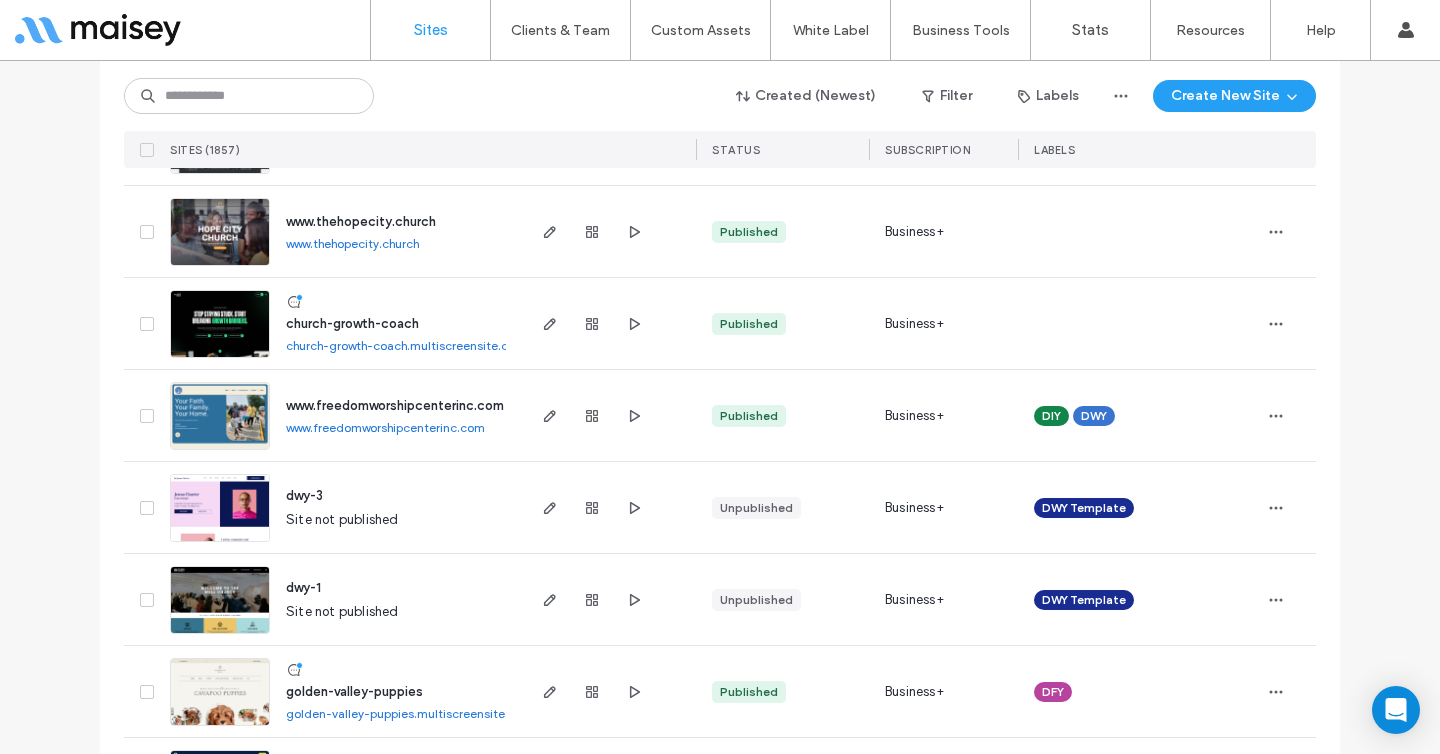 scroll, scrollTop: 211, scrollLeft: 0, axis: vertical 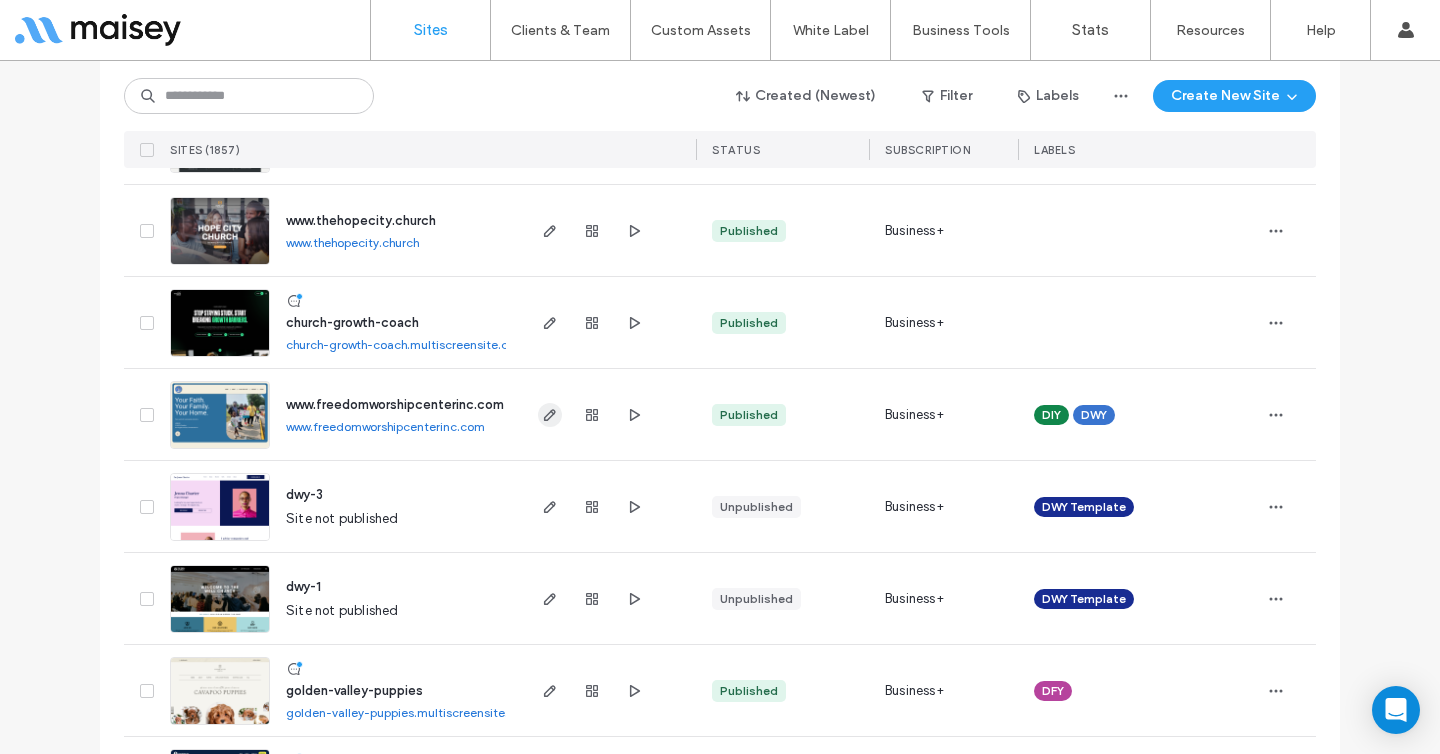 click 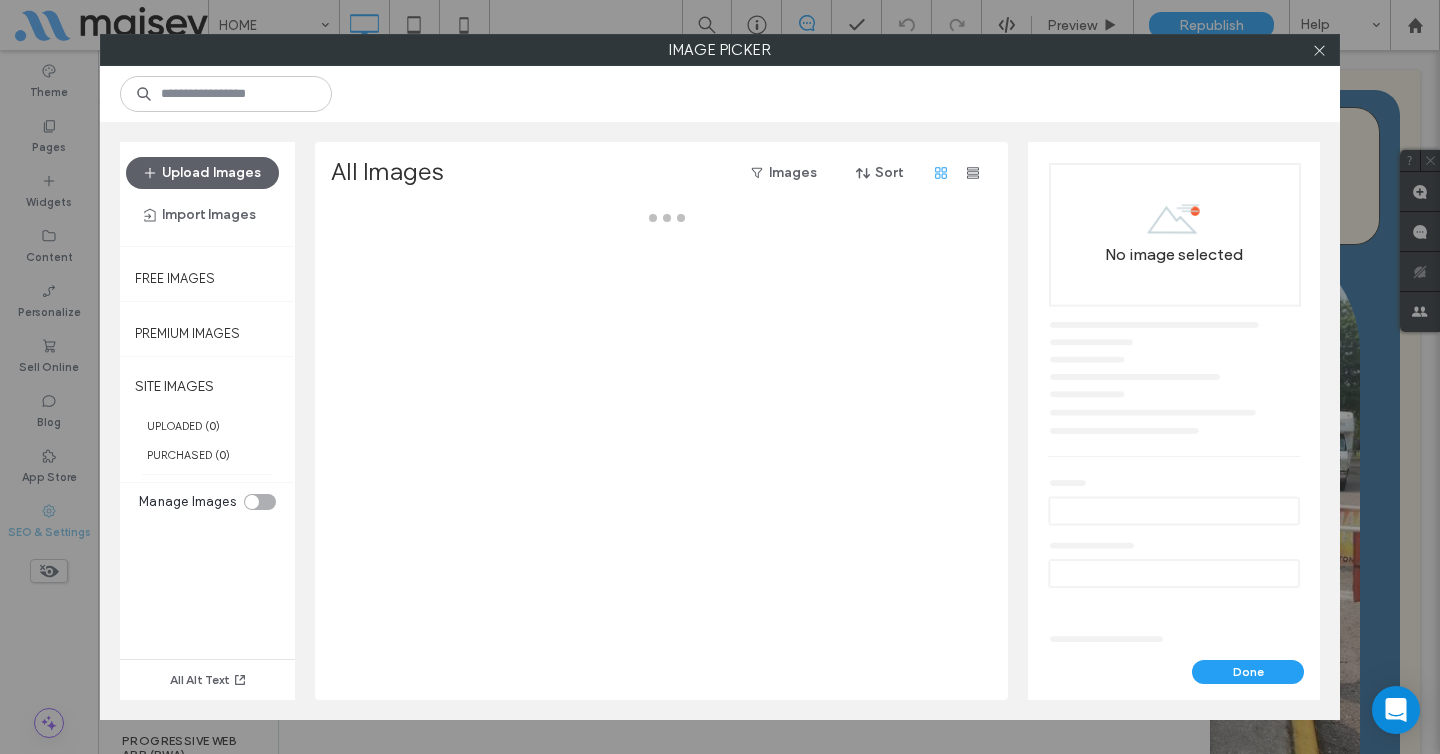 scroll, scrollTop: 0, scrollLeft: 0, axis: both 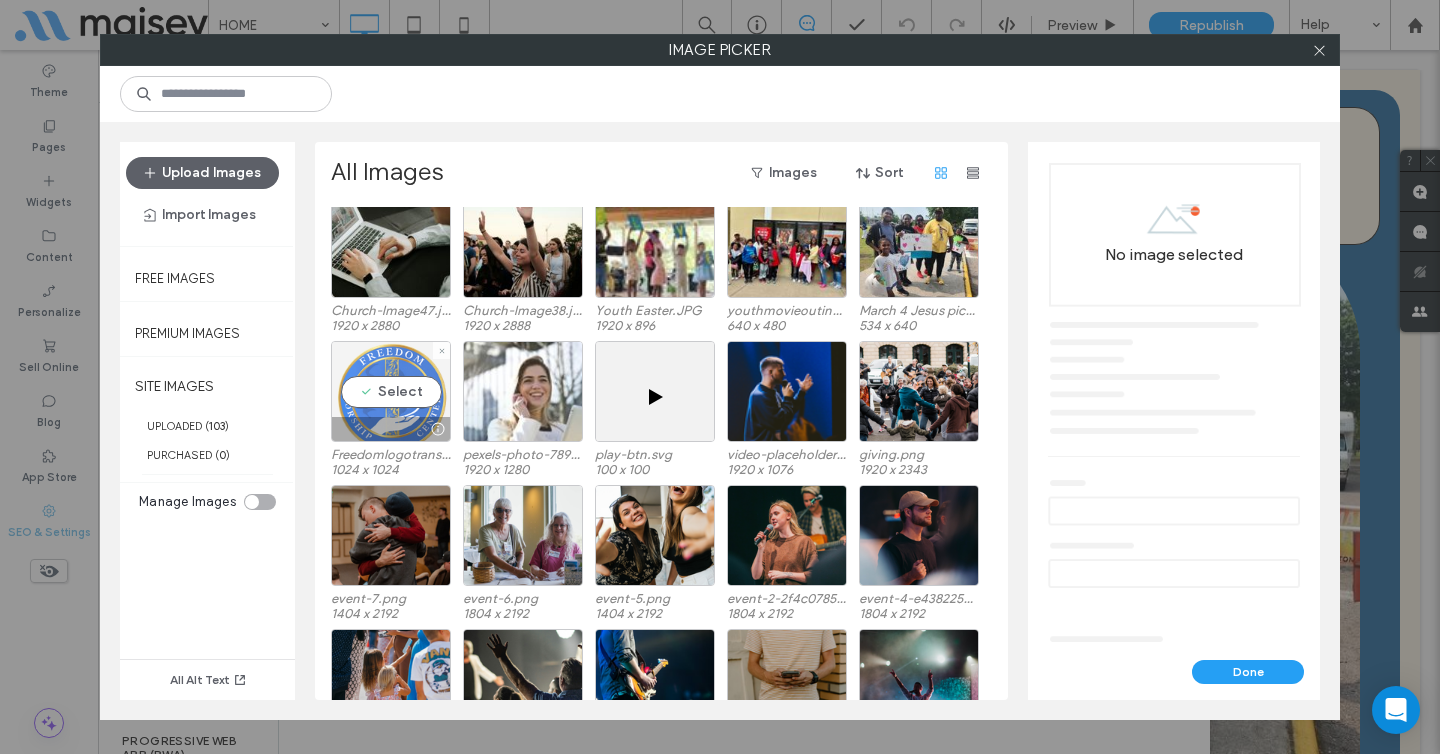 click on "Select" at bounding box center (391, 391) 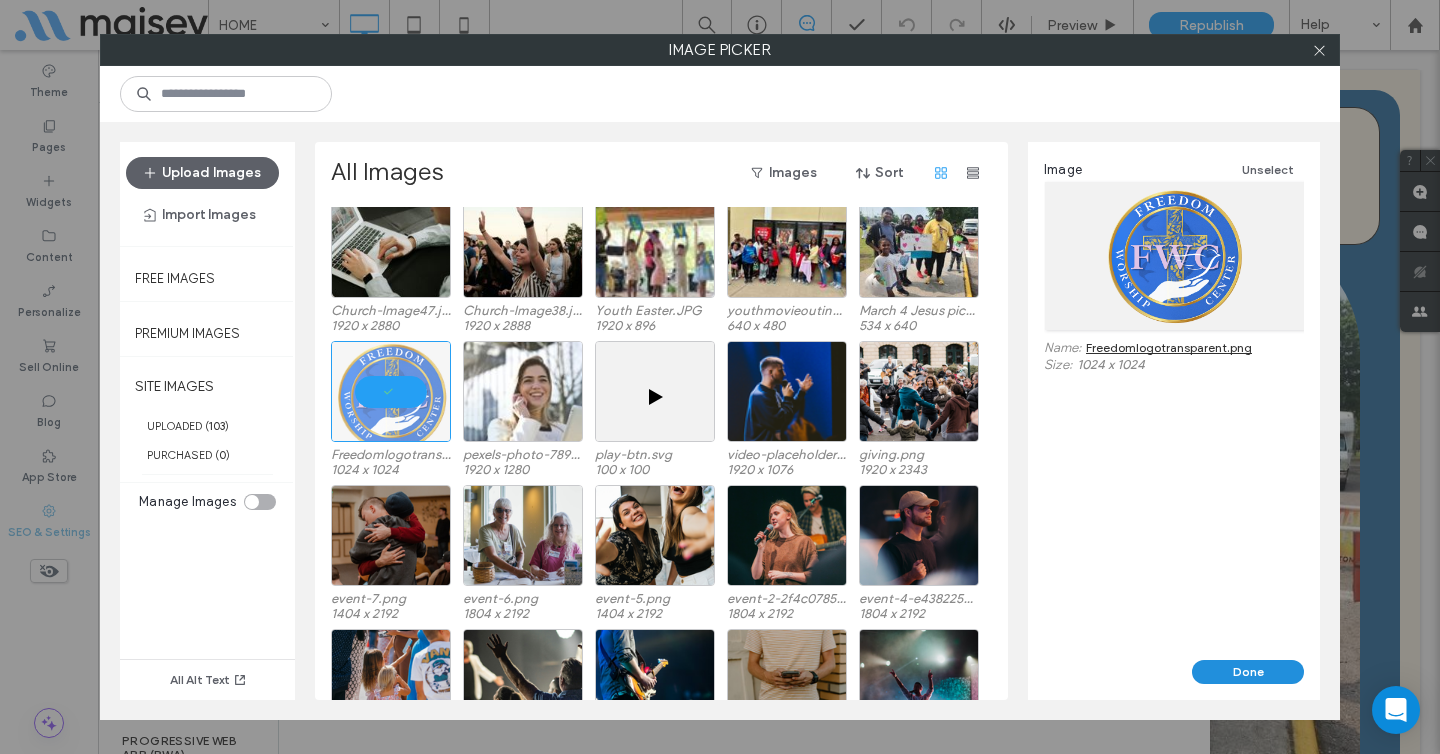 click on "Done" at bounding box center (1248, 672) 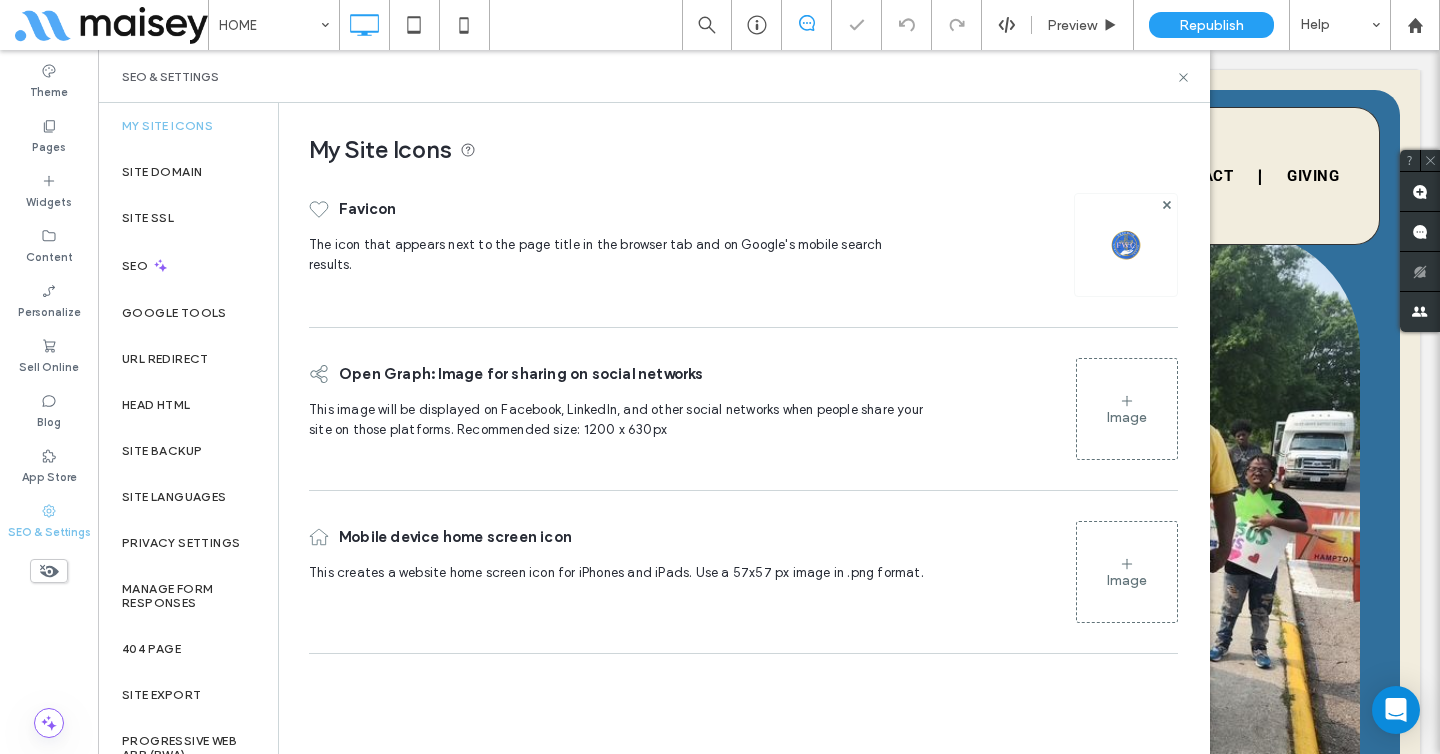 click on "Image" at bounding box center [1127, 409] 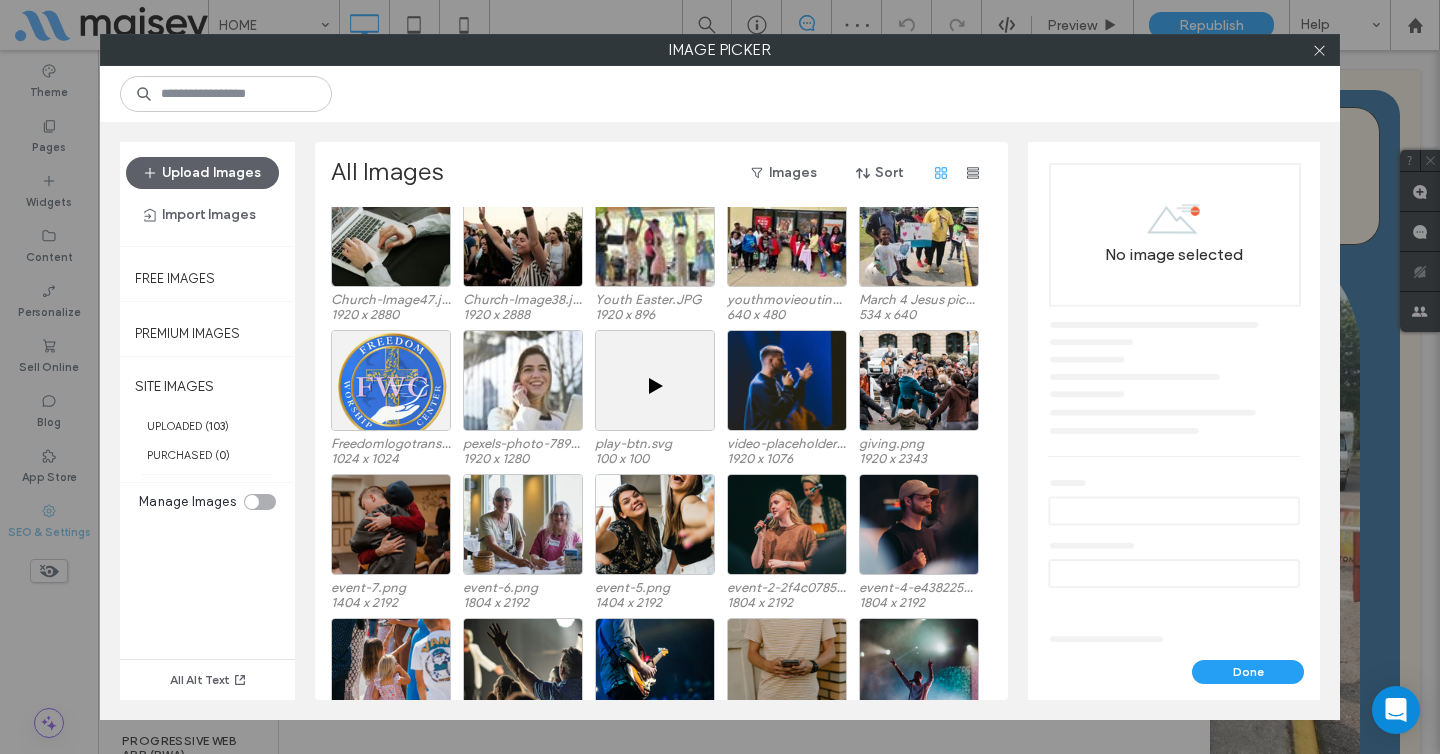 scroll, scrollTop: 706, scrollLeft: 0, axis: vertical 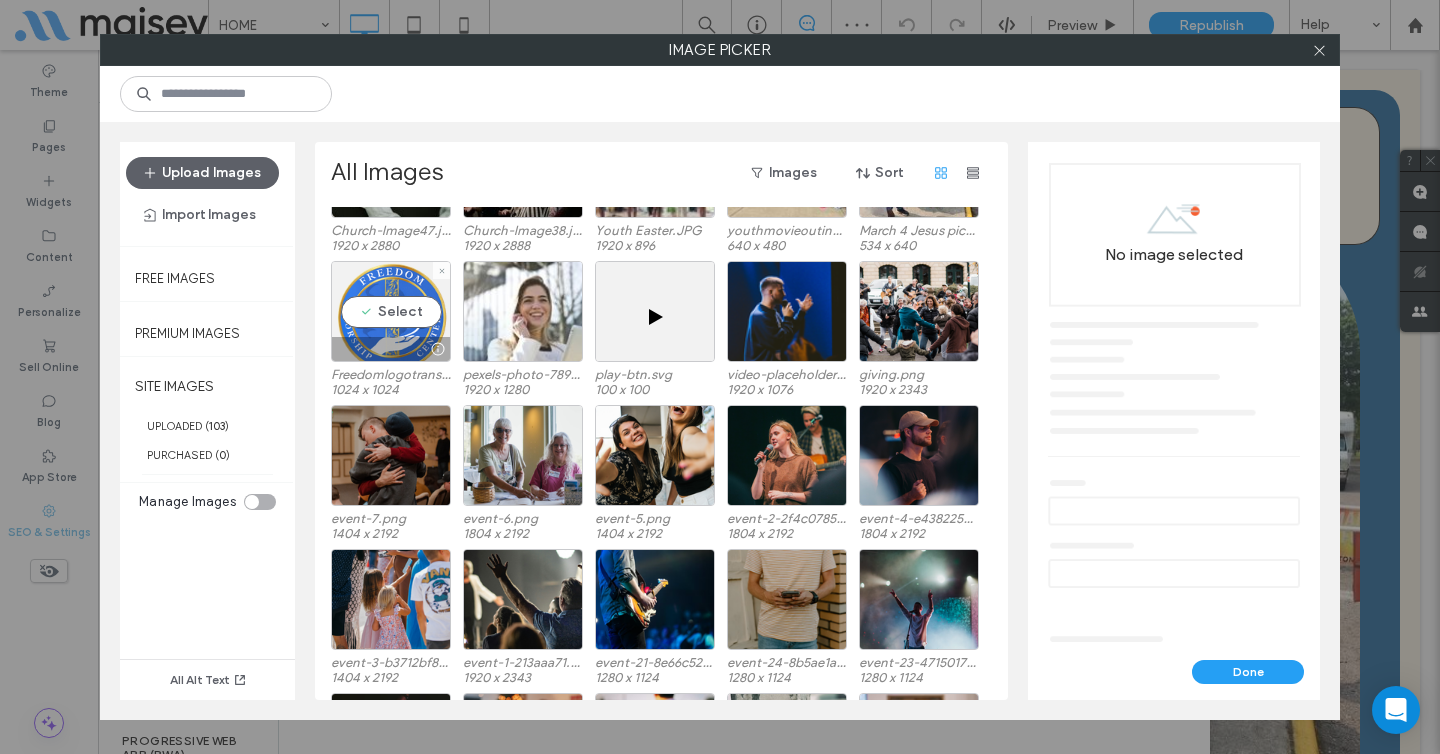 click at bounding box center [391, 349] 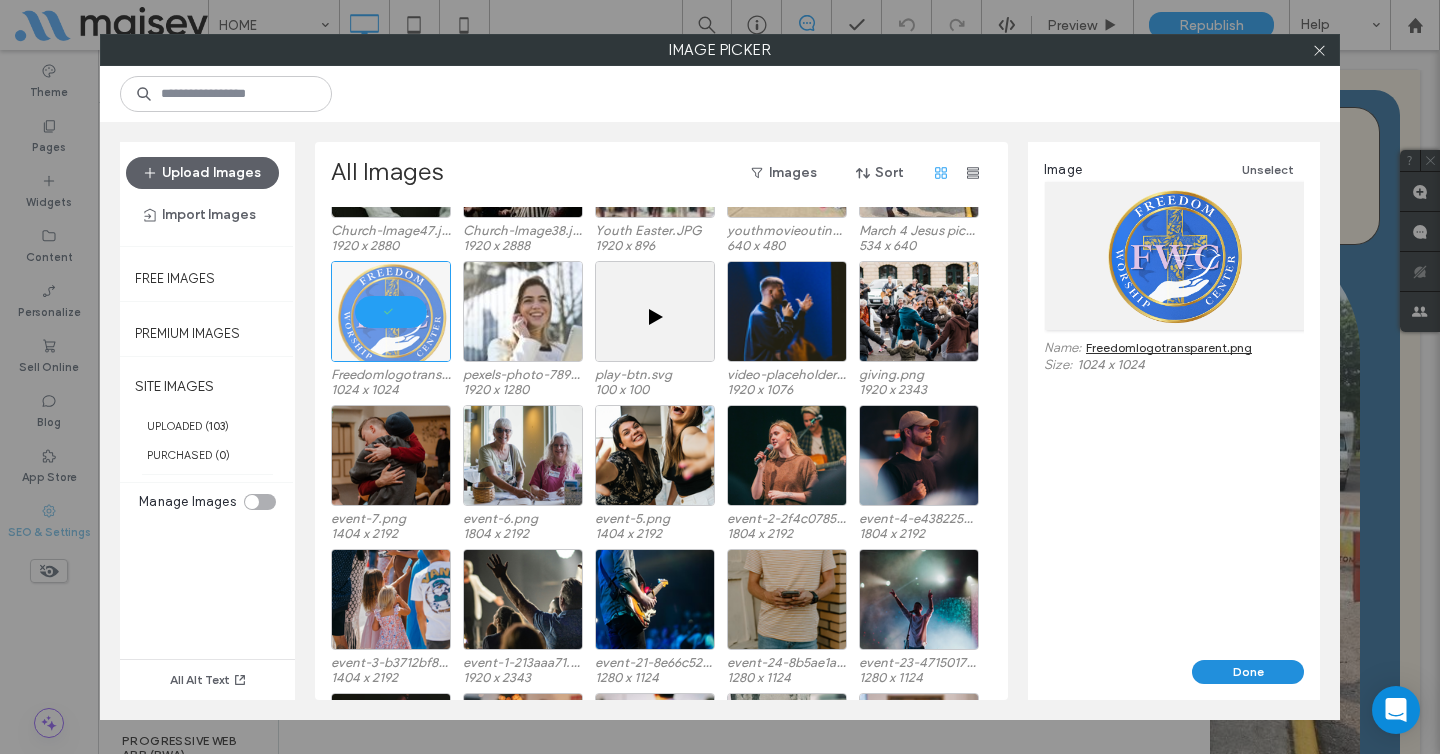 click on "Done" at bounding box center (1248, 672) 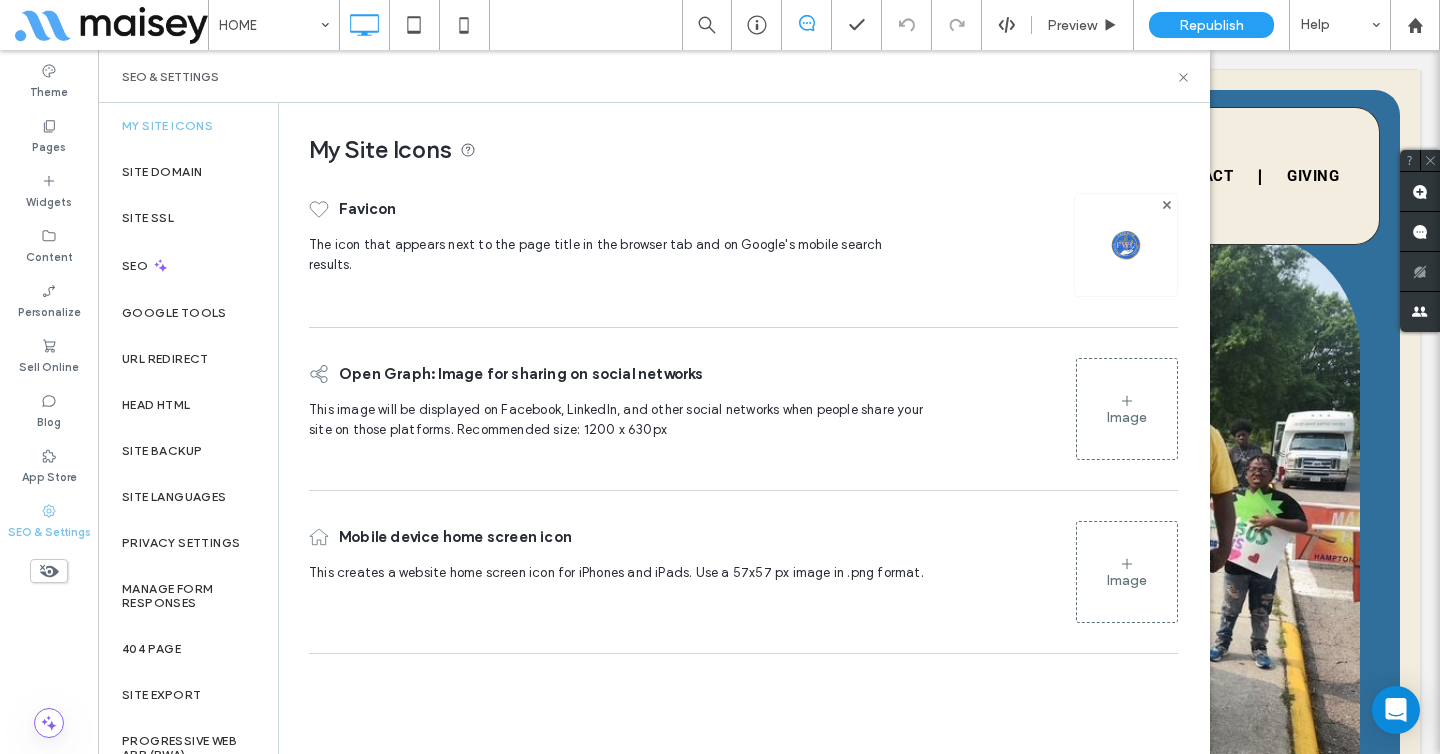 click 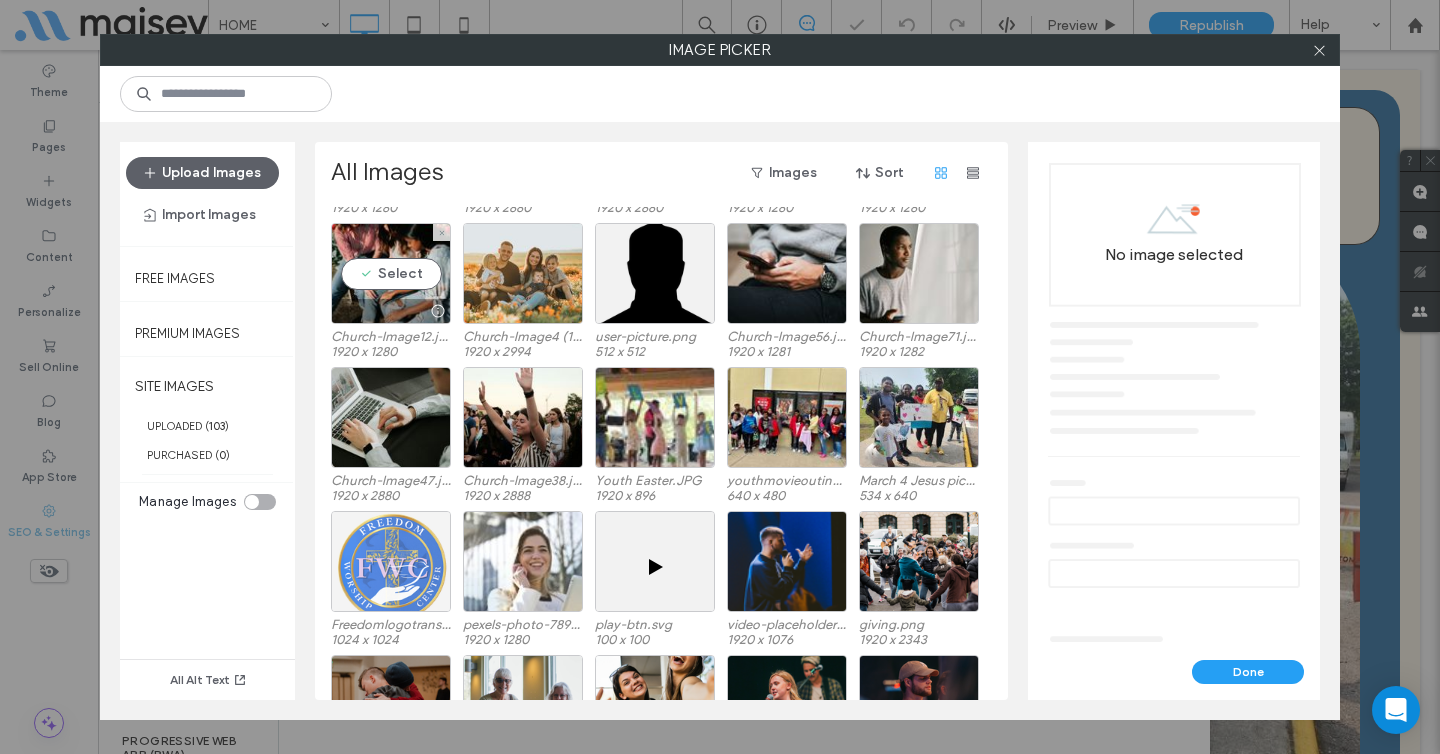 scroll, scrollTop: 458, scrollLeft: 0, axis: vertical 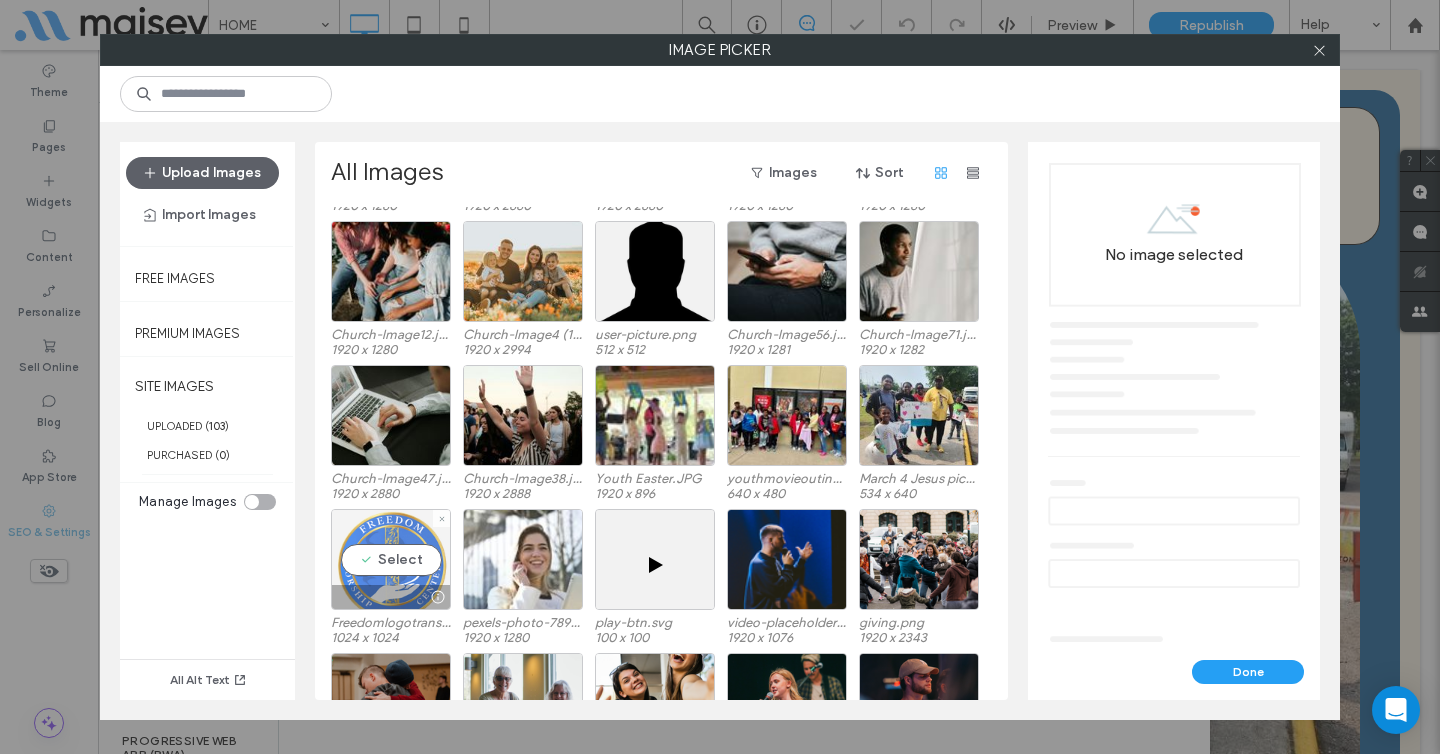 click on "Select" at bounding box center [391, 559] 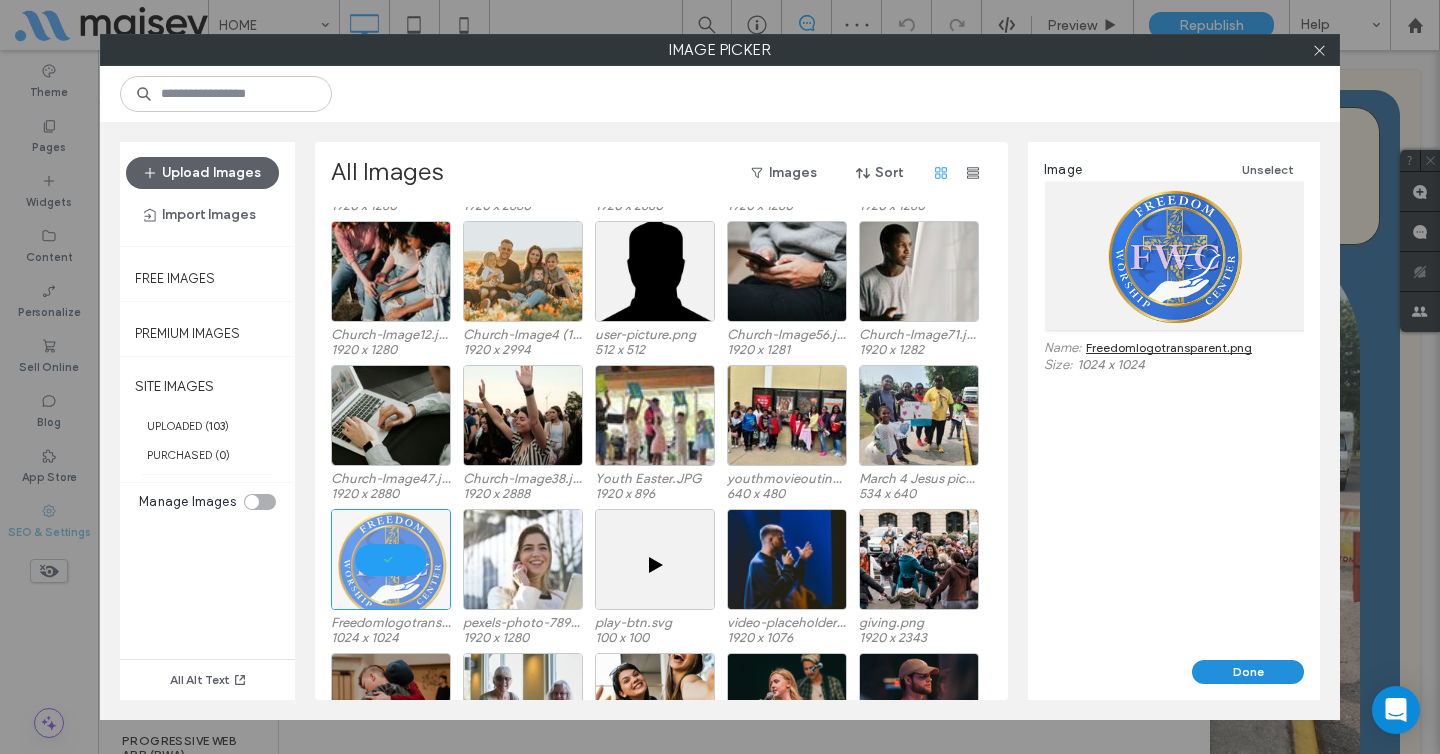 click on "Done" at bounding box center [1248, 672] 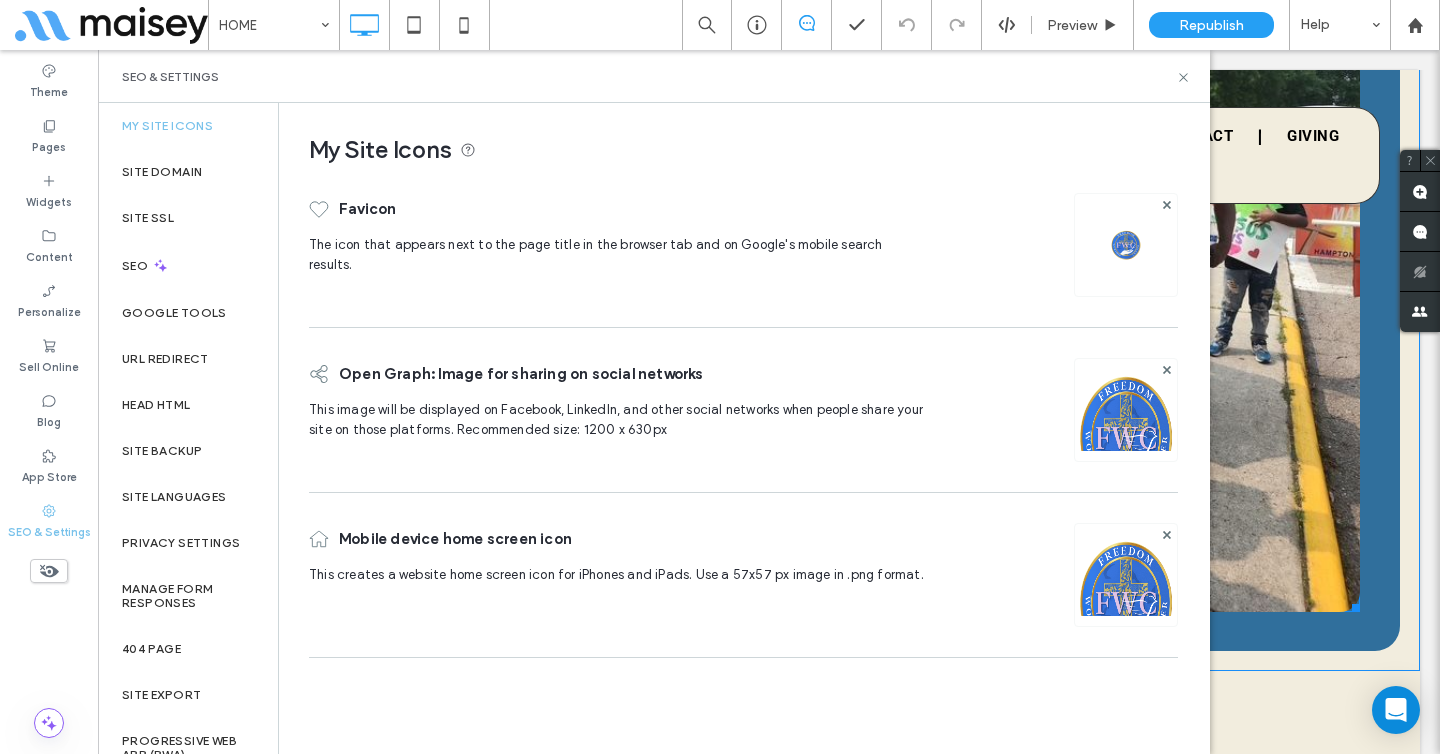 scroll, scrollTop: 334, scrollLeft: 0, axis: vertical 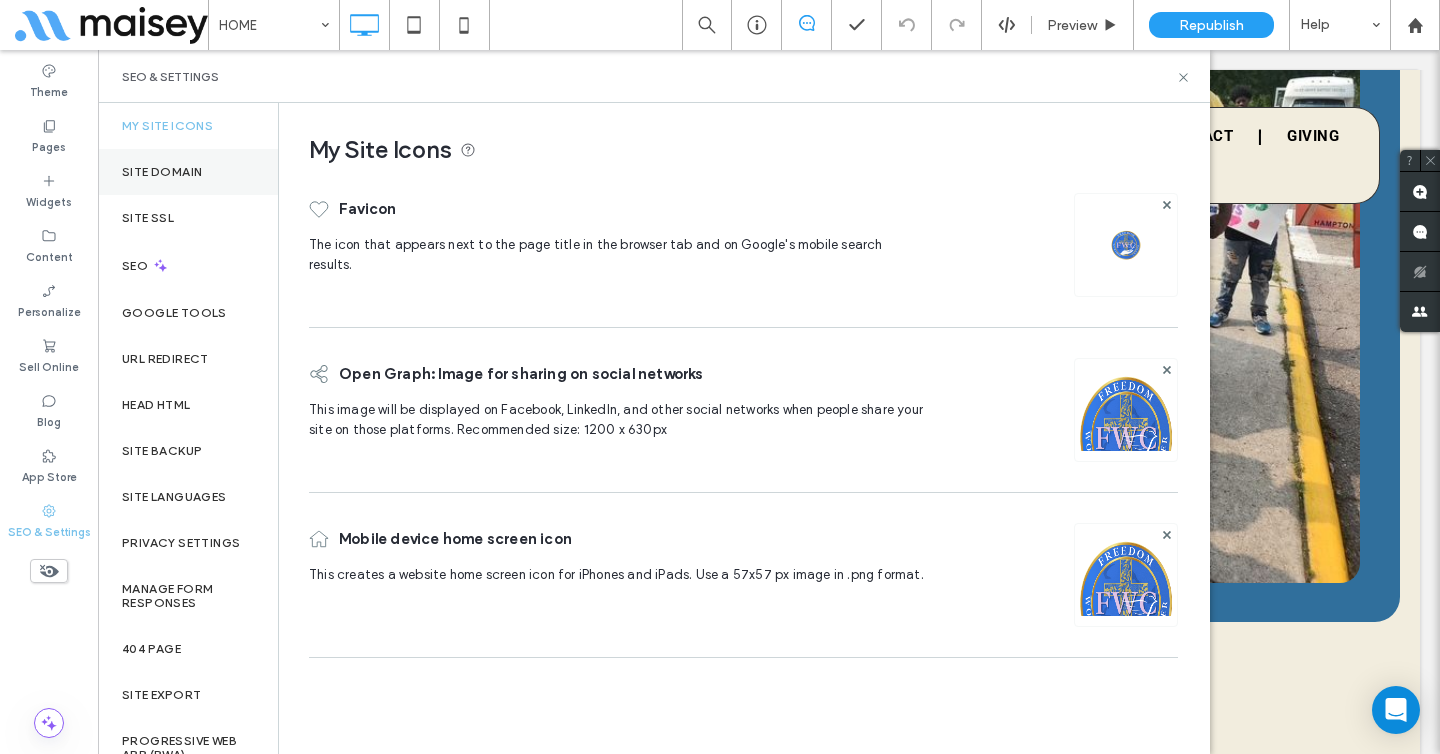 click on "Site Domain" at bounding box center (188, 172) 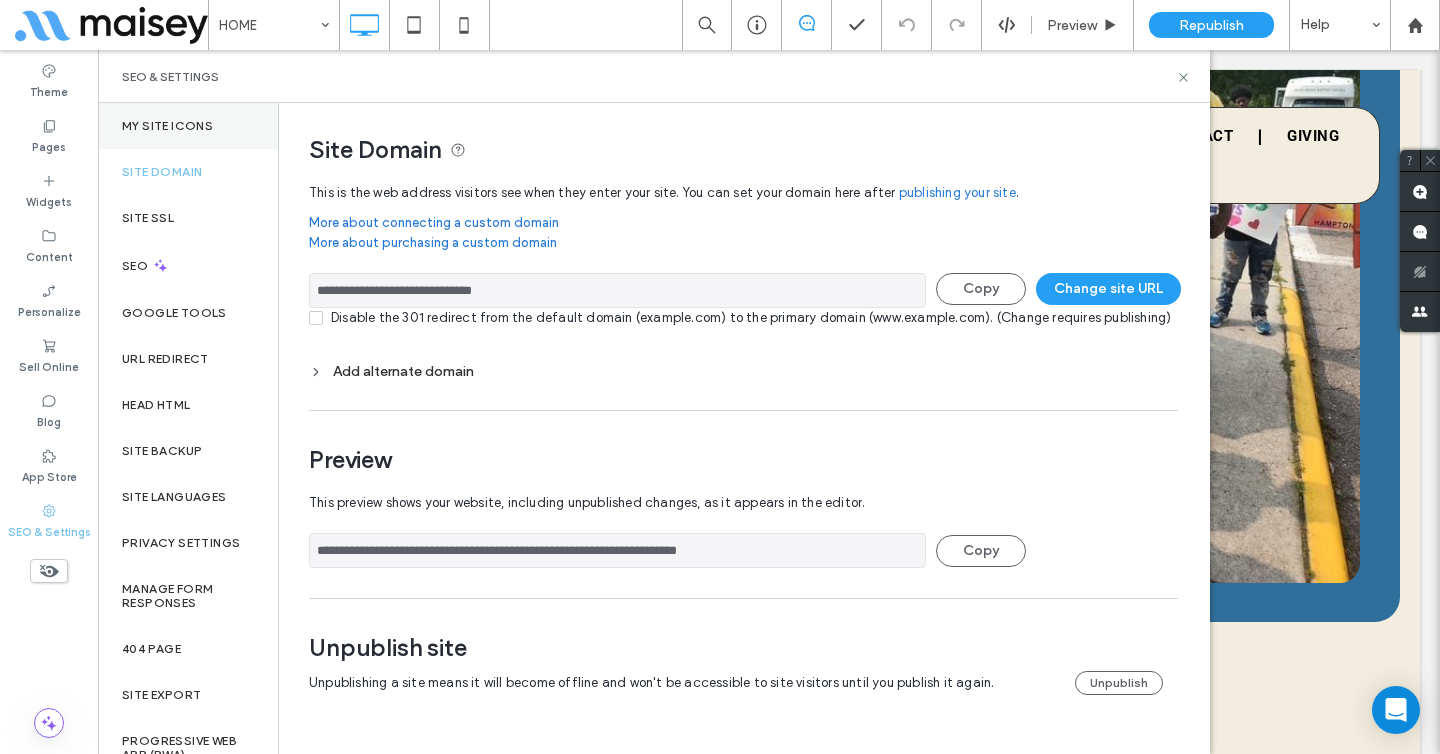 click on "My Site Icons" at bounding box center [167, 126] 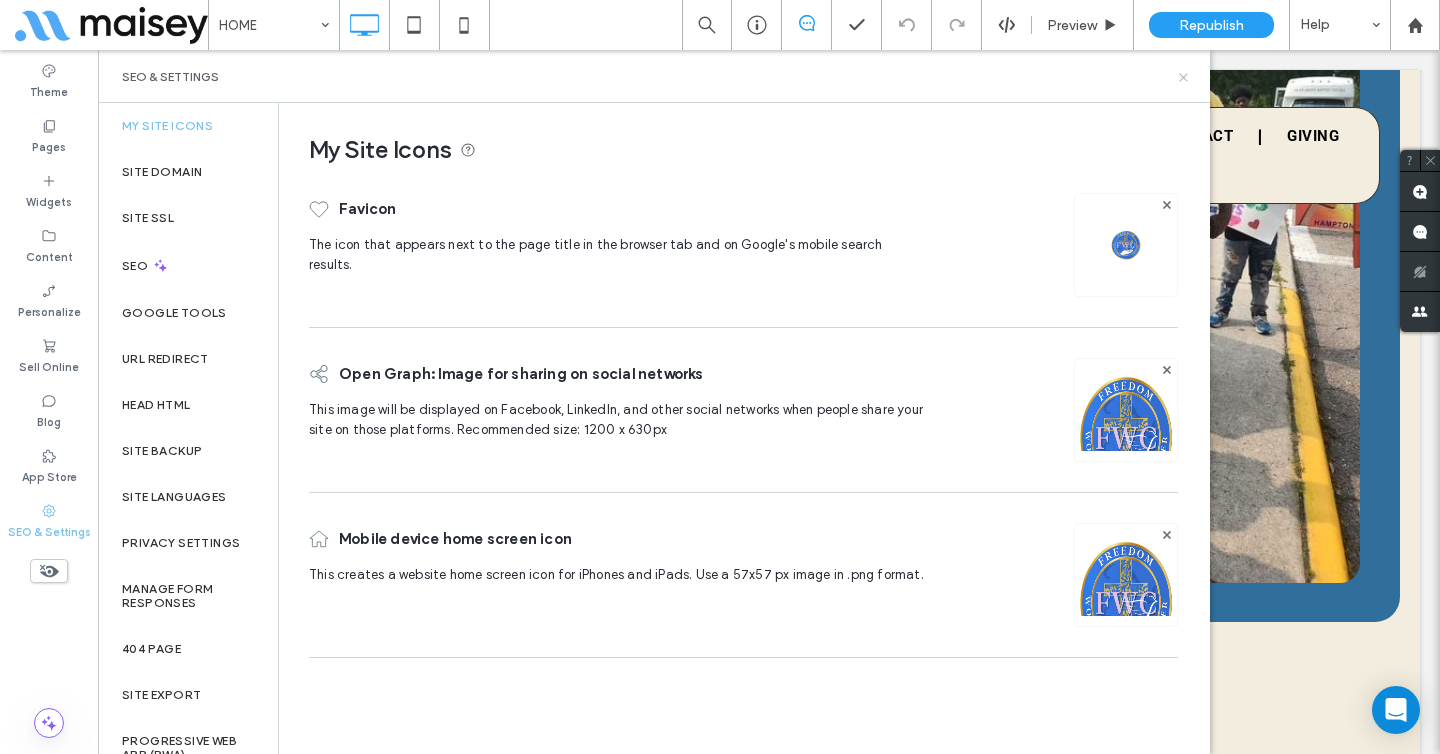 click 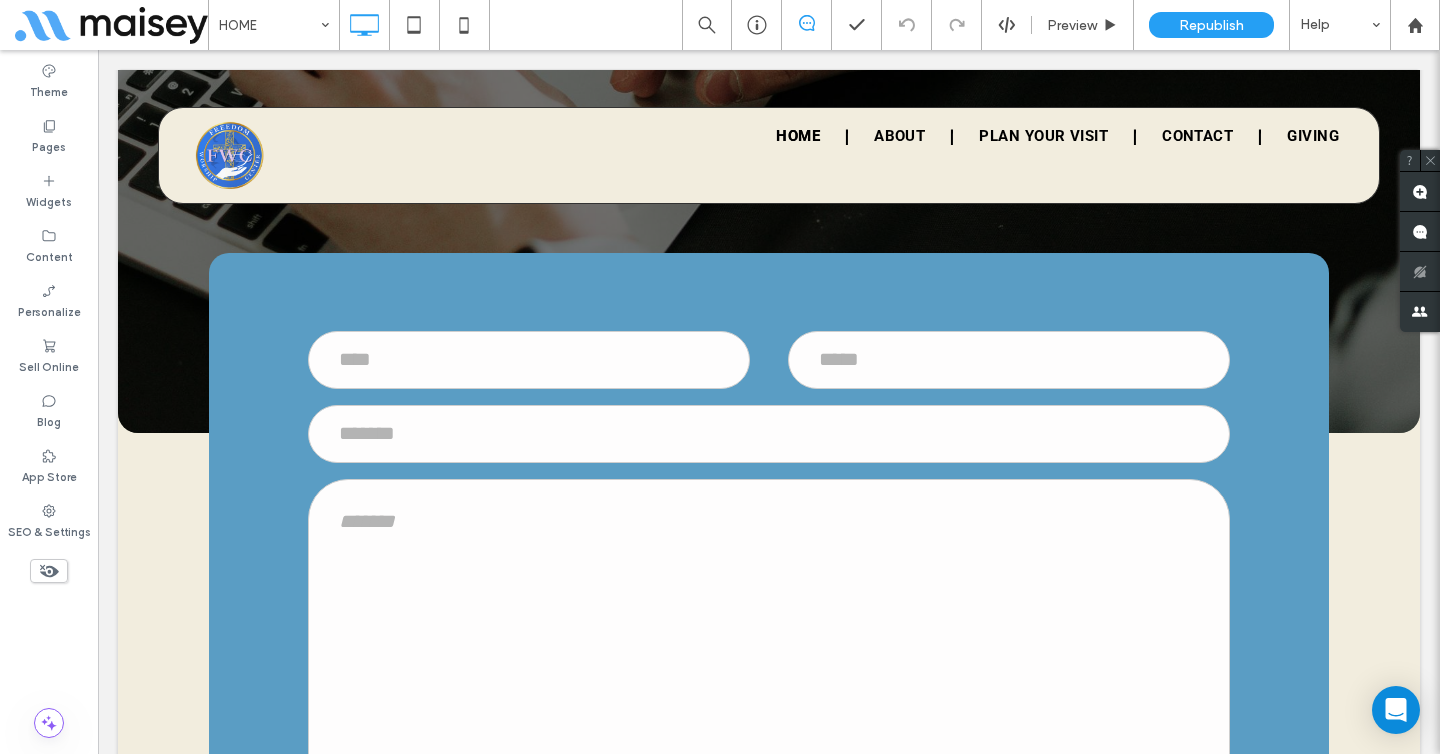 scroll, scrollTop: 4481, scrollLeft: 0, axis: vertical 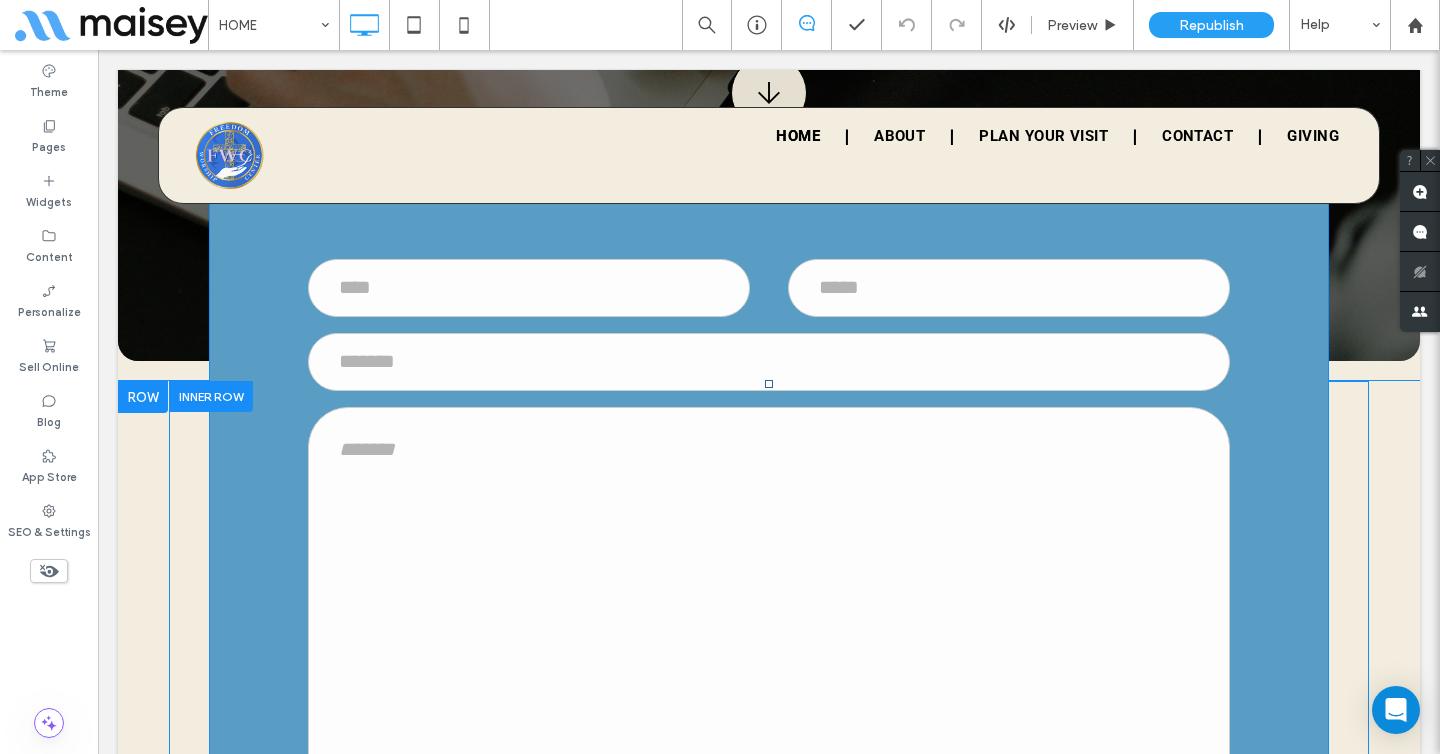 click on "Name:
Email:
Subject
Message:
******" at bounding box center (769, 591) 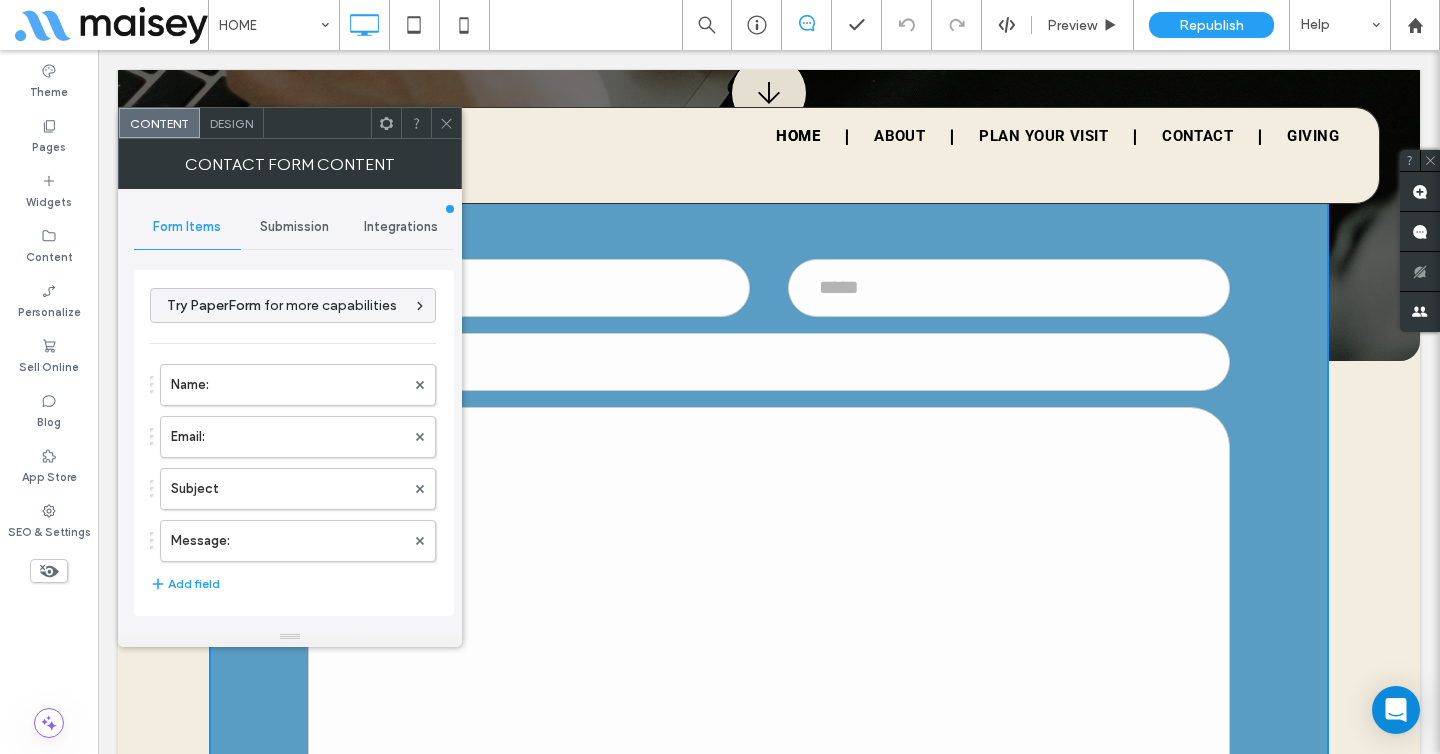 type on "******" 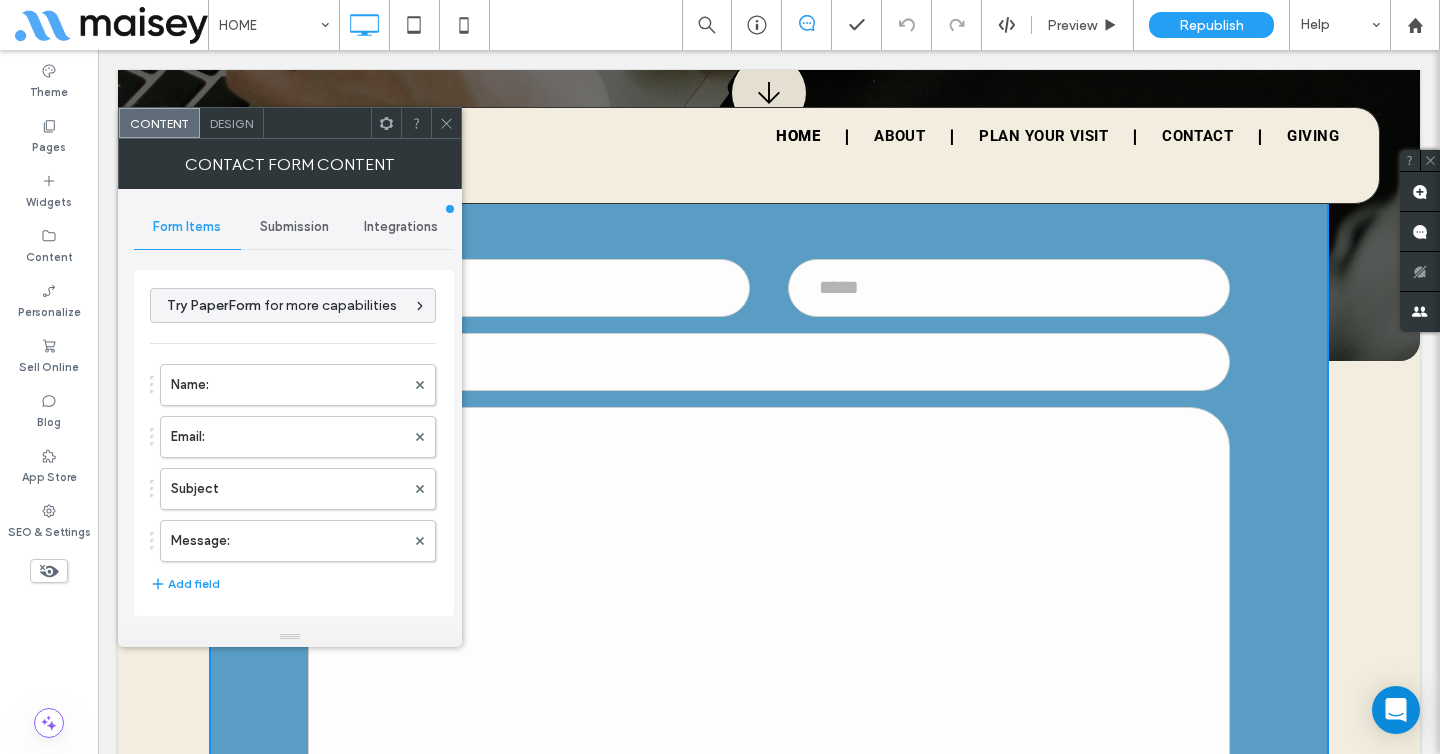 click on "Submission" at bounding box center [294, 227] 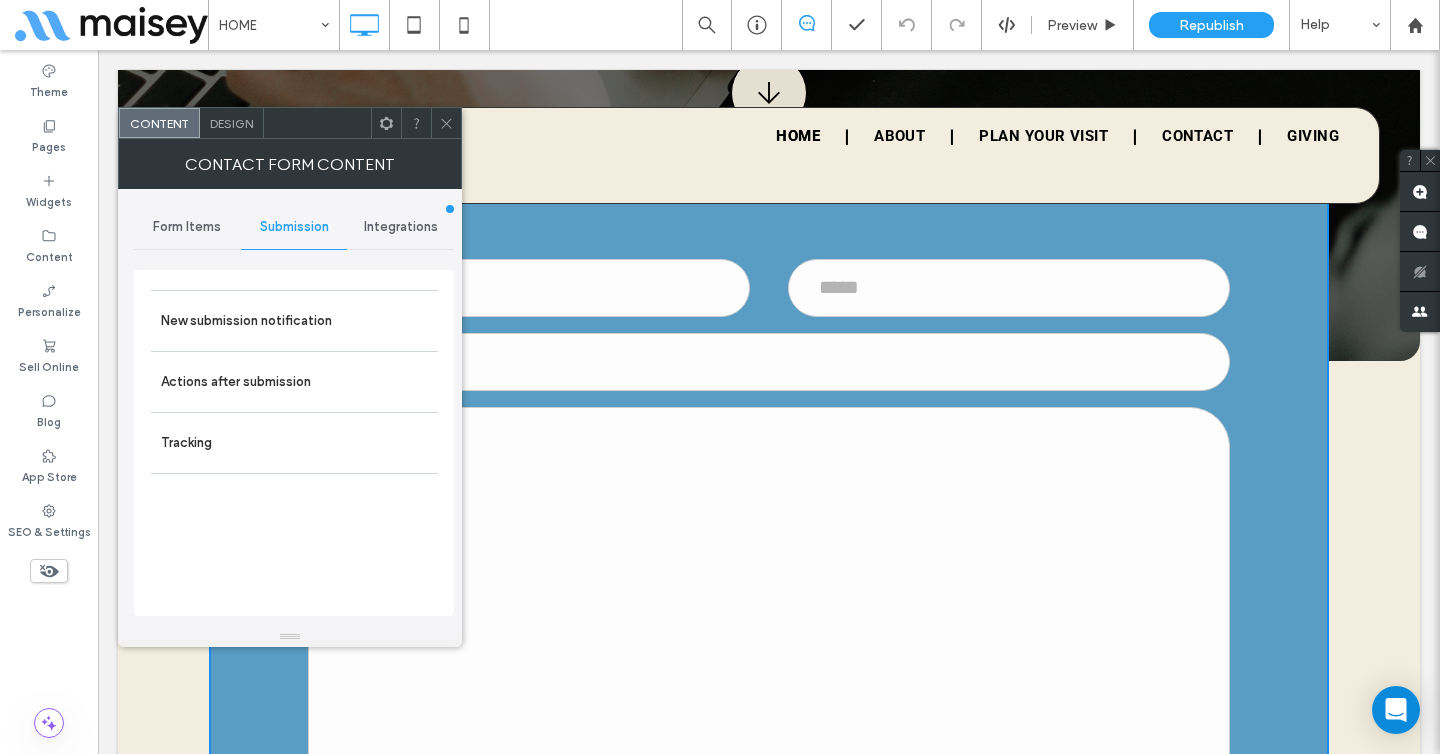 click on "Integrations" at bounding box center (401, 227) 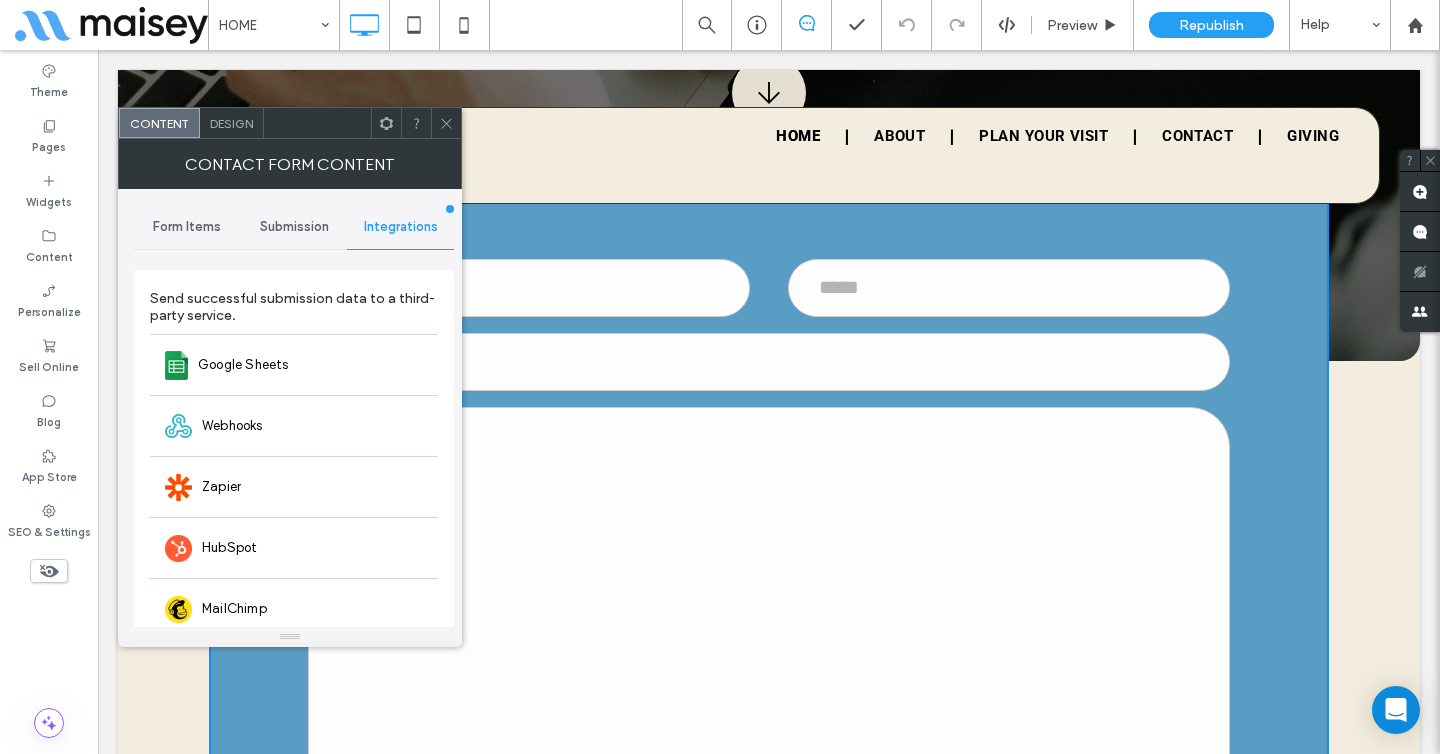click on "Submission" at bounding box center (294, 227) 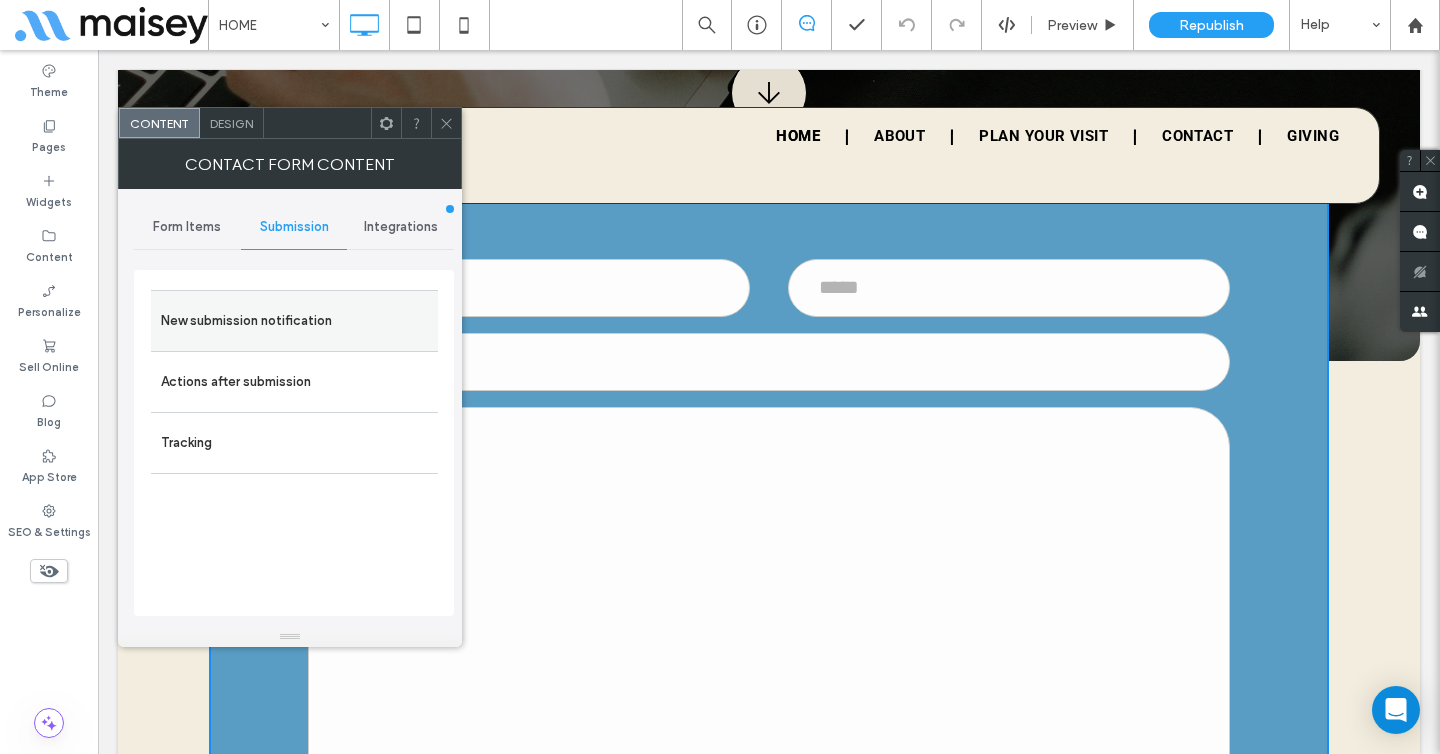 click on "New submission notification" at bounding box center (294, 321) 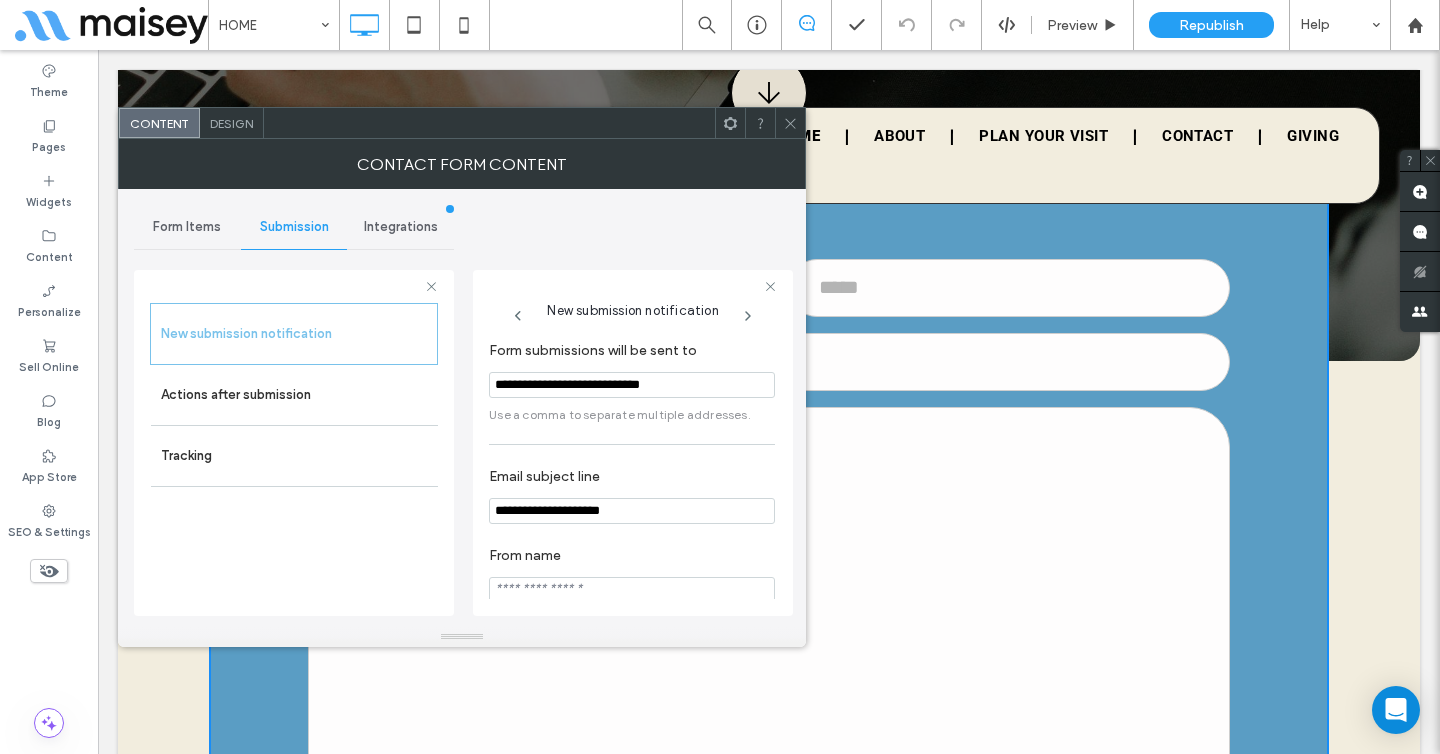 scroll, scrollTop: 37, scrollLeft: 0, axis: vertical 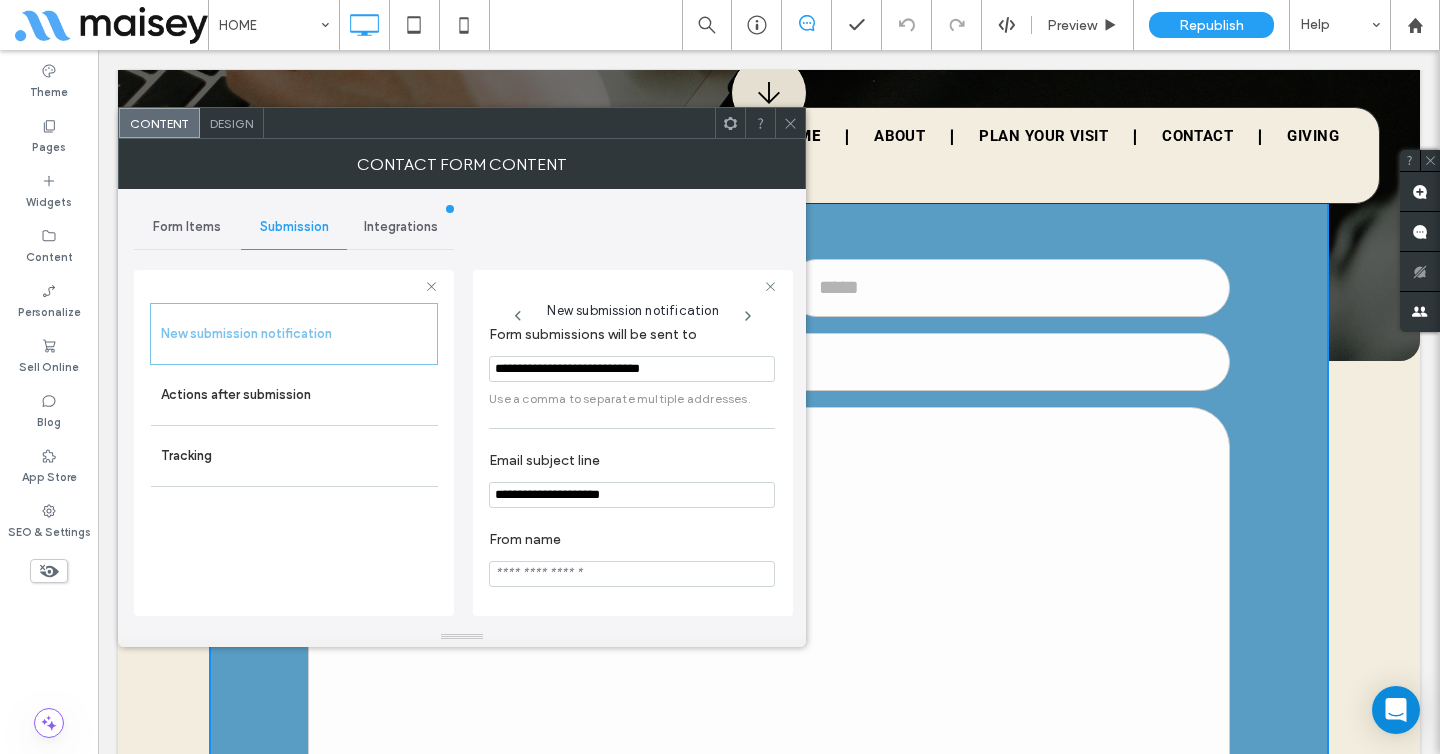 click at bounding box center (790, 123) 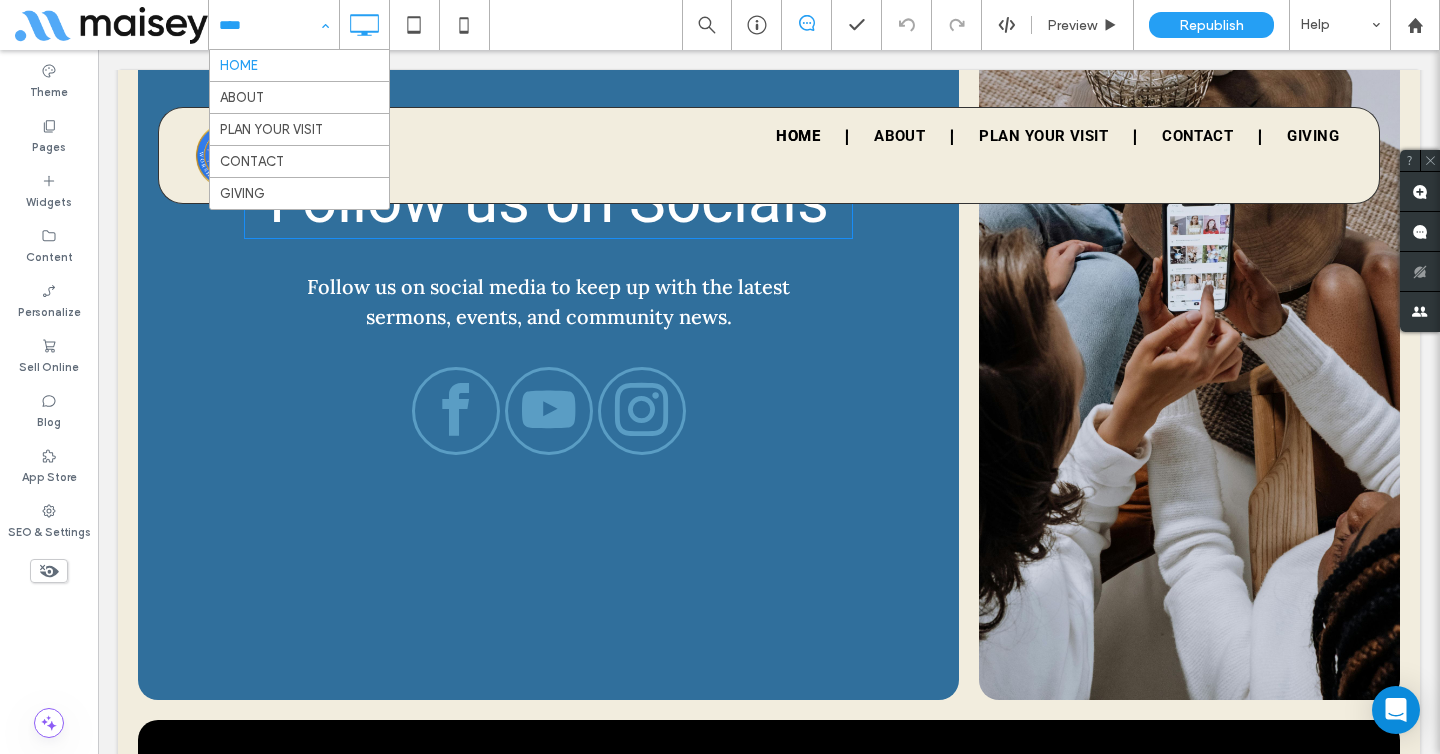 scroll, scrollTop: 6050, scrollLeft: 0, axis: vertical 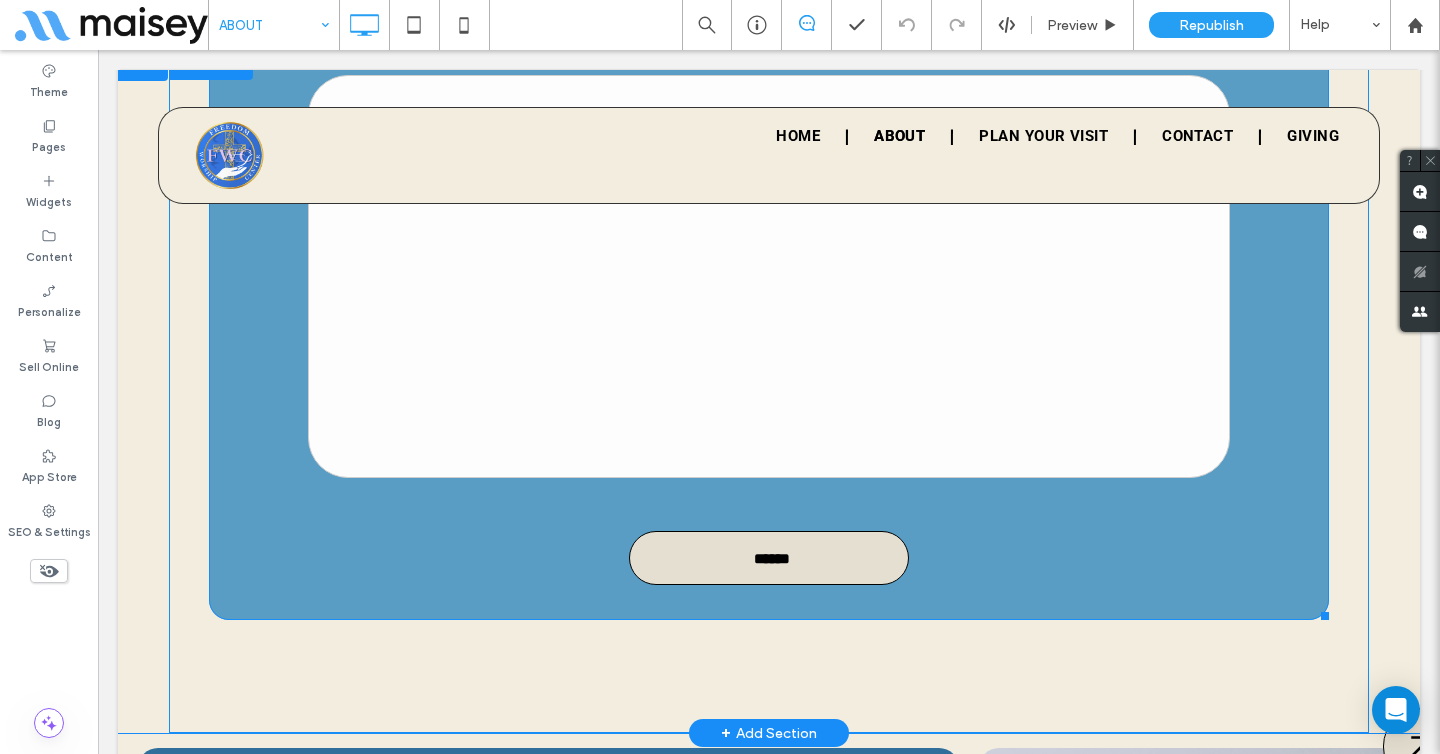 click at bounding box center [769, 276] 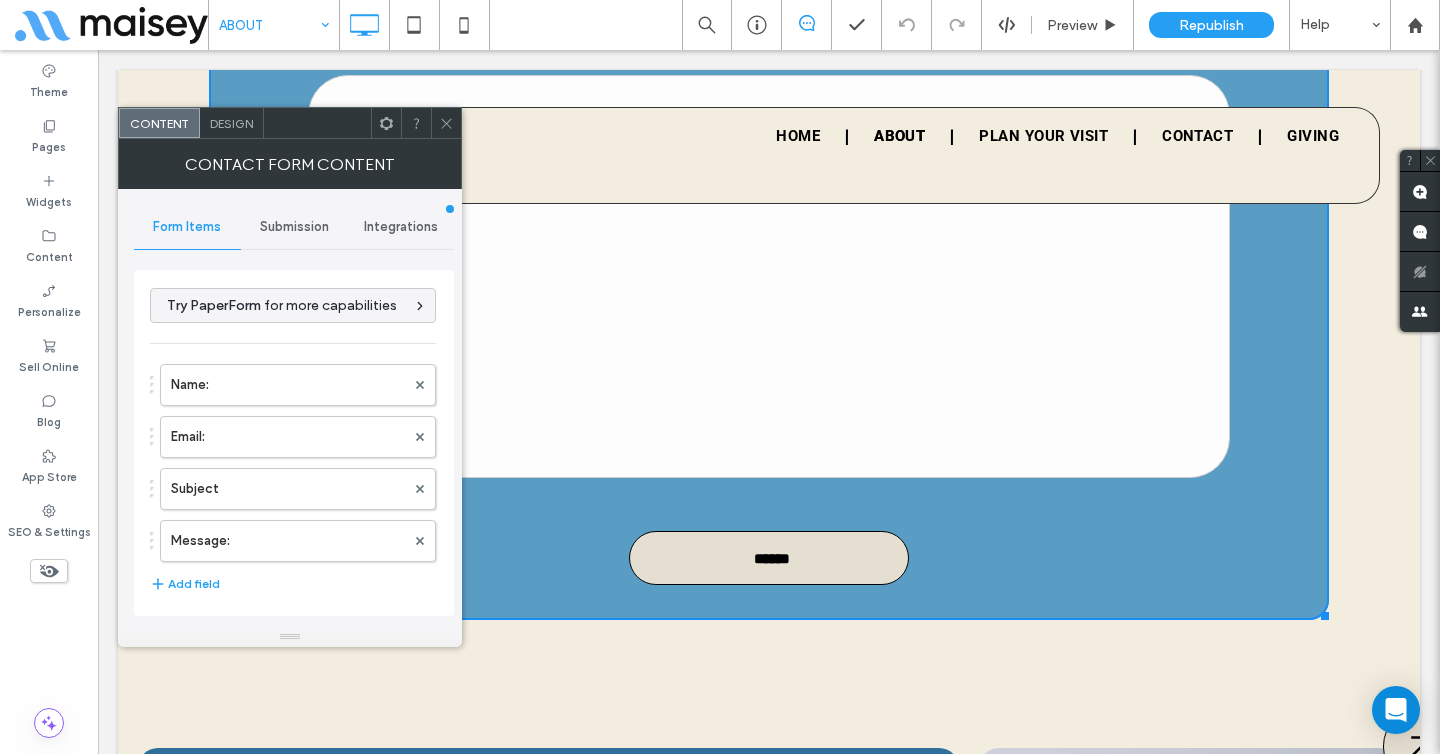 click on "Submission" at bounding box center (294, 227) 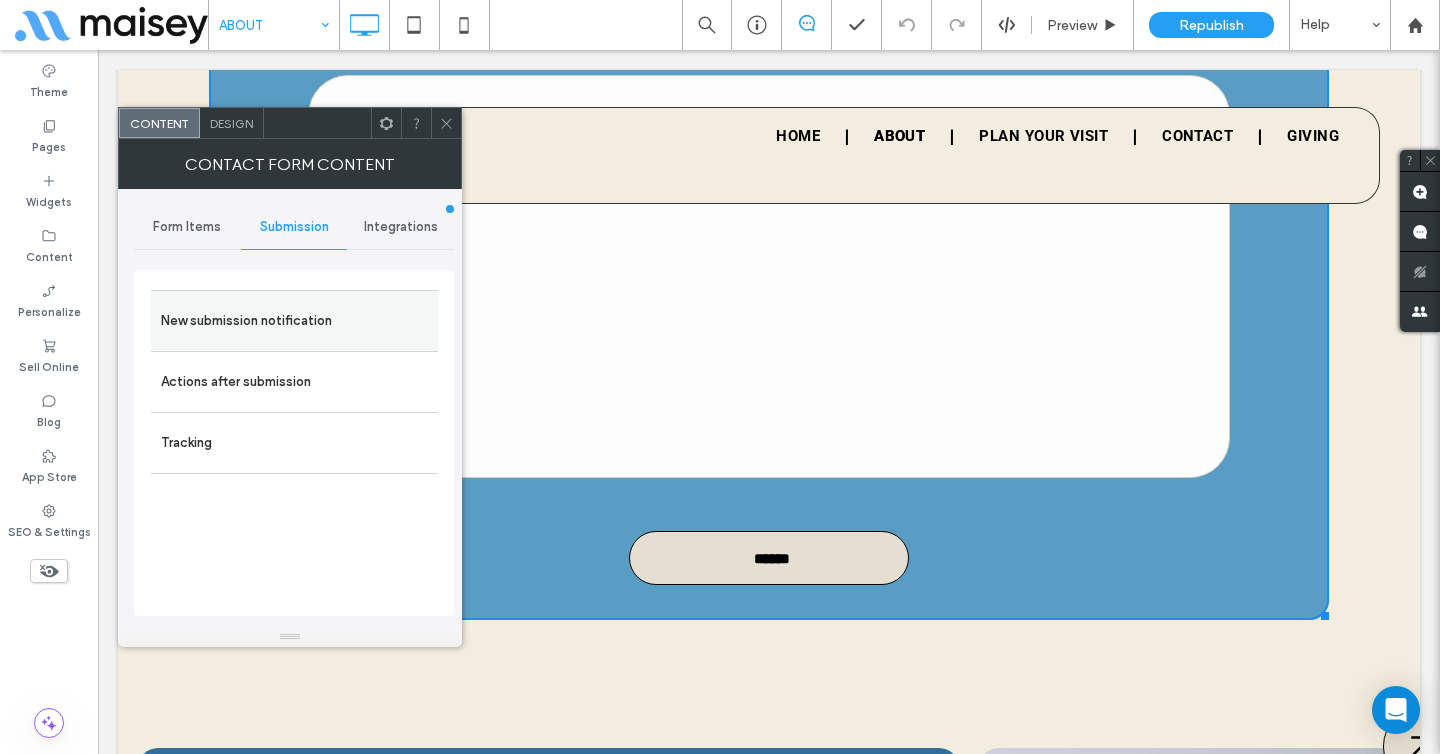click on "New submission notification" at bounding box center (294, 320) 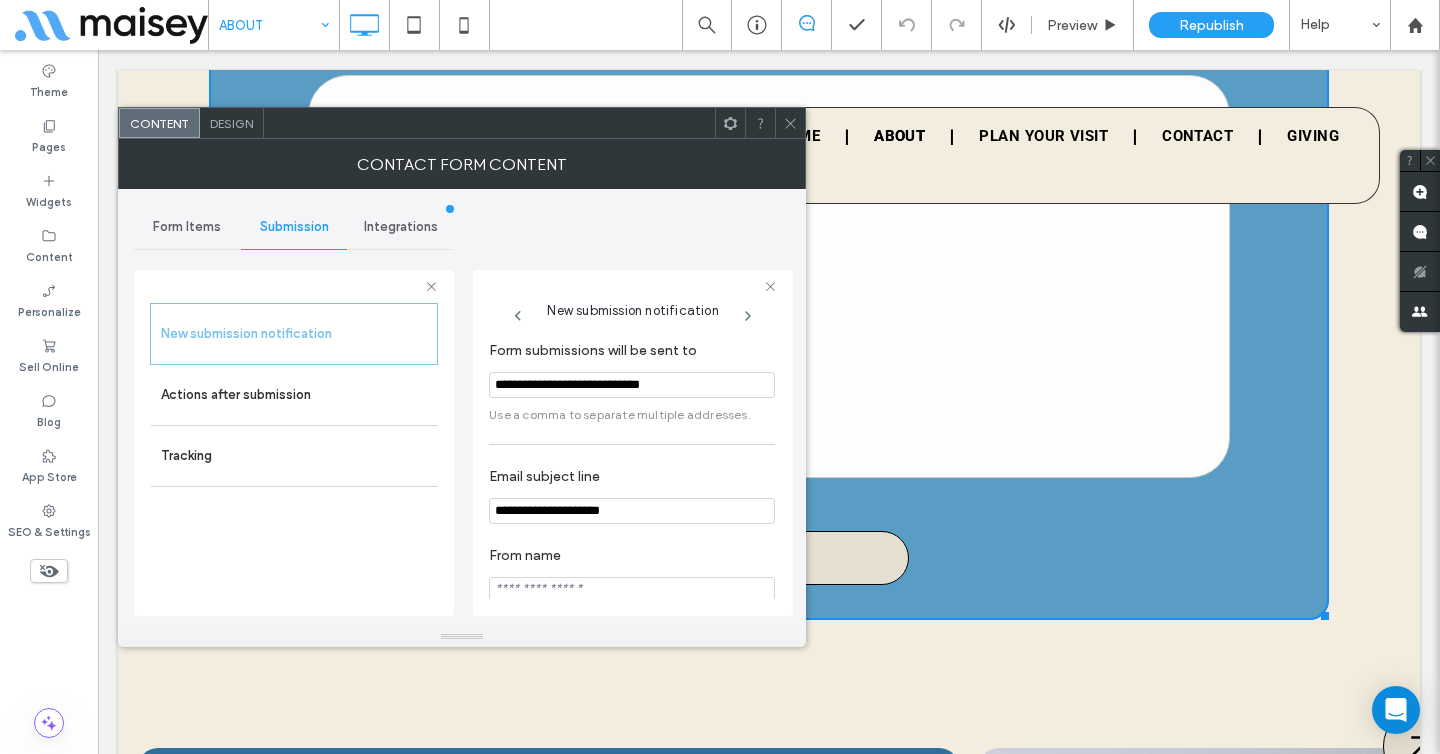 click 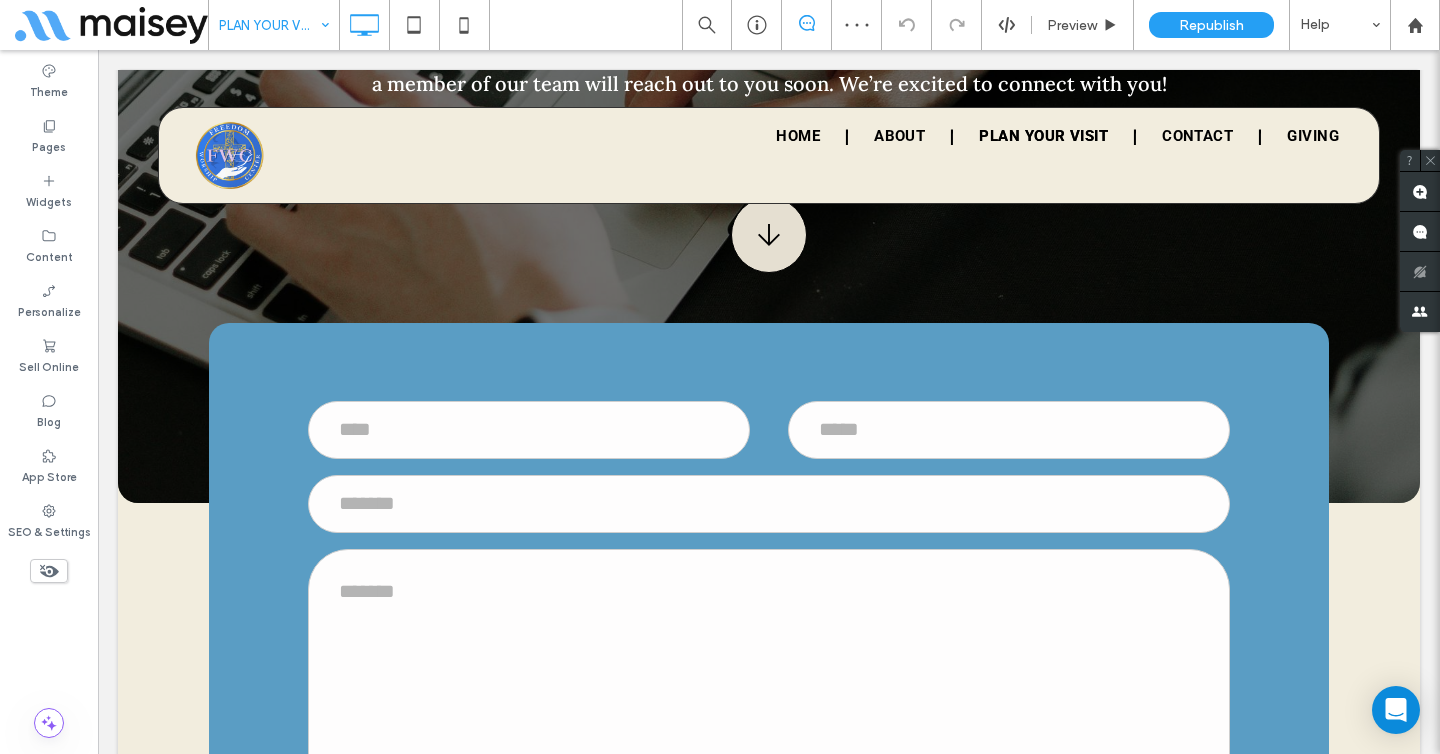 scroll, scrollTop: 3929, scrollLeft: 0, axis: vertical 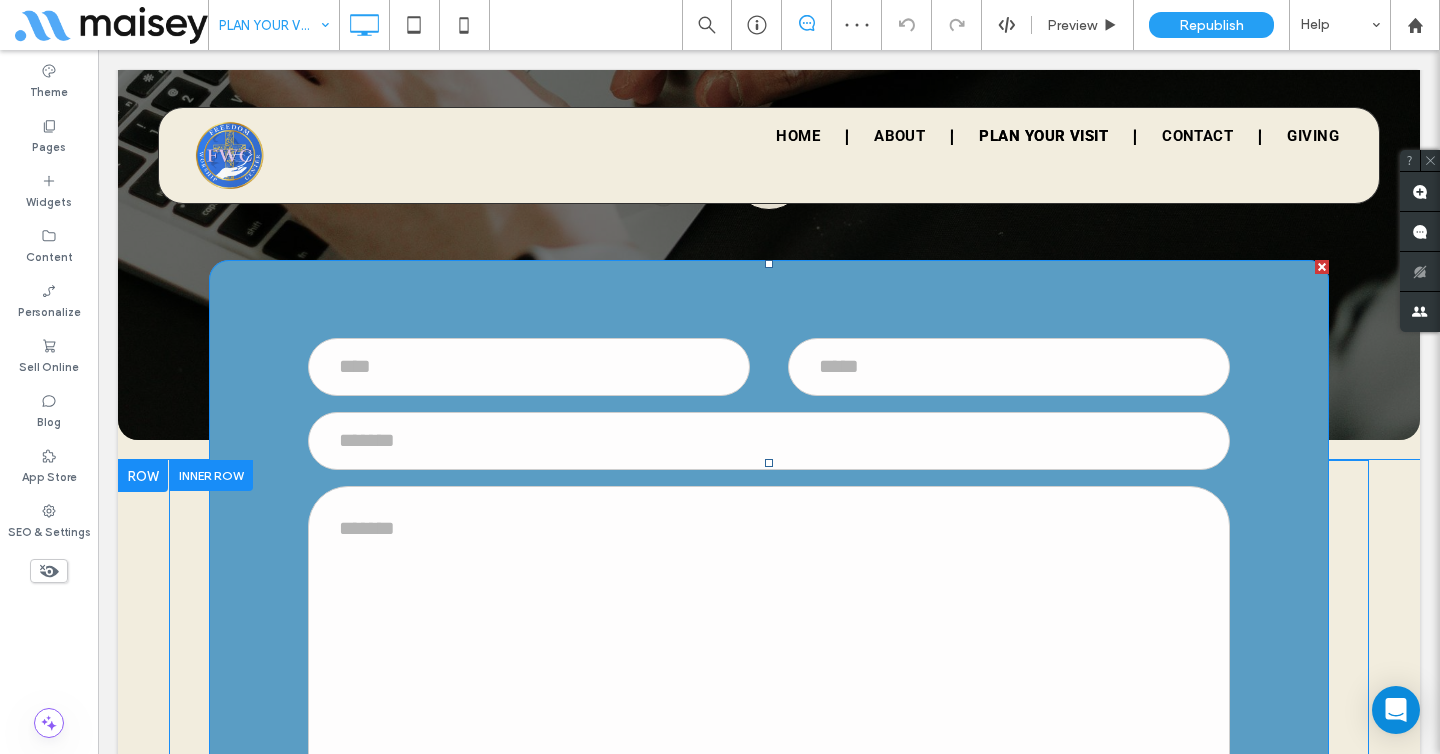 click at bounding box center [769, 687] 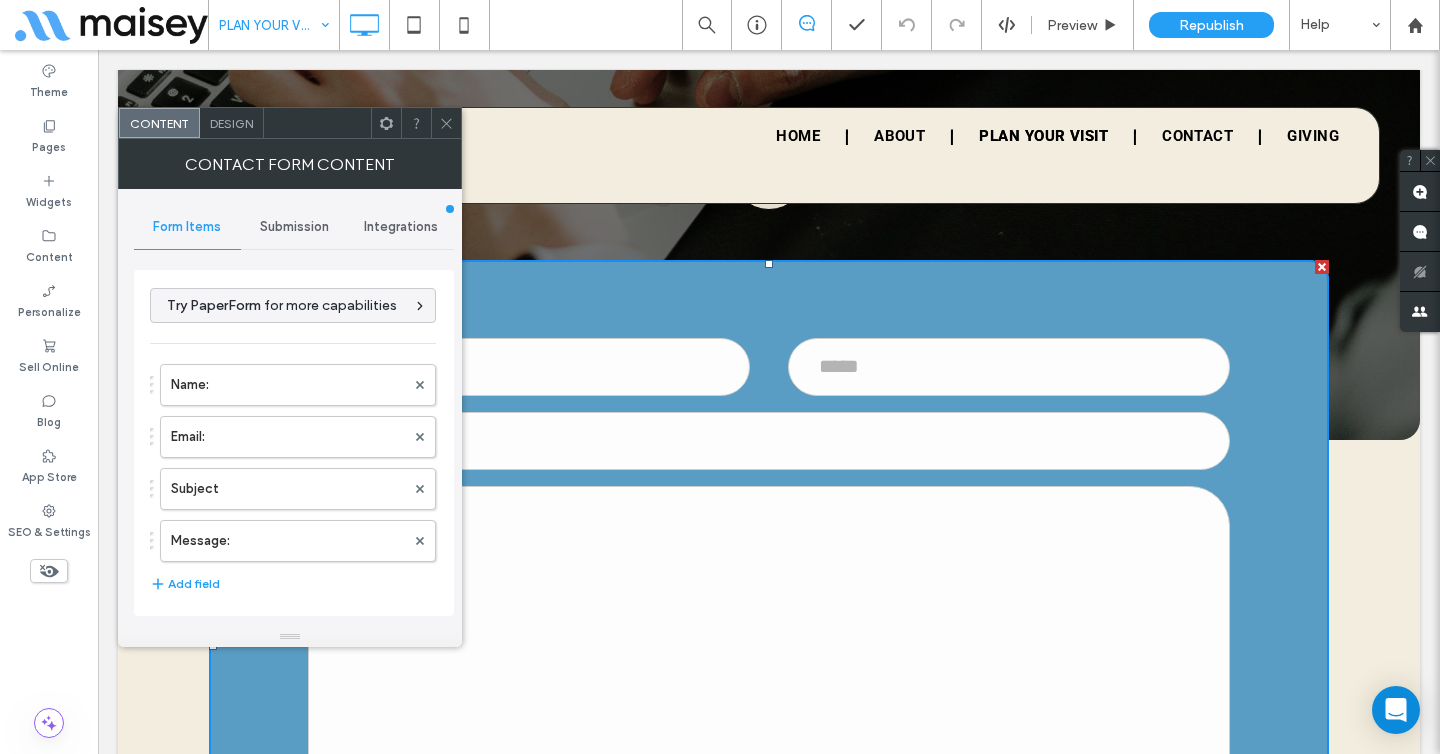 click on "Submission" at bounding box center (294, 227) 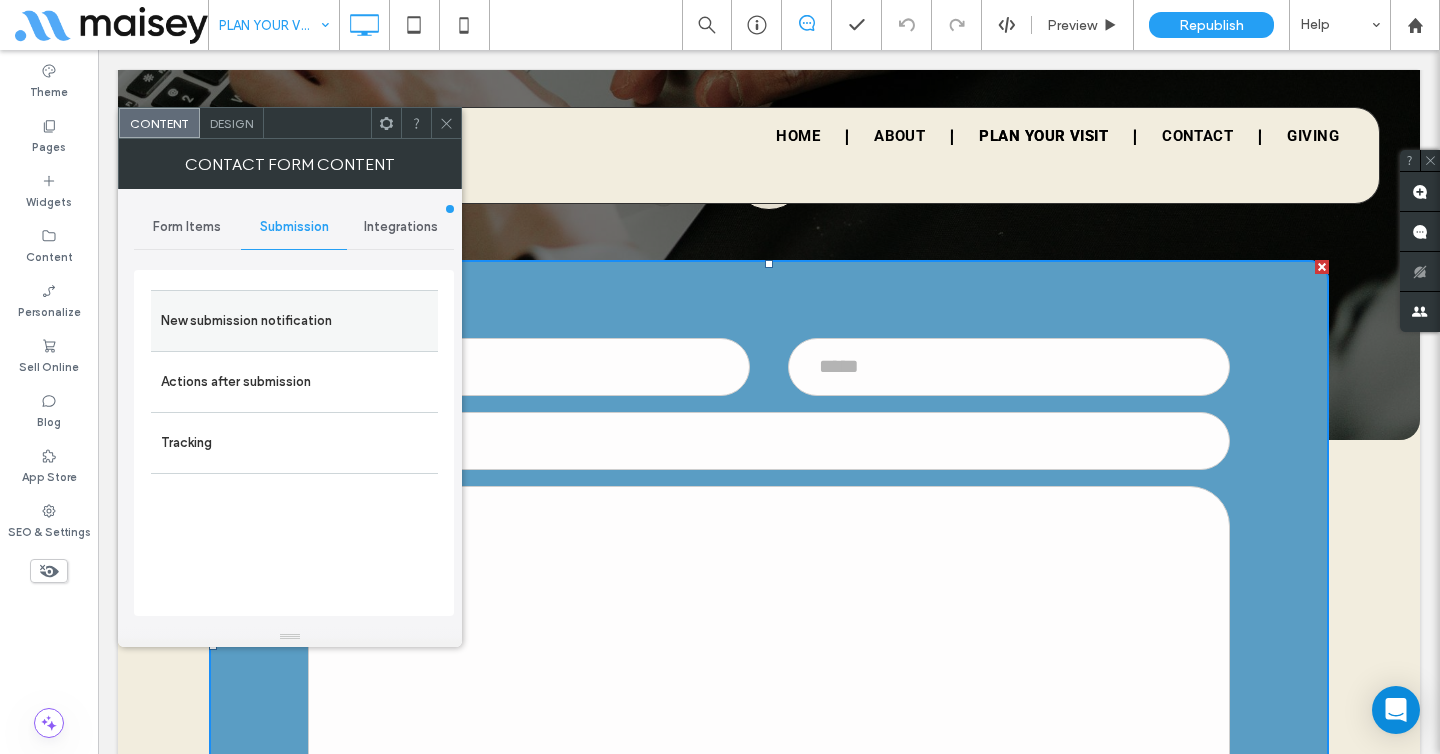 click on "New submission notification" at bounding box center [294, 321] 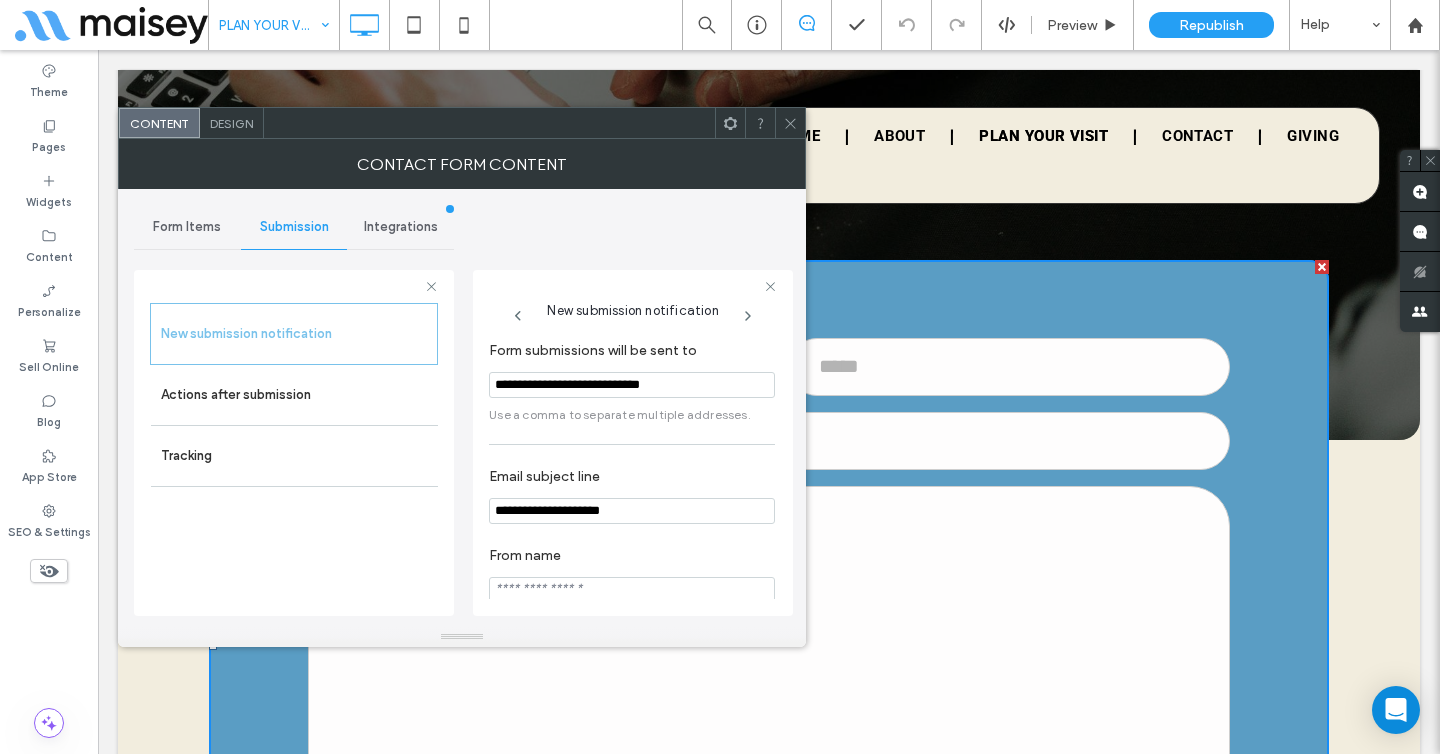 click 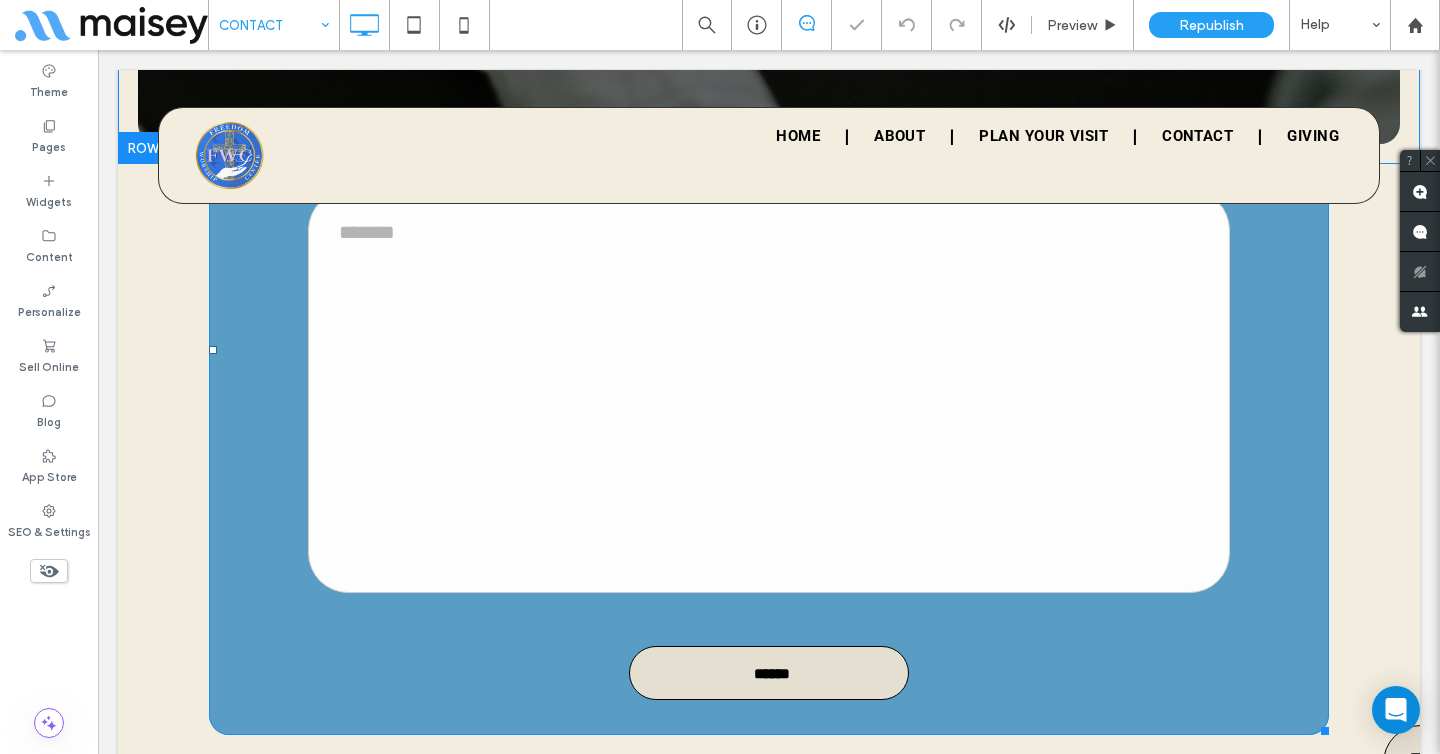scroll, scrollTop: 847, scrollLeft: 0, axis: vertical 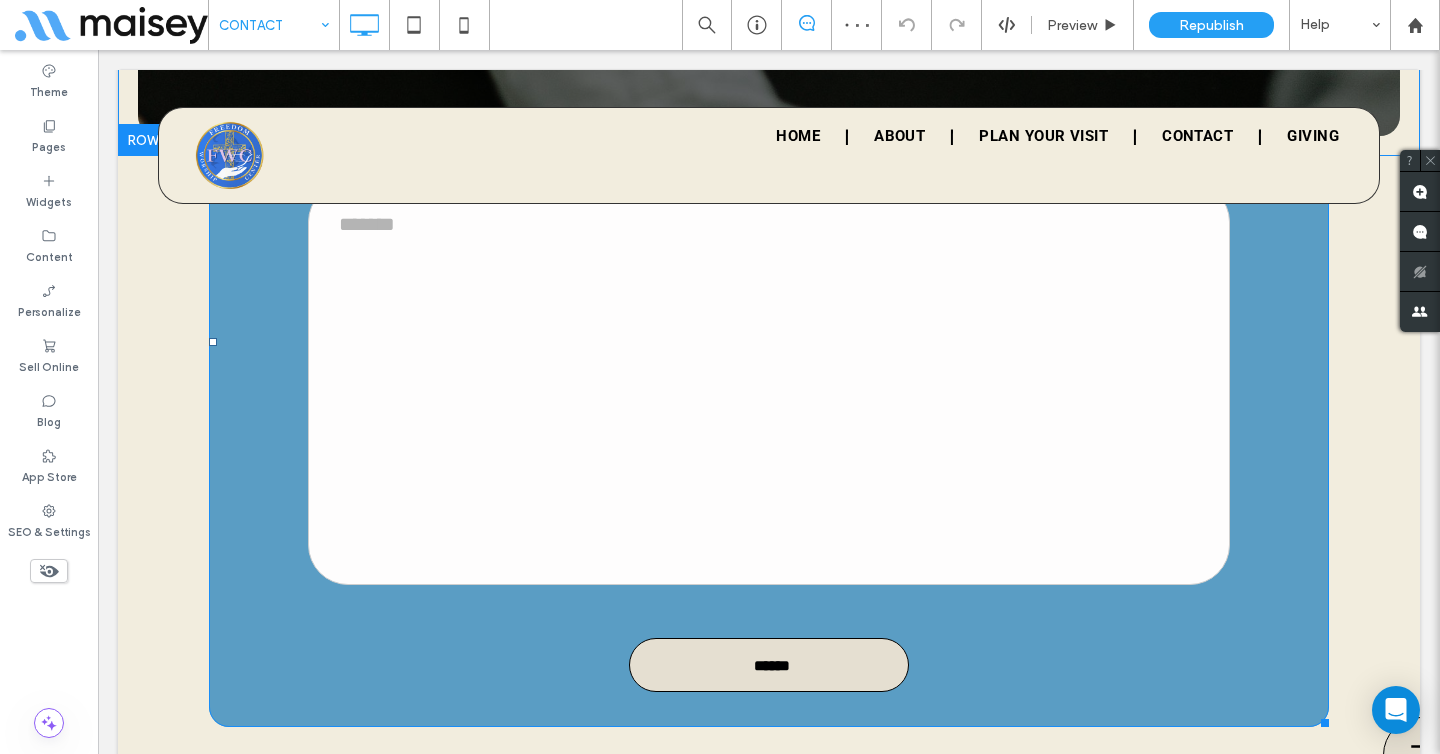 click at bounding box center (769, 383) 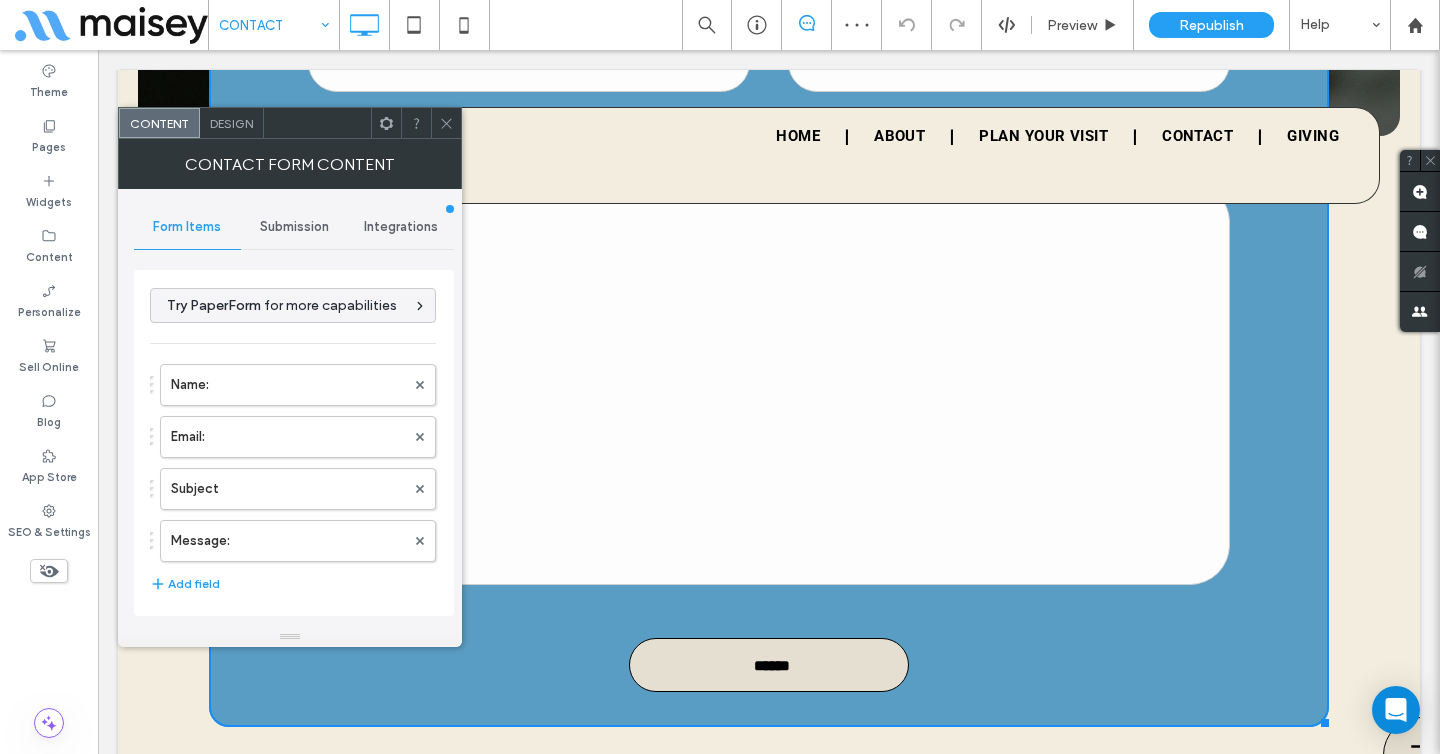 click on "Submission" at bounding box center (294, 227) 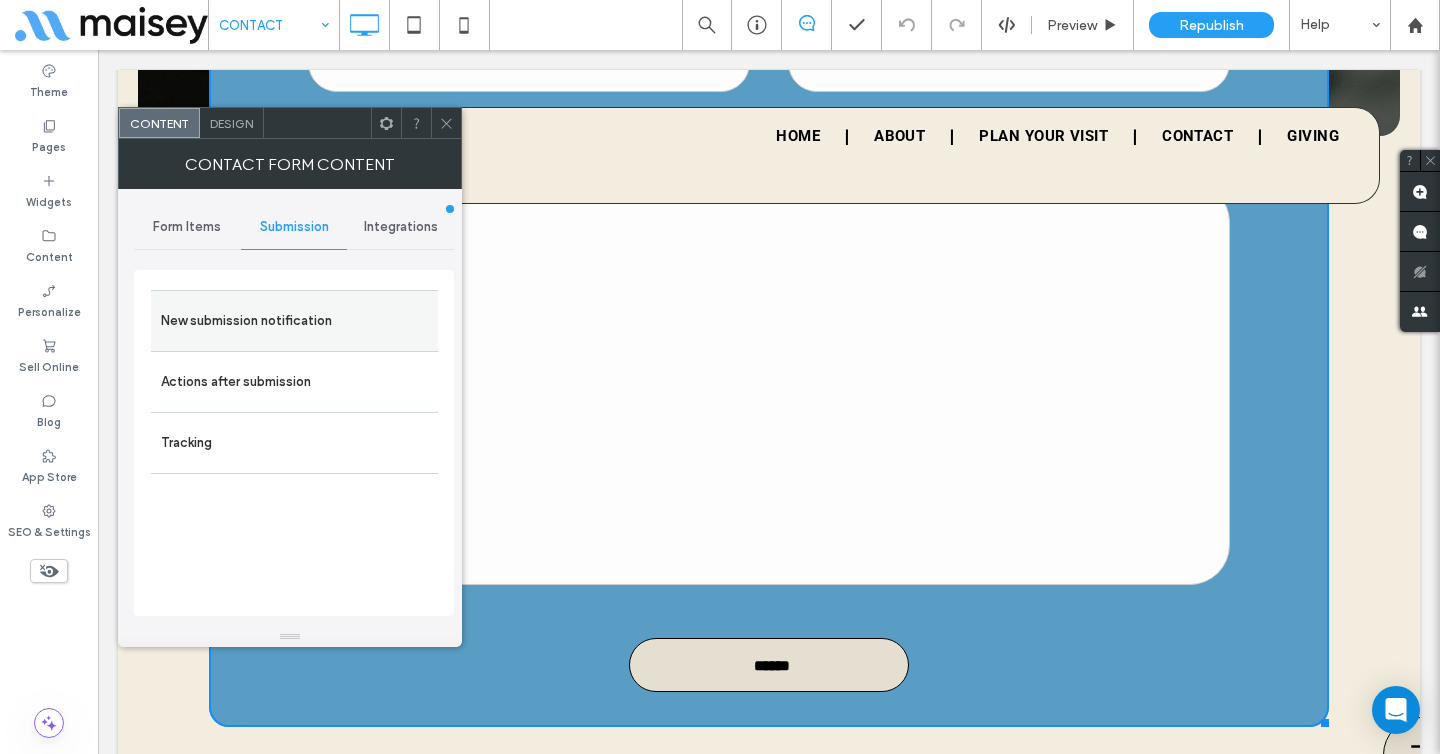 click on "New submission notification" at bounding box center [294, 321] 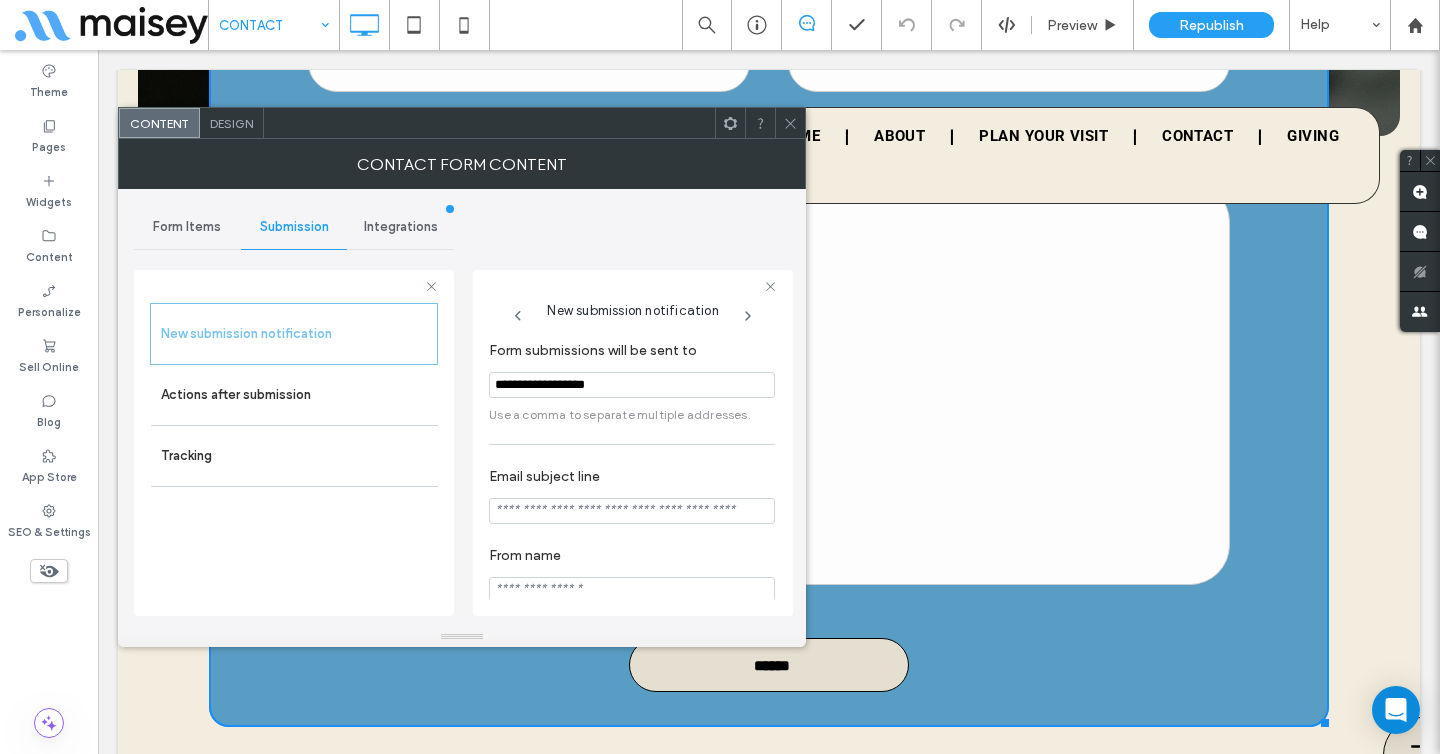 click on "**********" at bounding box center (632, 385) 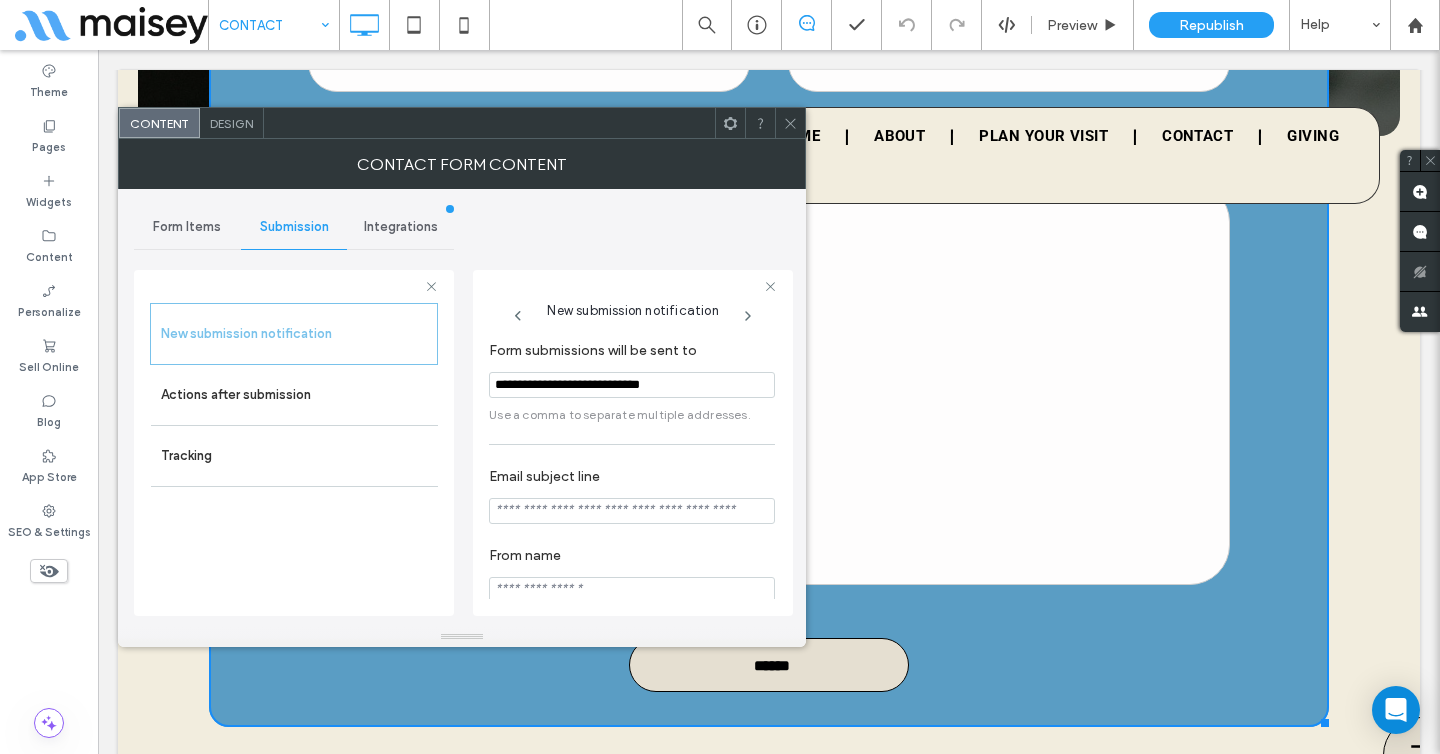 type on "**********" 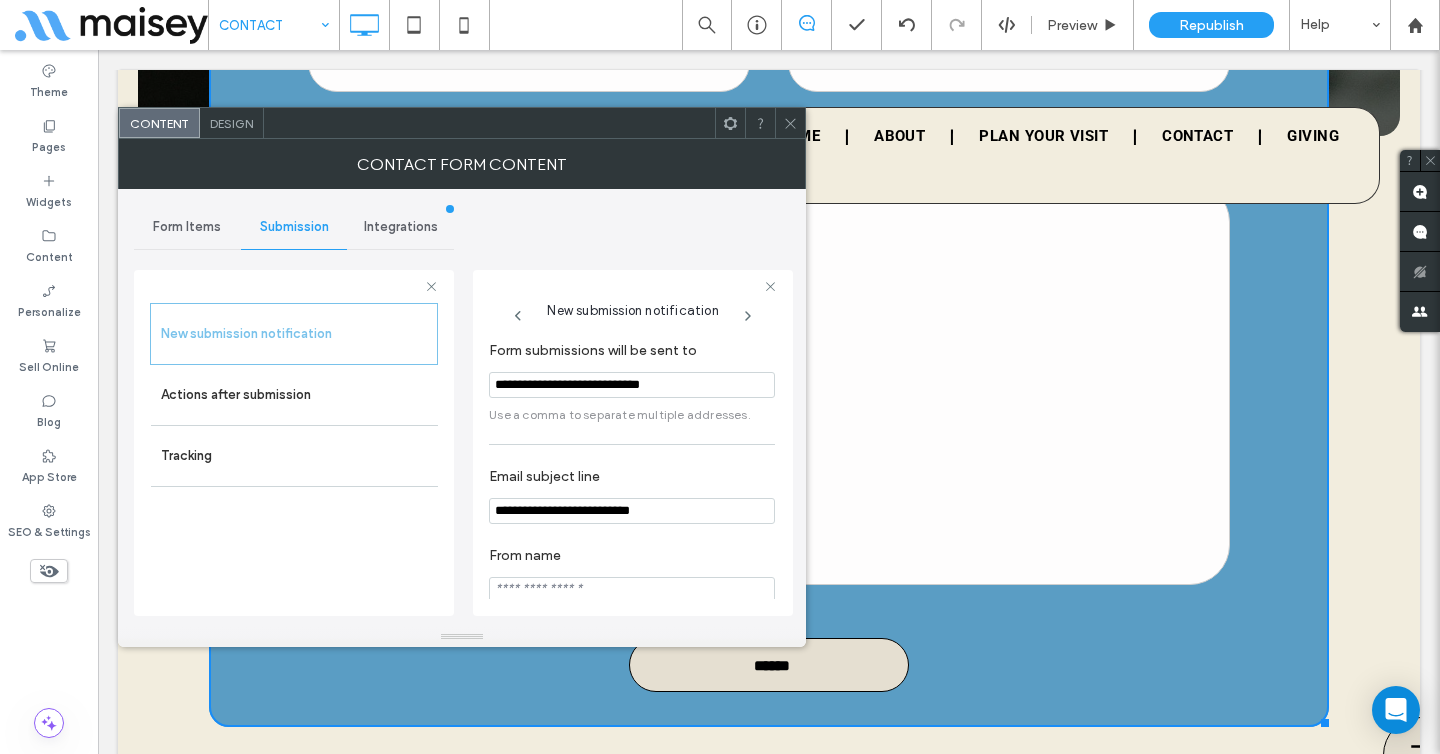 click on "**********" at bounding box center [632, 385] 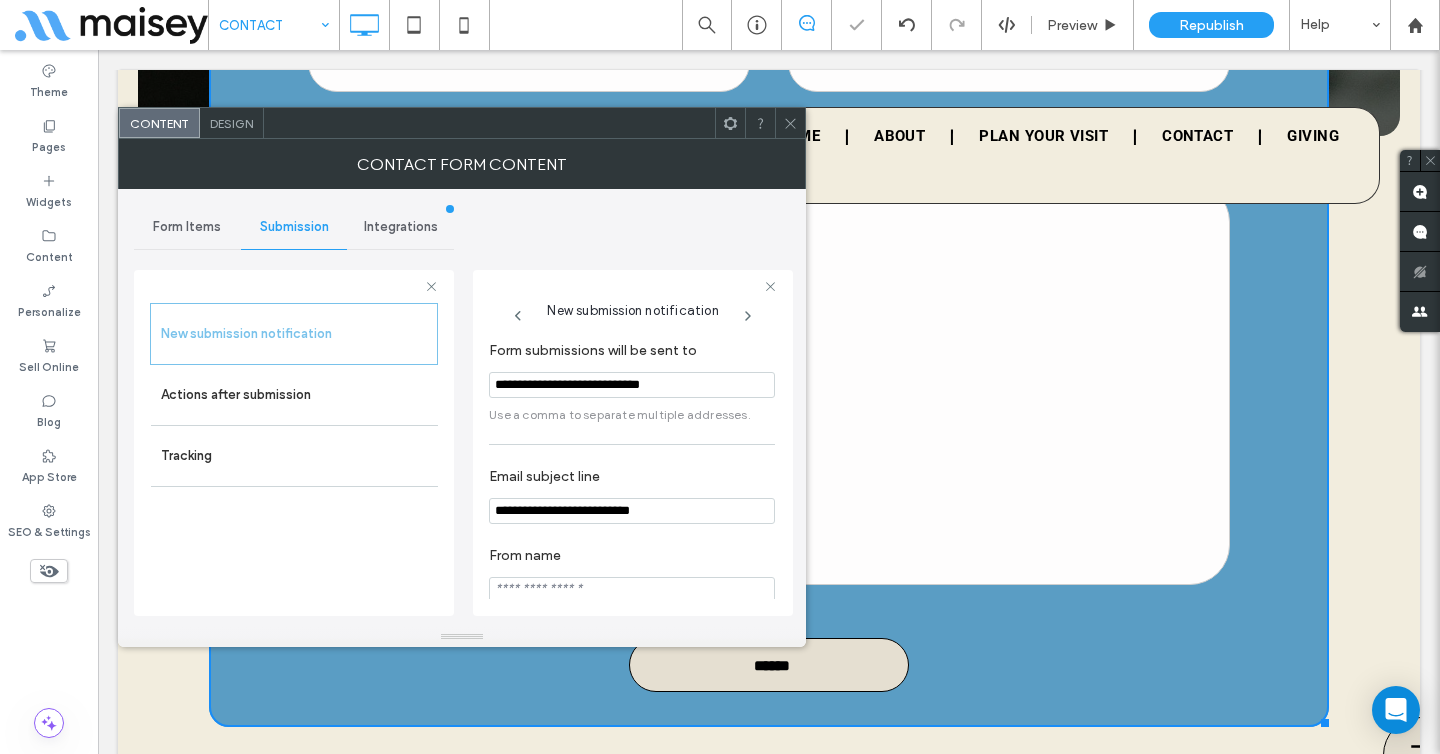 click on "Form submissions will be sent to" at bounding box center (628, 351) 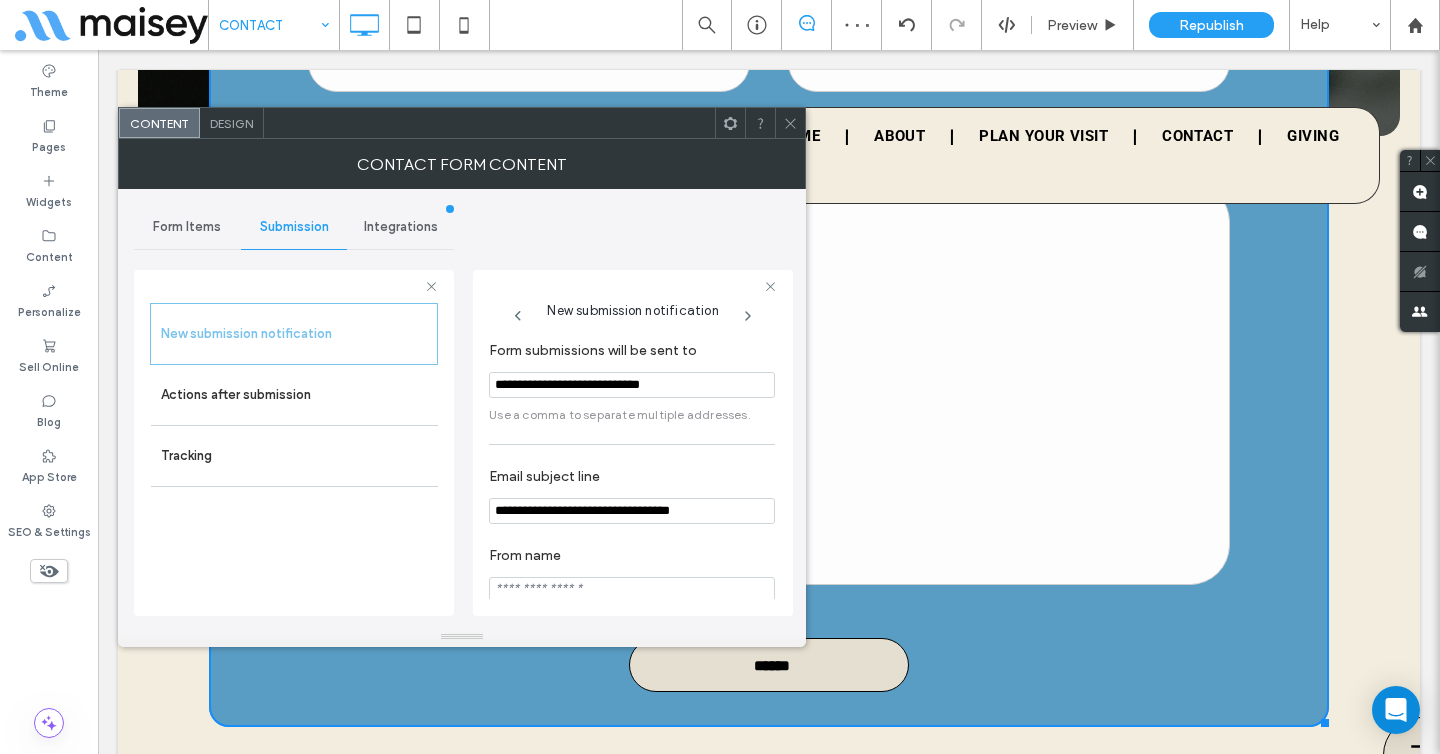 type on "**********" 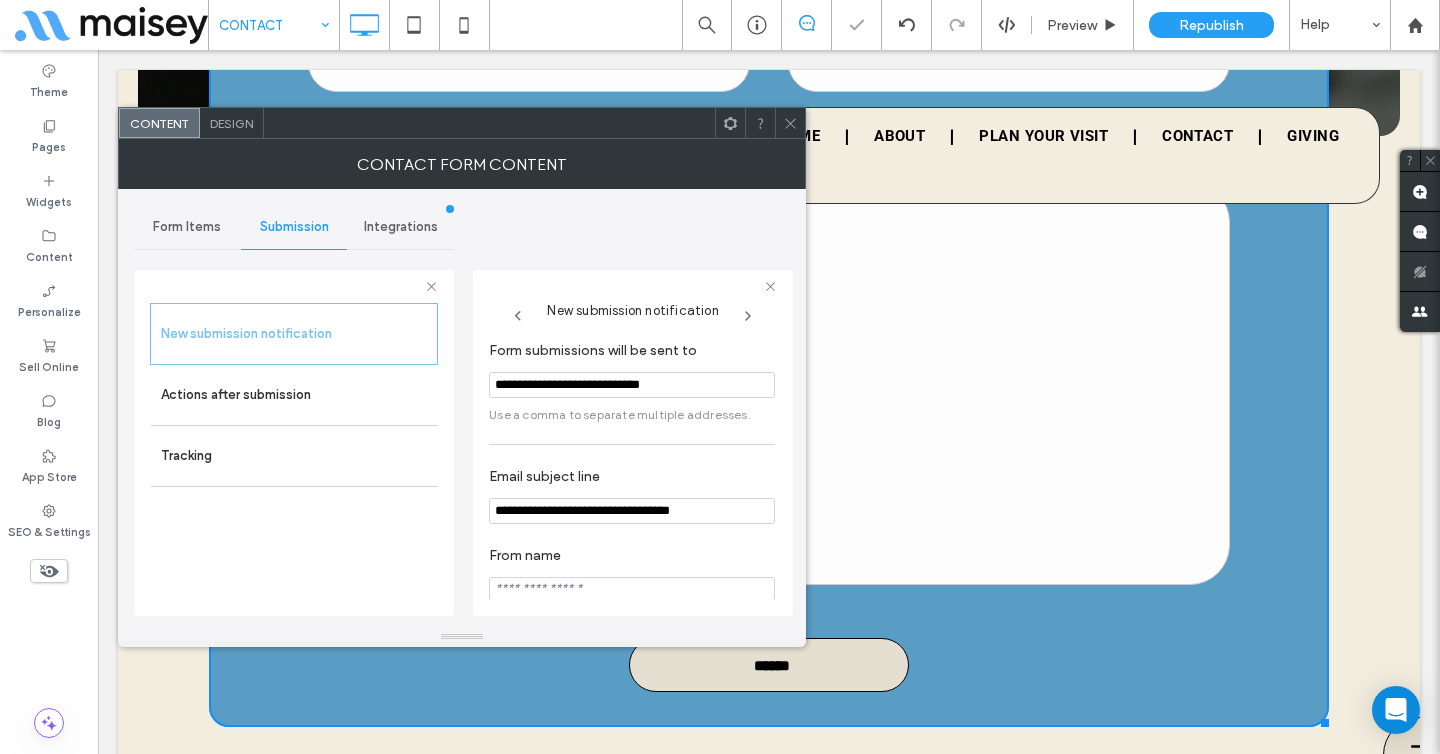 click on "**********" at bounding box center (632, 385) 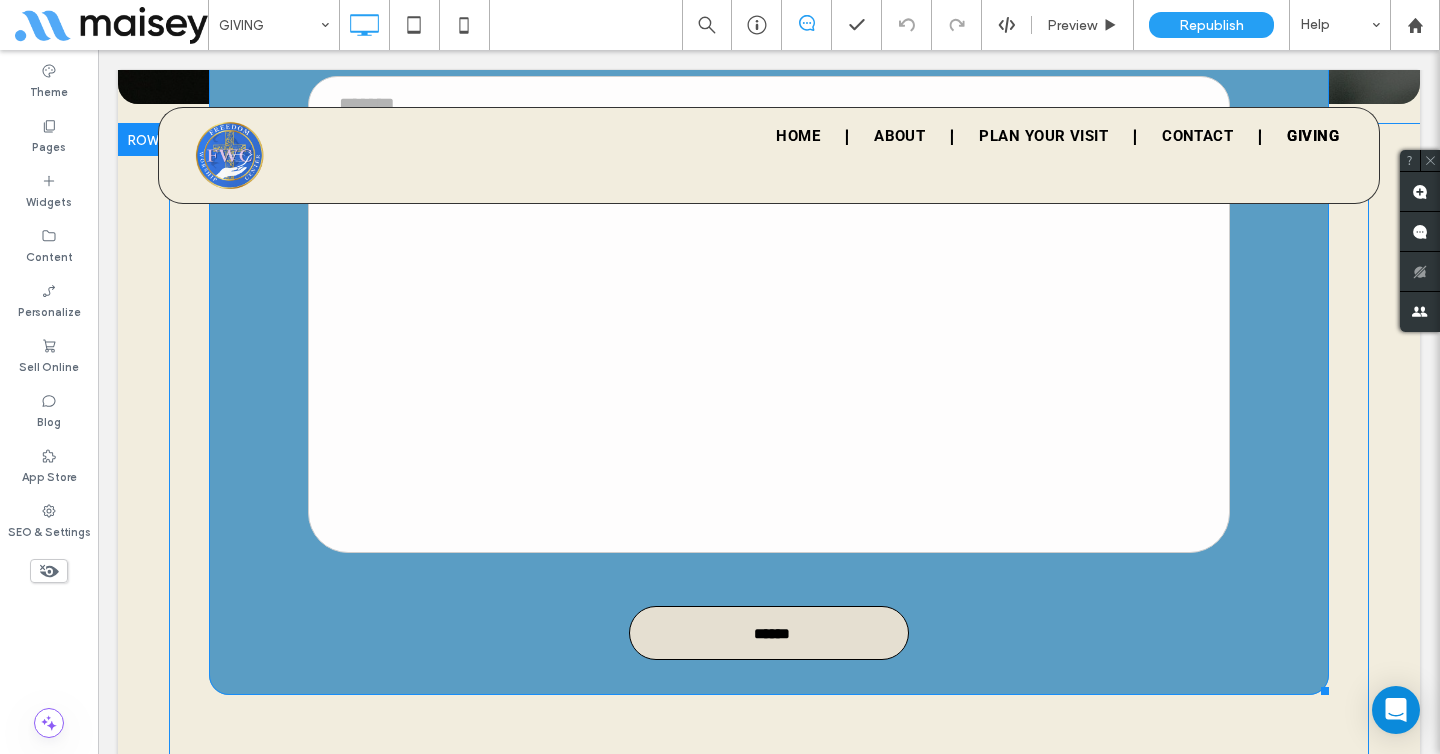 scroll, scrollTop: 1733, scrollLeft: 0, axis: vertical 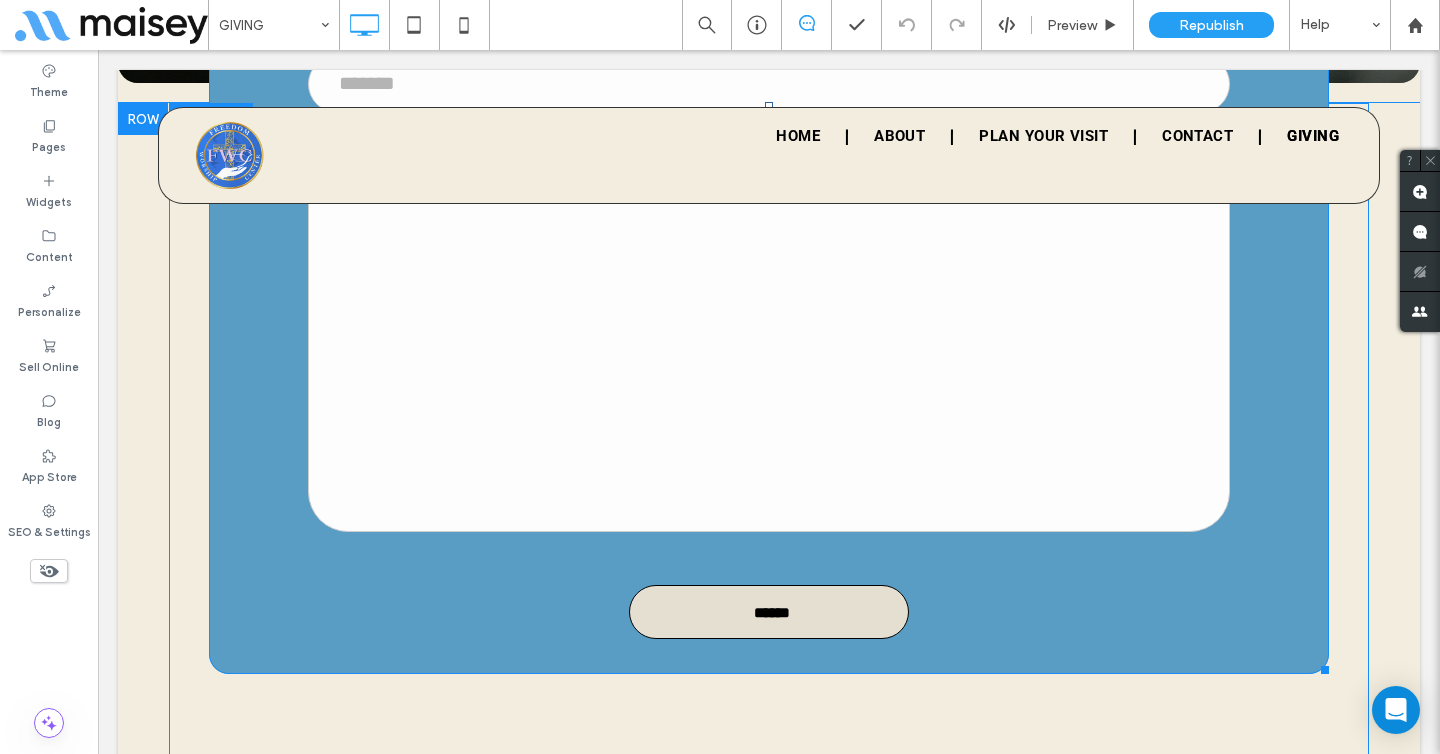 click at bounding box center [769, 330] 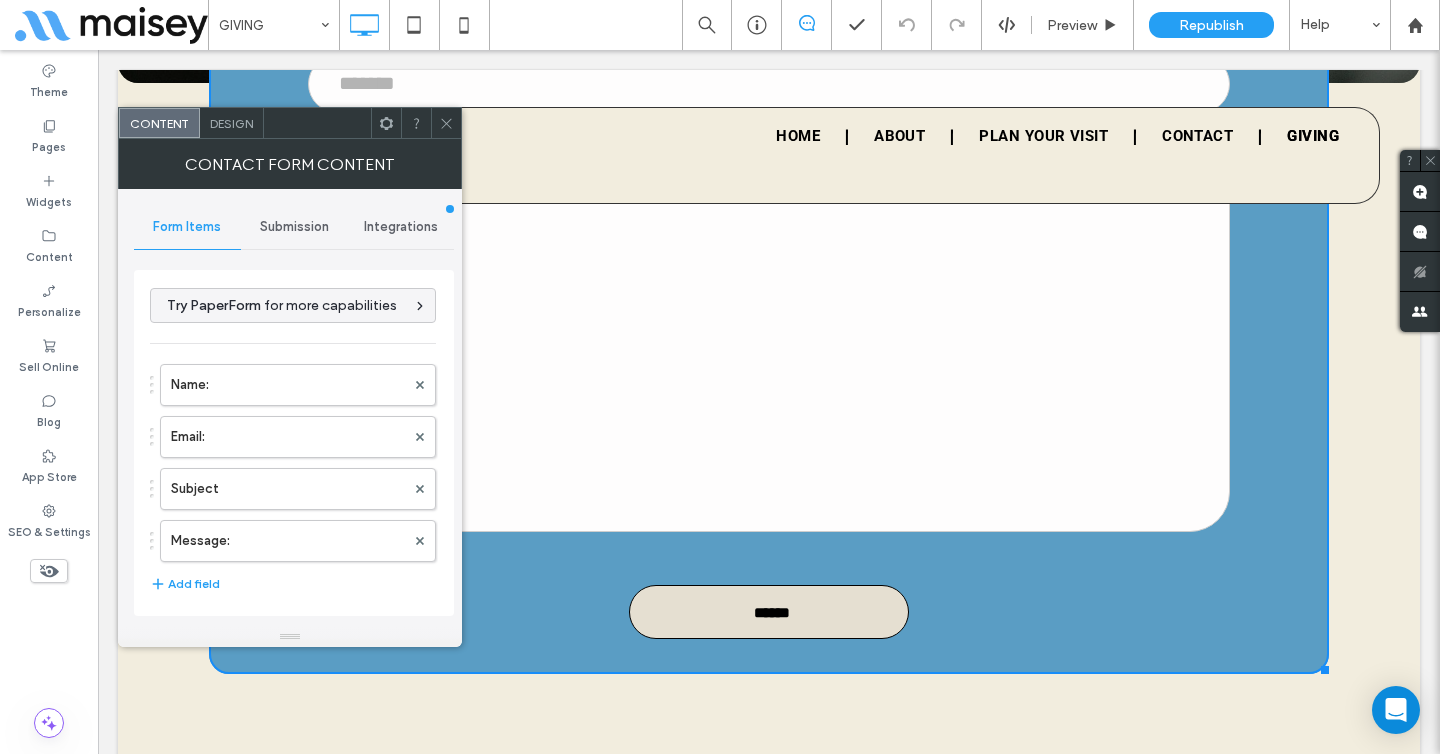 click on "Integrations" at bounding box center [400, 227] 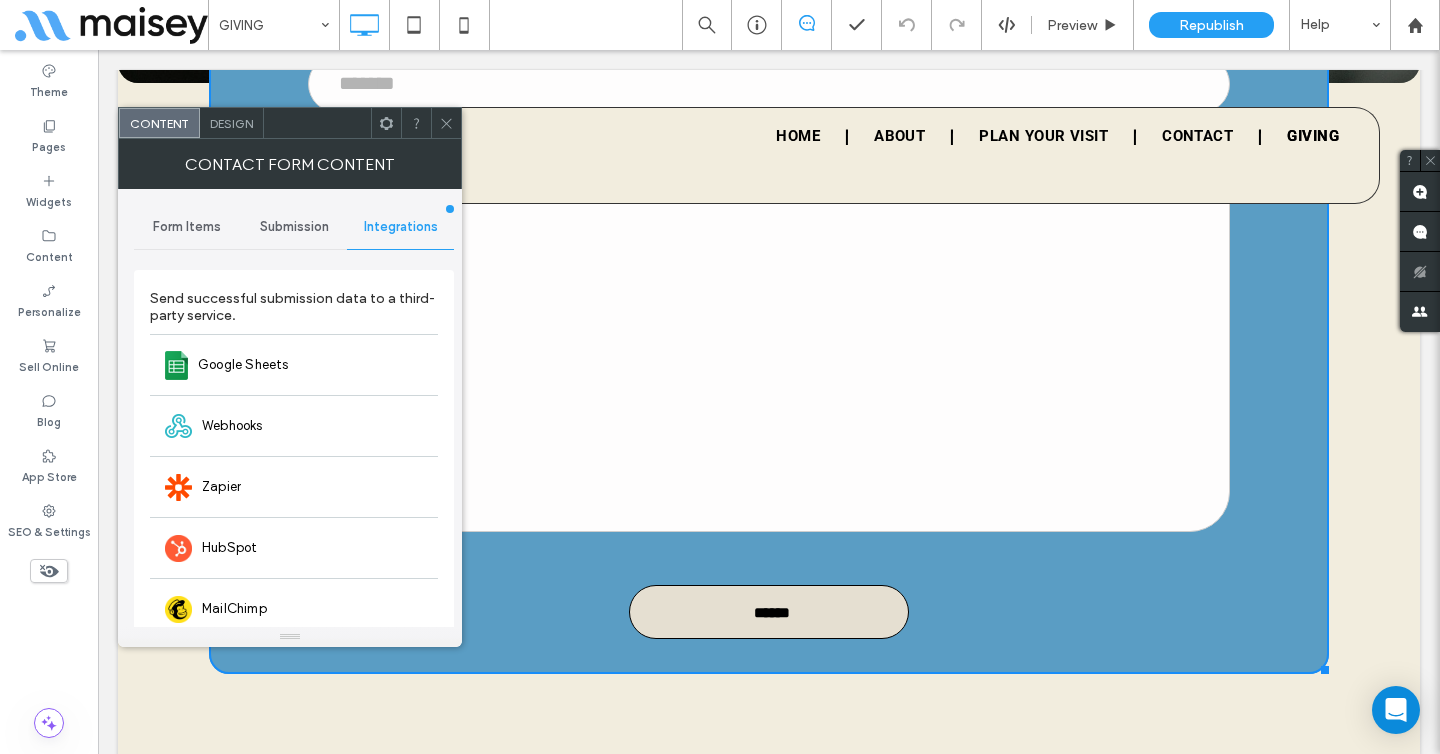 click on "Submission" at bounding box center (294, 227) 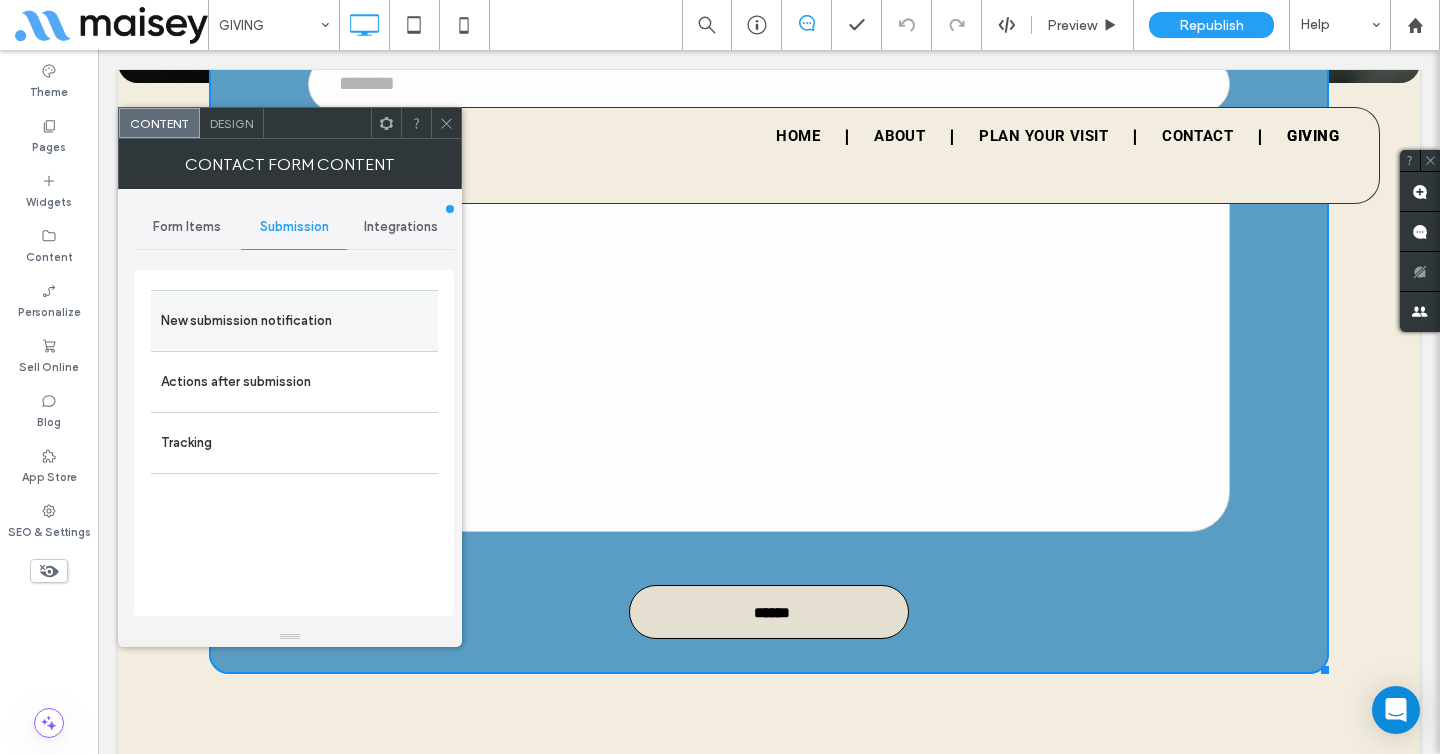click on "New submission notification" at bounding box center [294, 321] 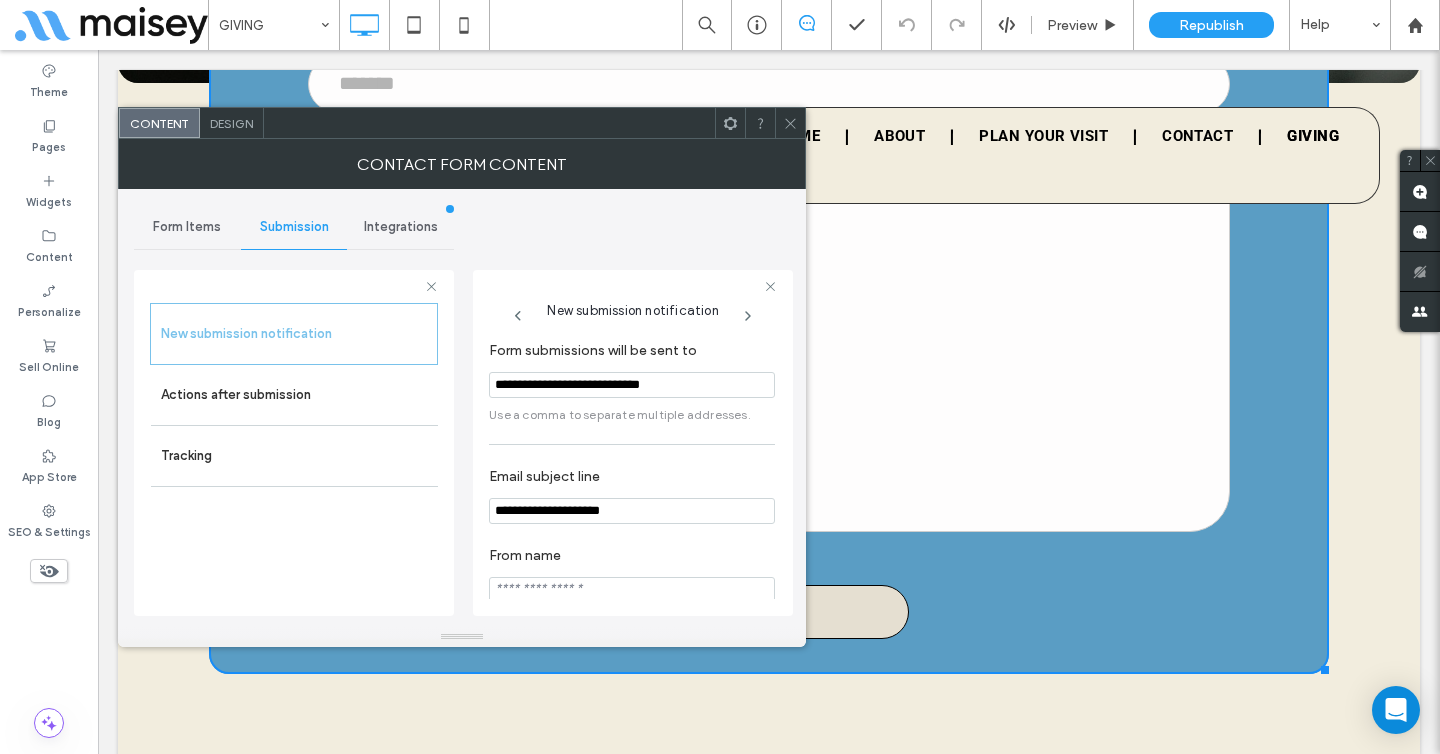 click 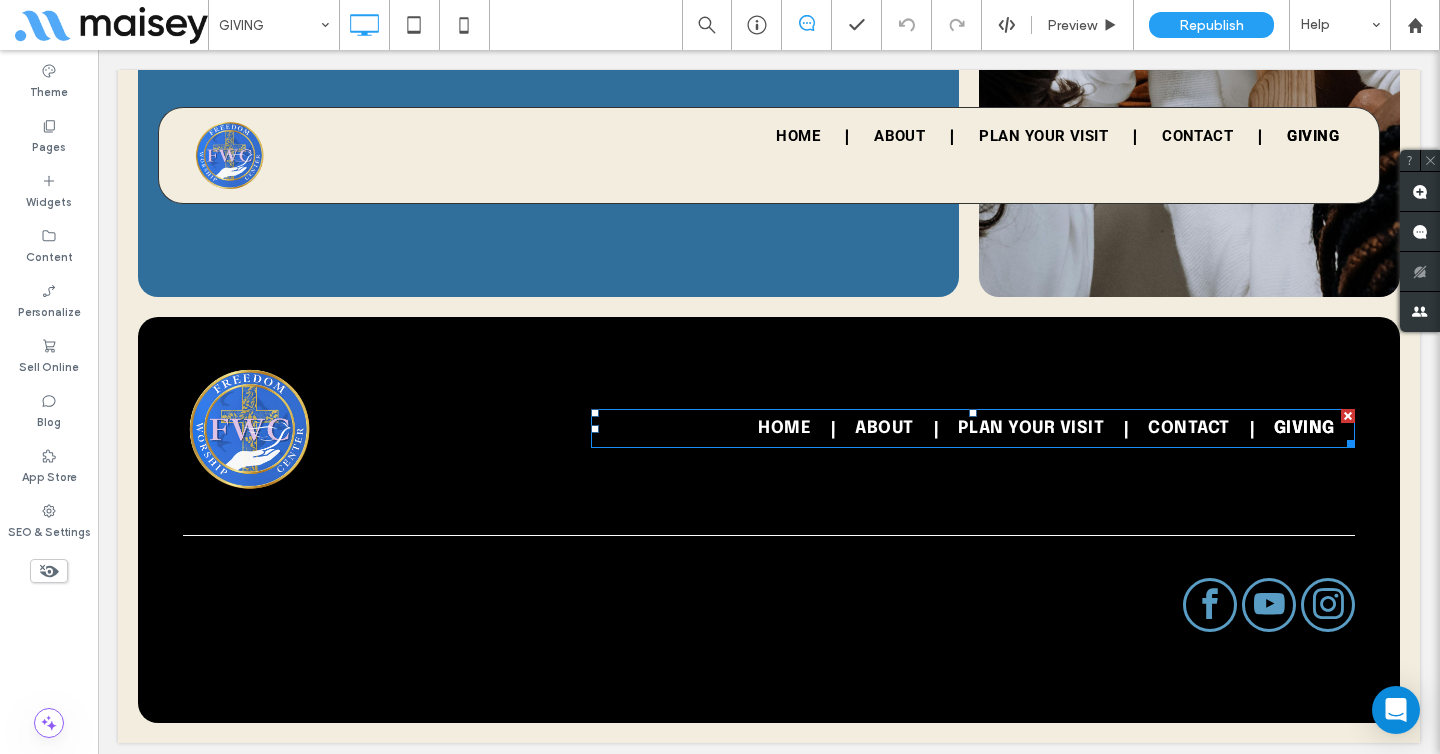 scroll, scrollTop: 3024, scrollLeft: 0, axis: vertical 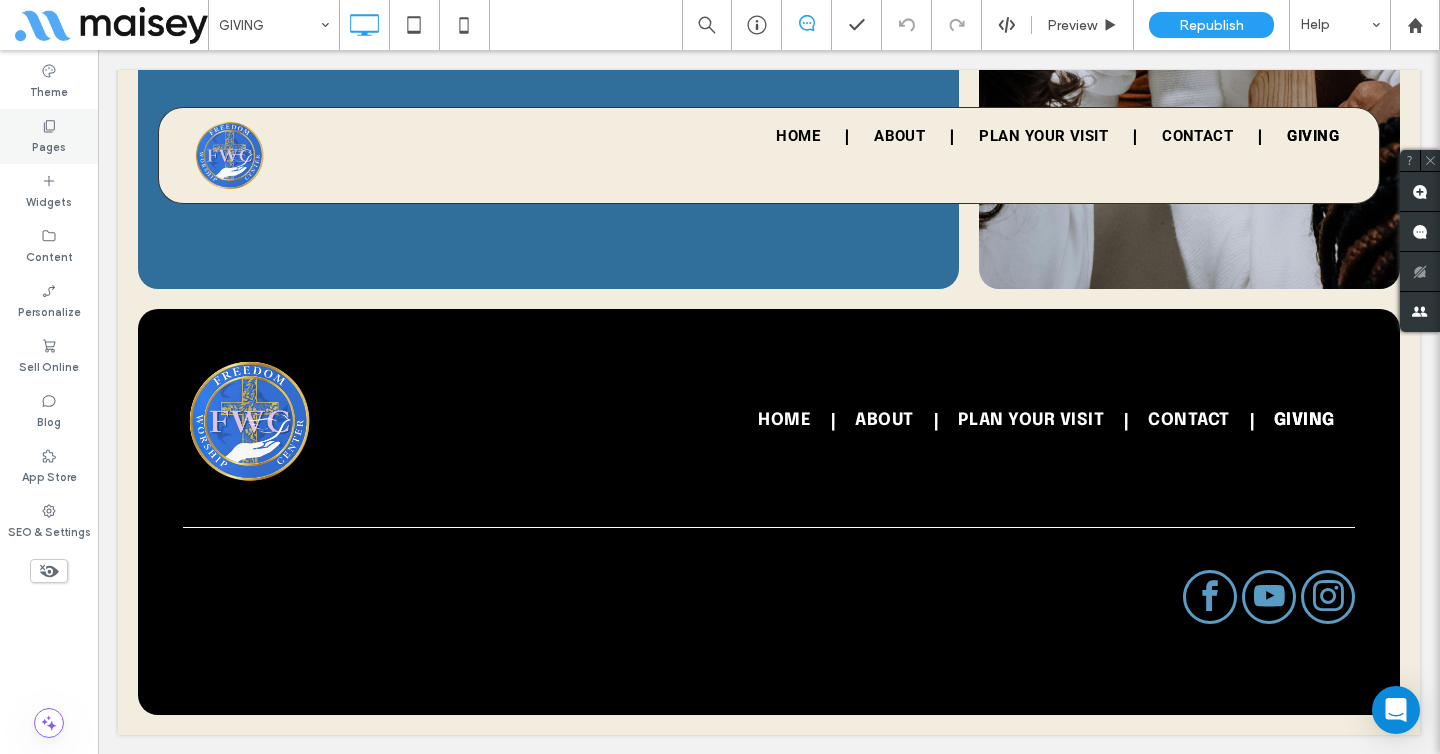 click on "Pages" at bounding box center [49, 136] 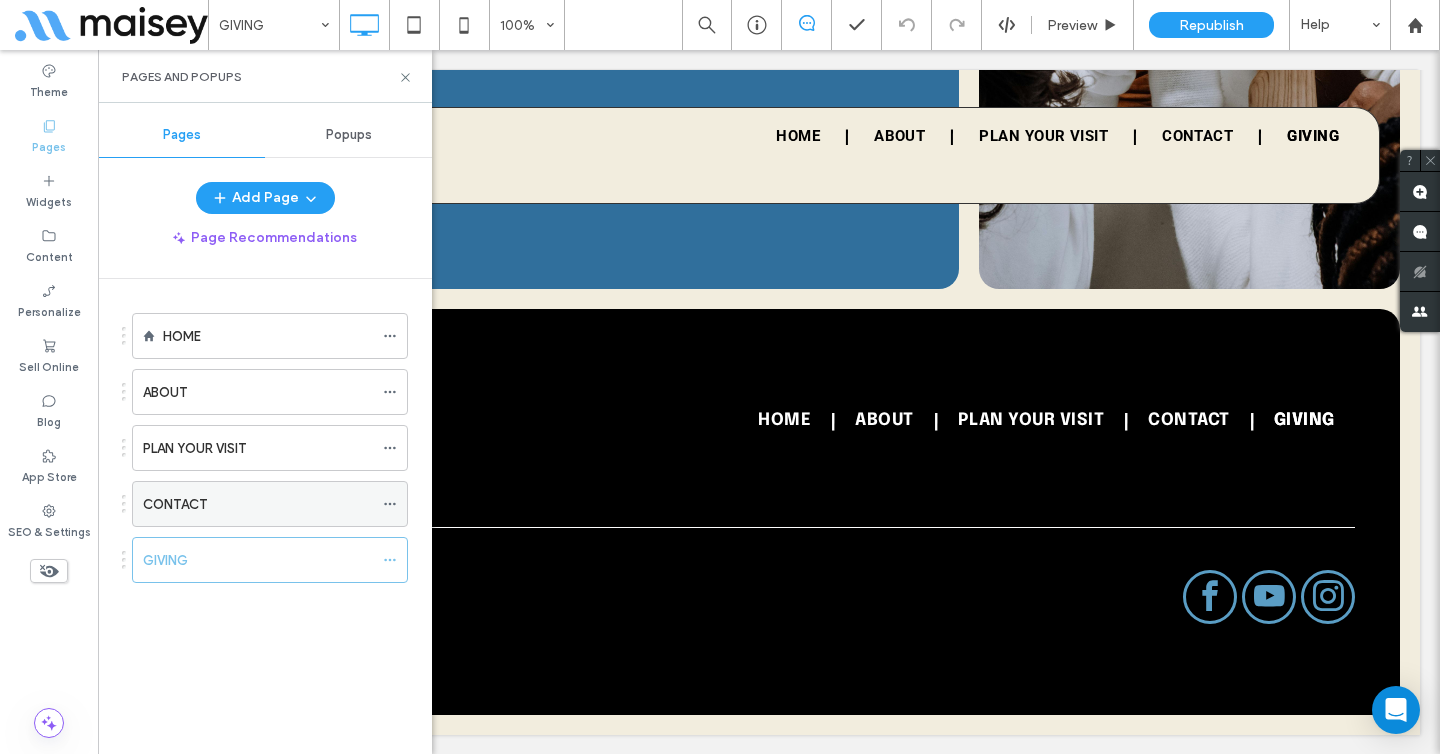 click on "CONTACT" at bounding box center (175, 504) 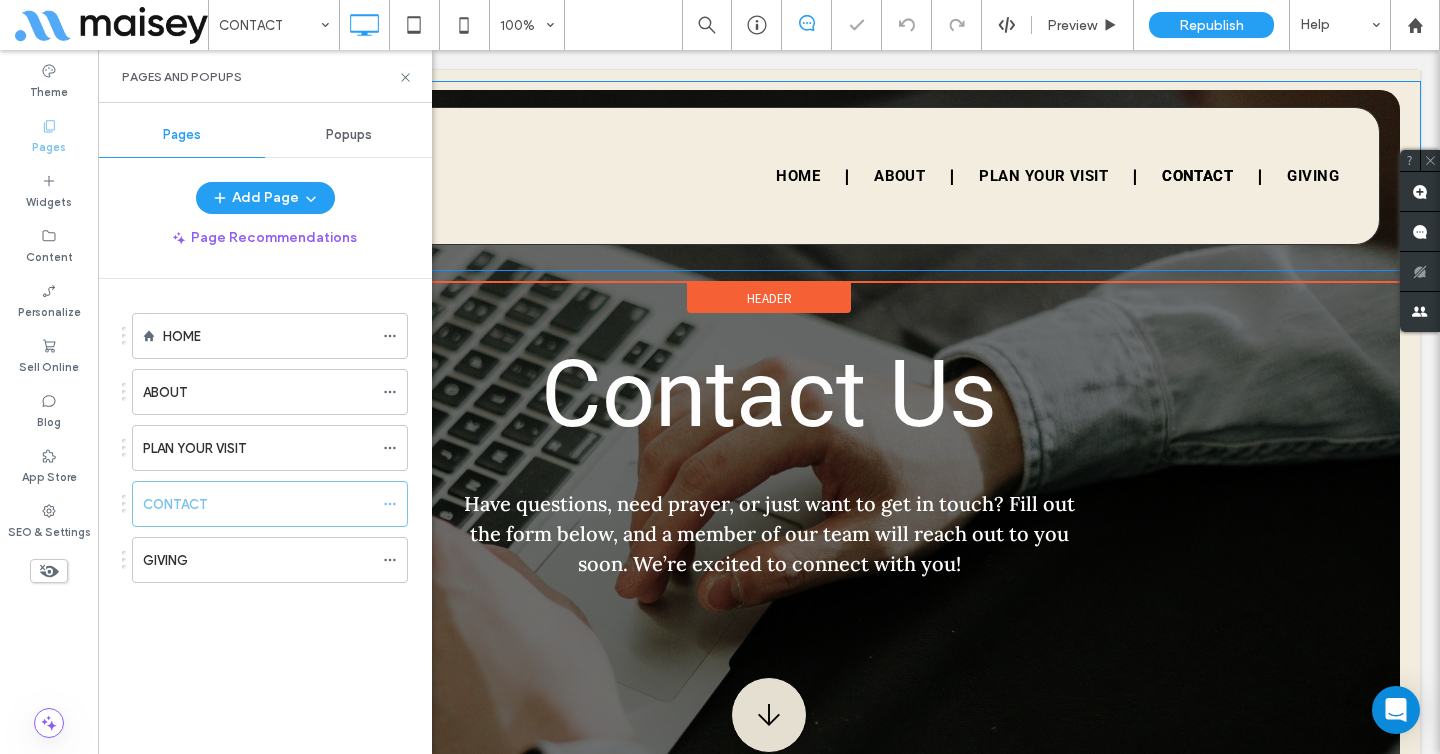 scroll, scrollTop: 0, scrollLeft: 0, axis: both 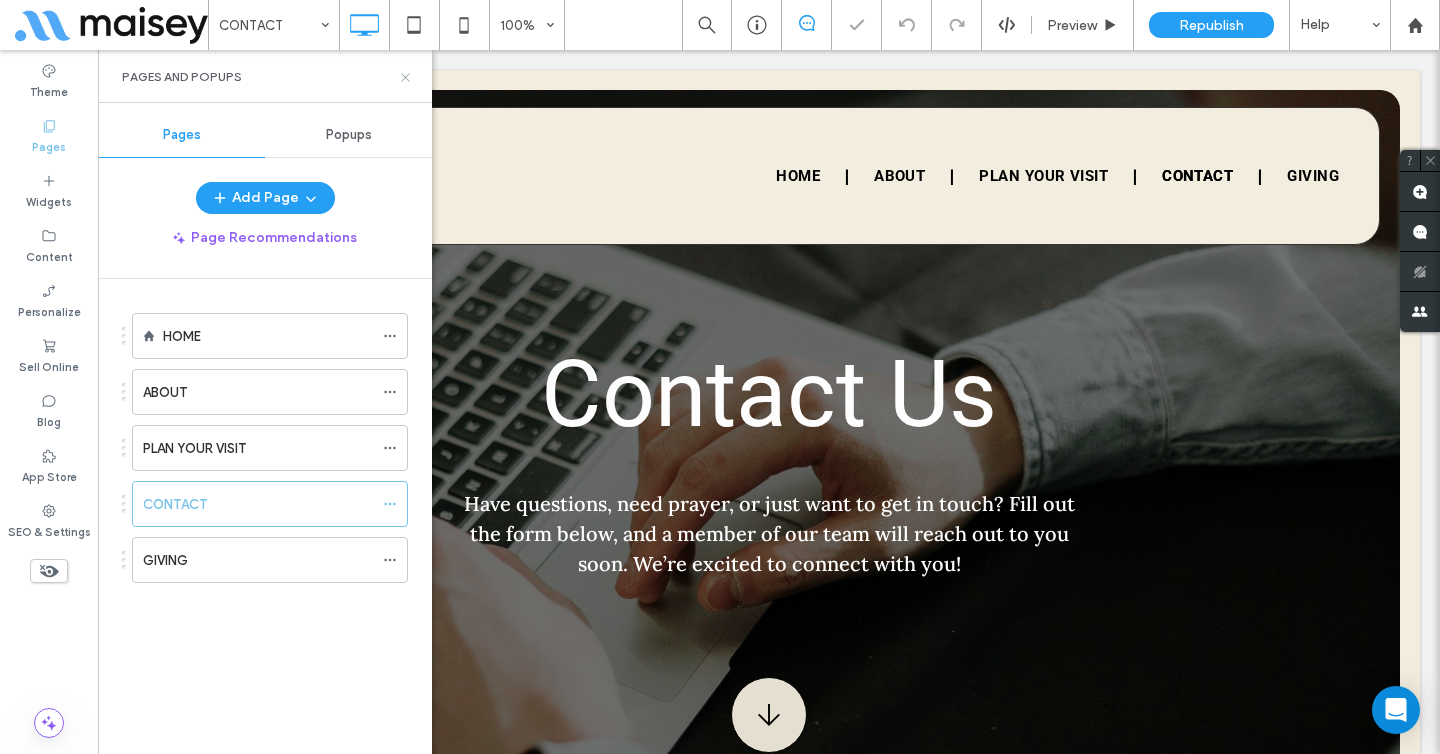 click 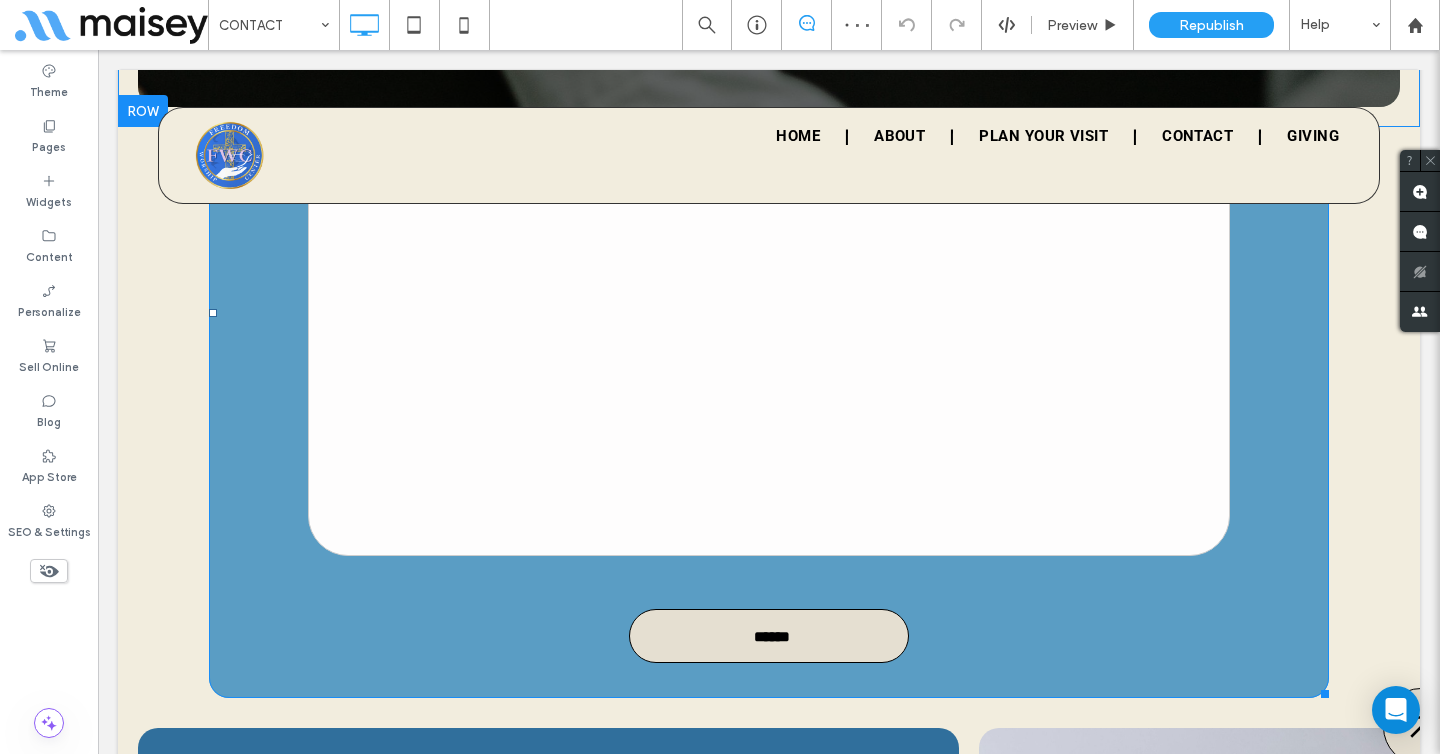 scroll, scrollTop: 951, scrollLeft: 0, axis: vertical 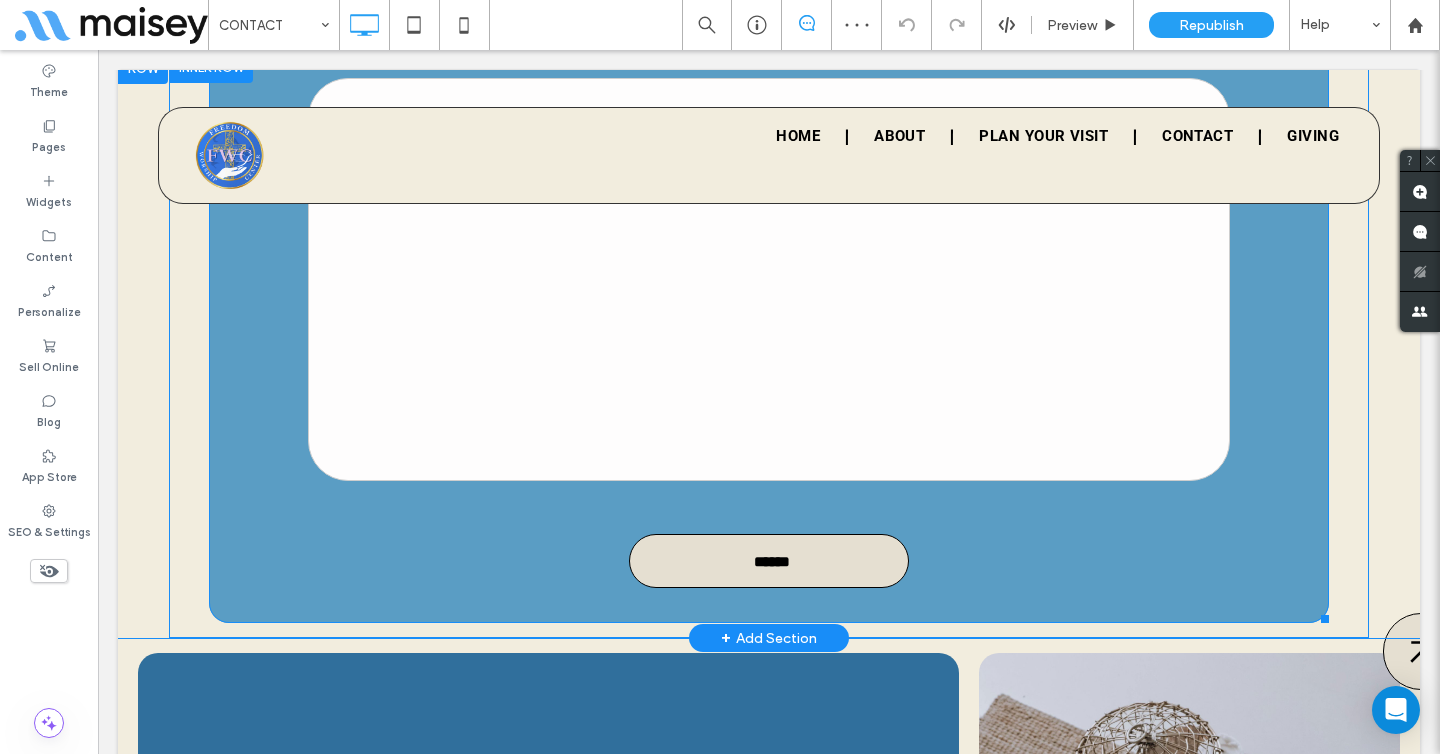 click at bounding box center (769, 279) 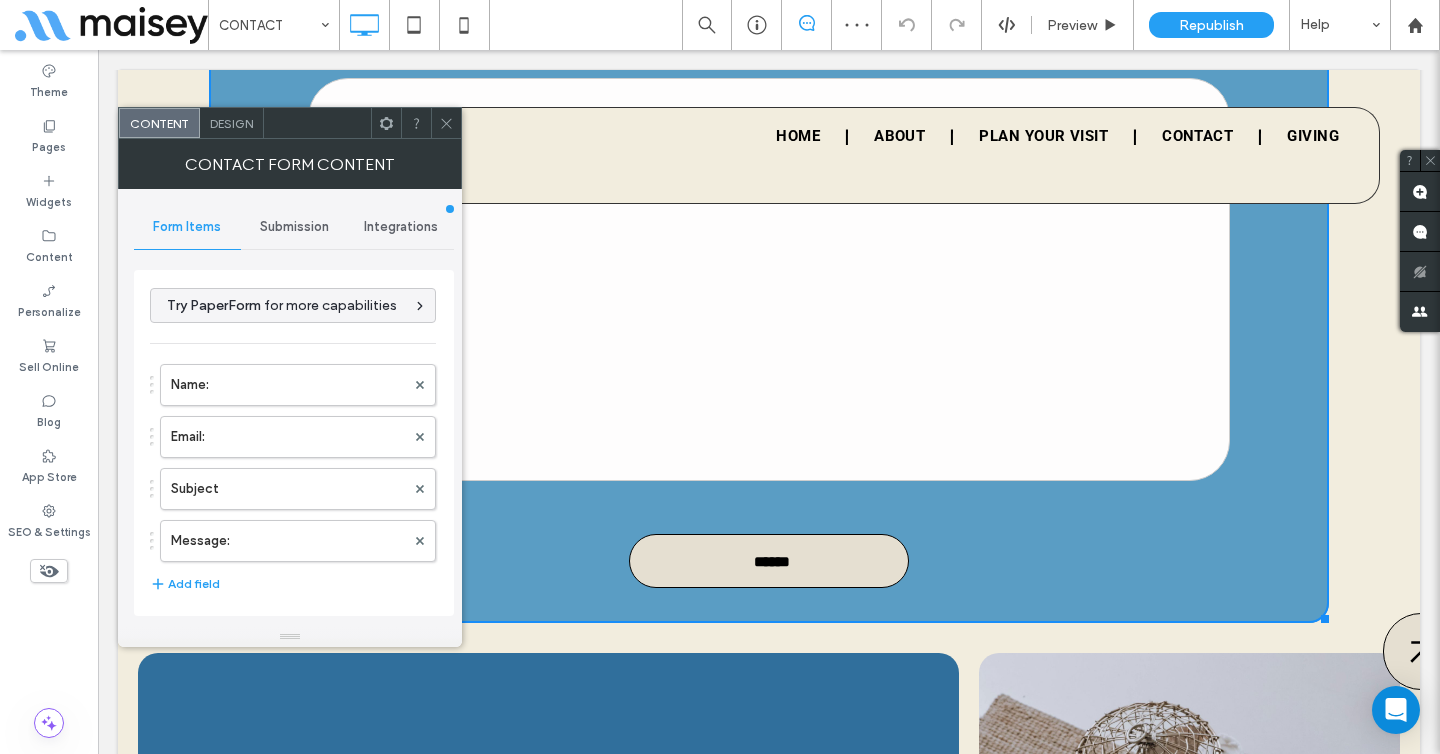click on "Integrations" at bounding box center (401, 227) 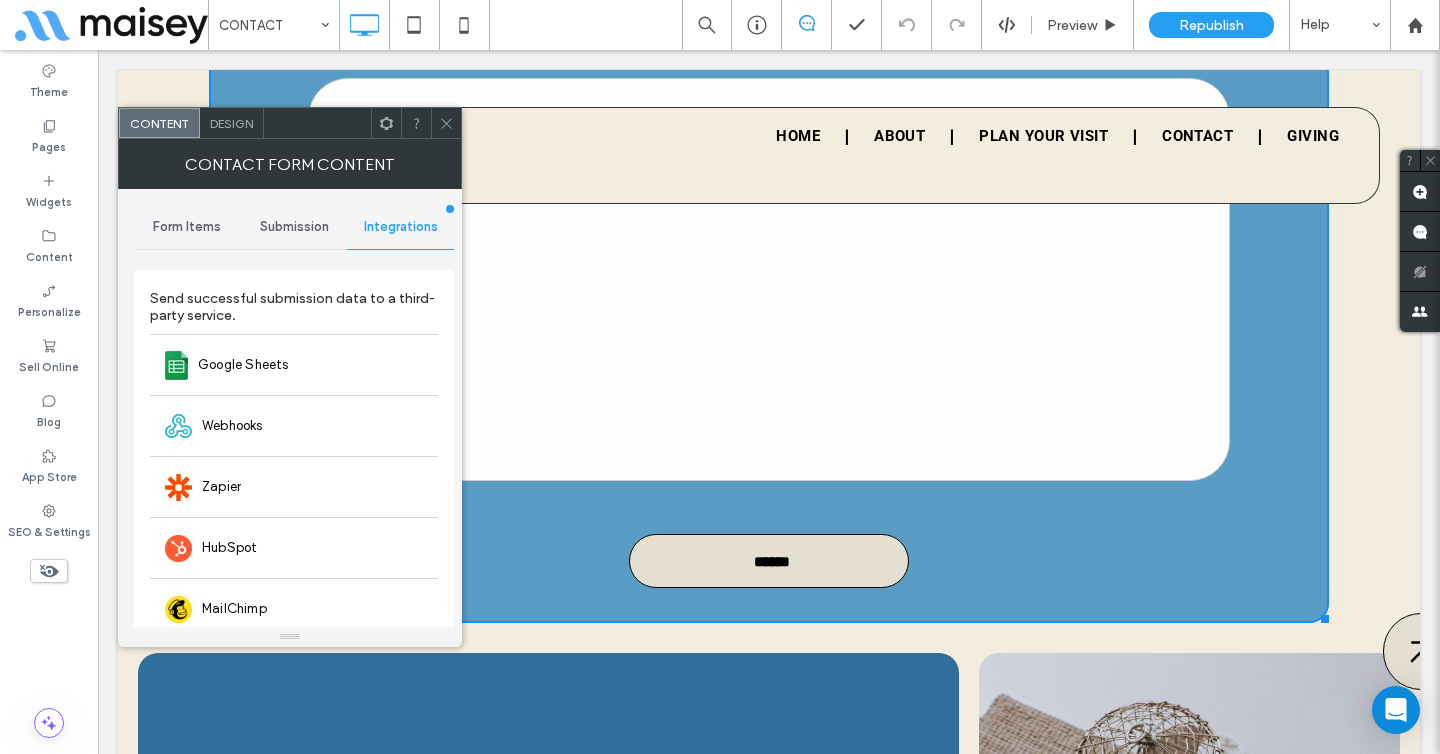 click on "Submission" at bounding box center [294, 227] 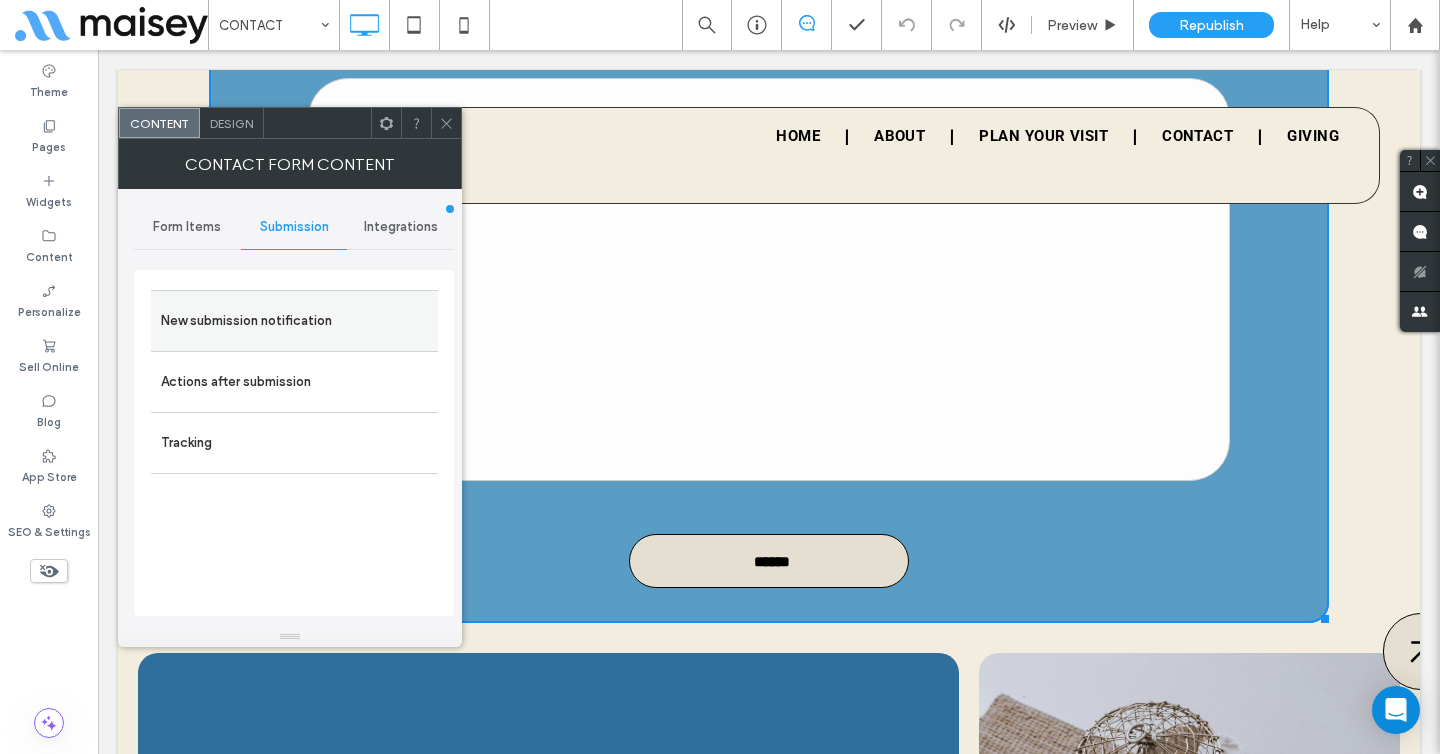 click on "New submission notification" at bounding box center [294, 321] 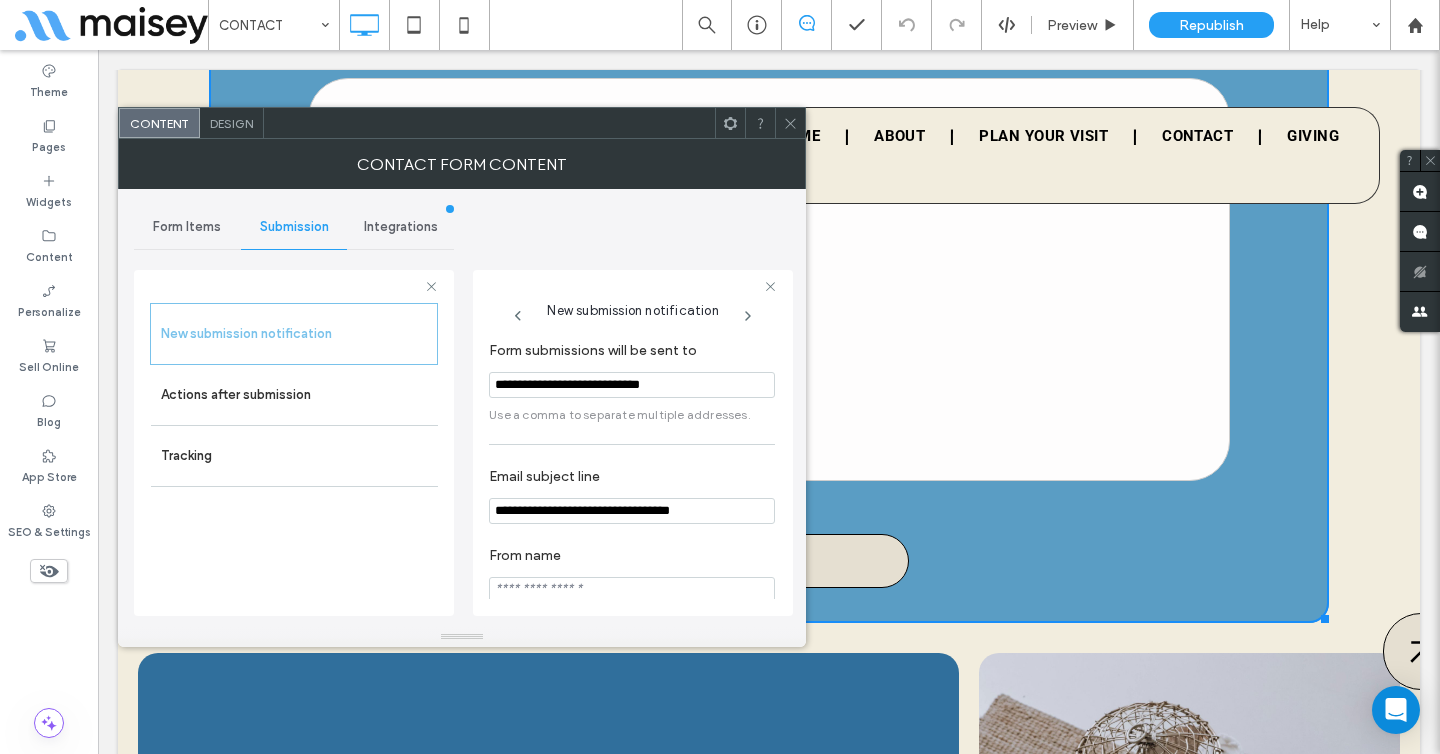 click at bounding box center (790, 123) 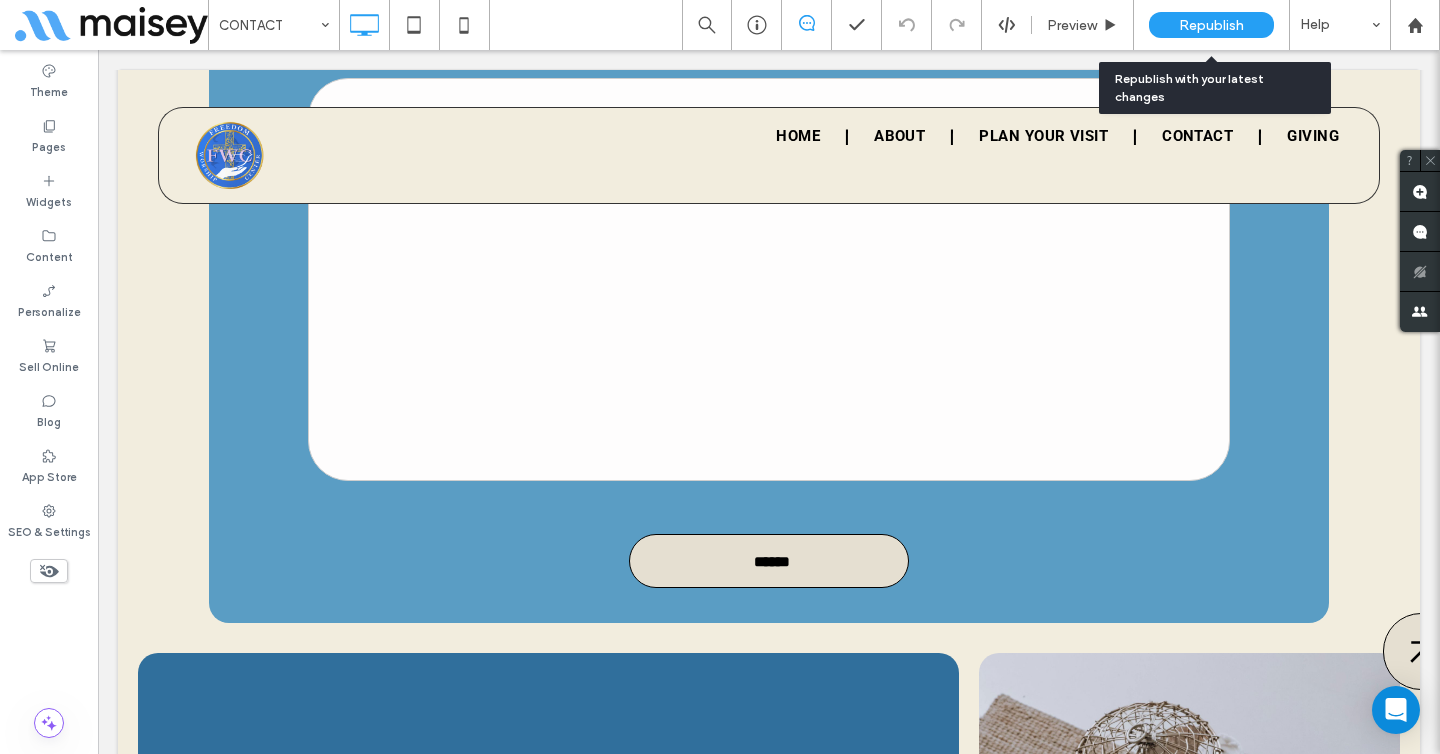 click on "Republish" at bounding box center [1211, 25] 